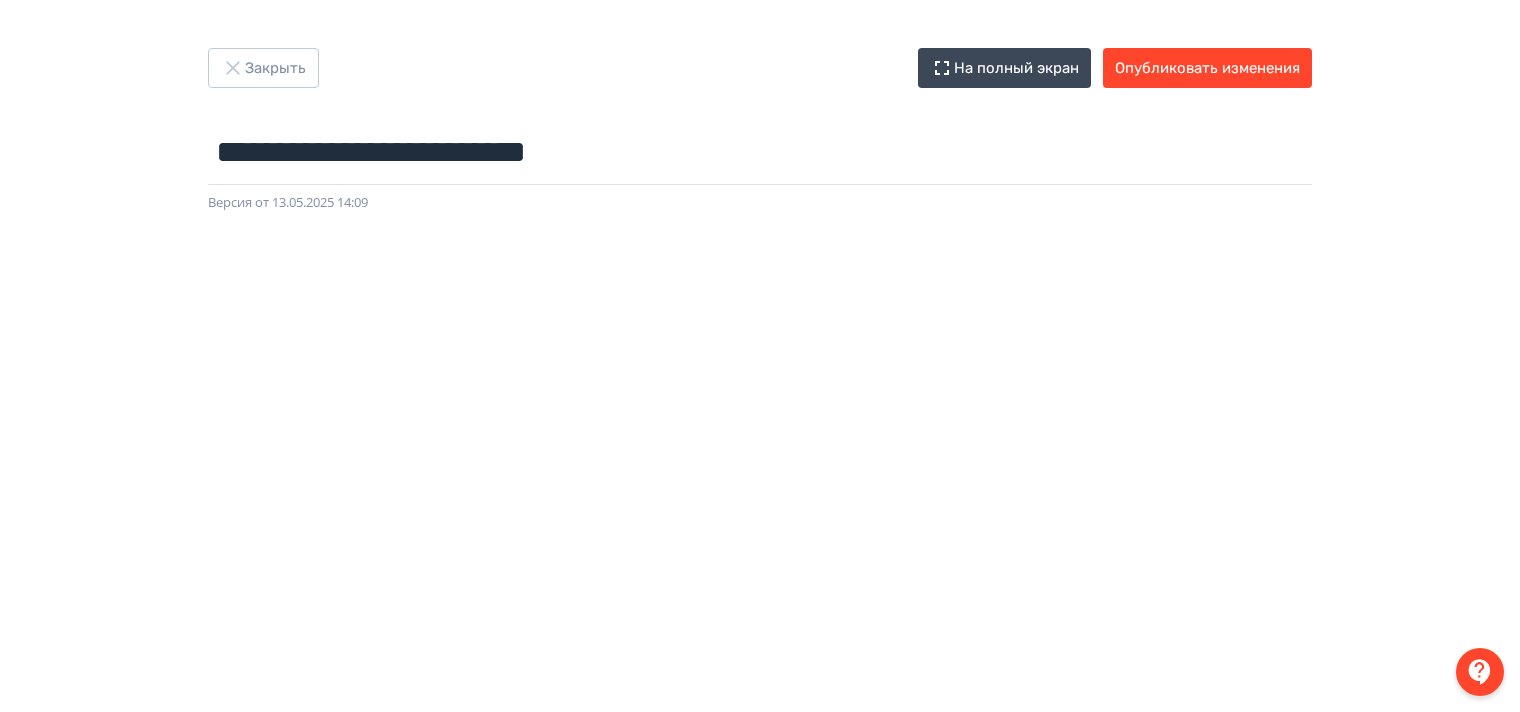 scroll, scrollTop: 0, scrollLeft: 0, axis: both 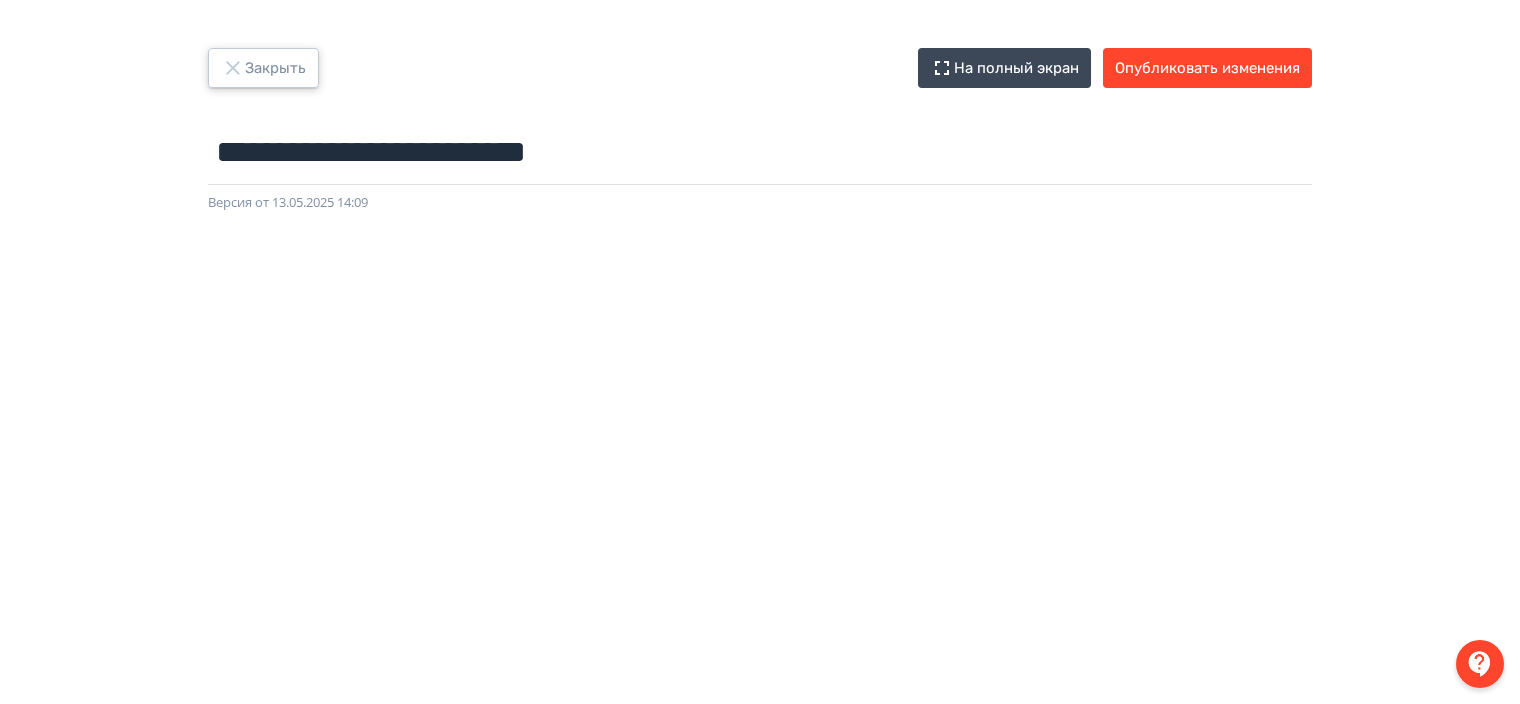 click 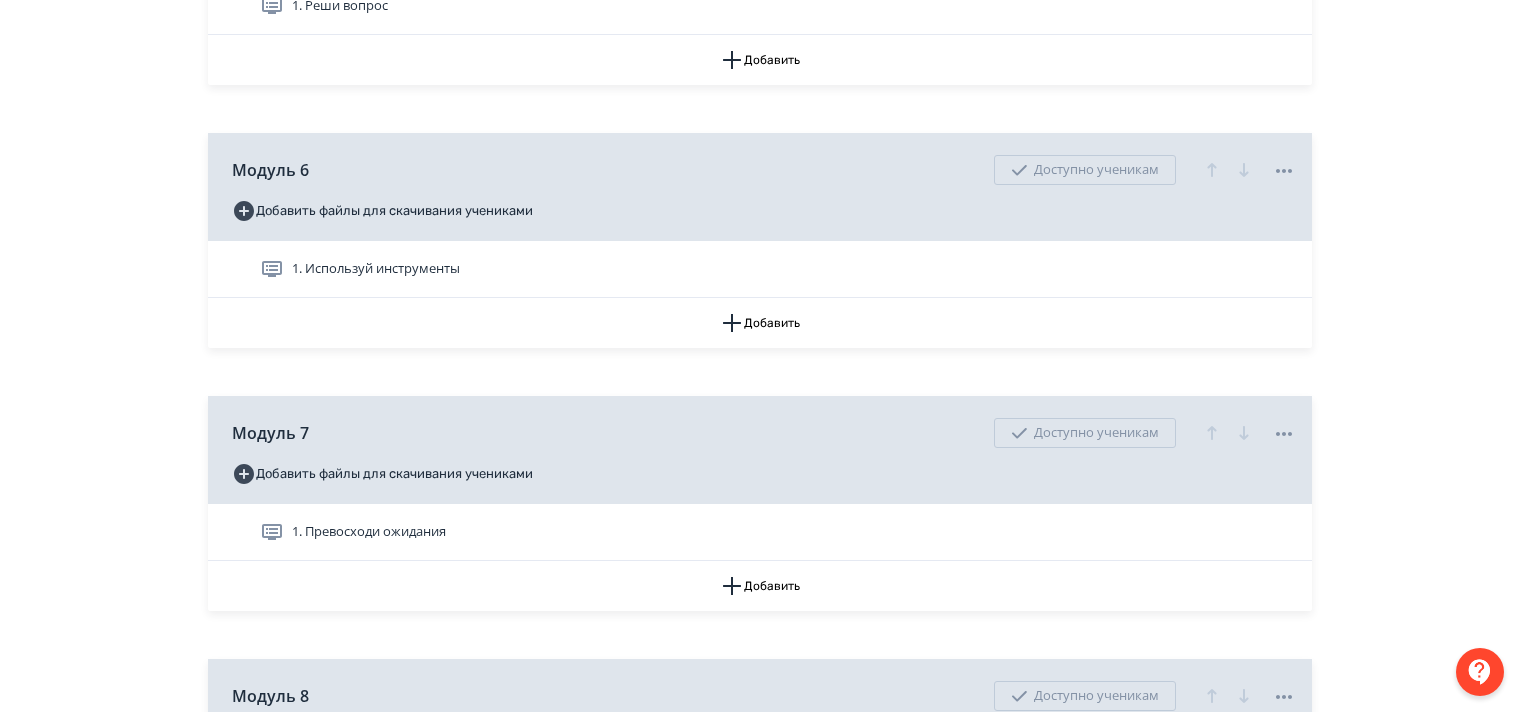 scroll, scrollTop: 1800, scrollLeft: 0, axis: vertical 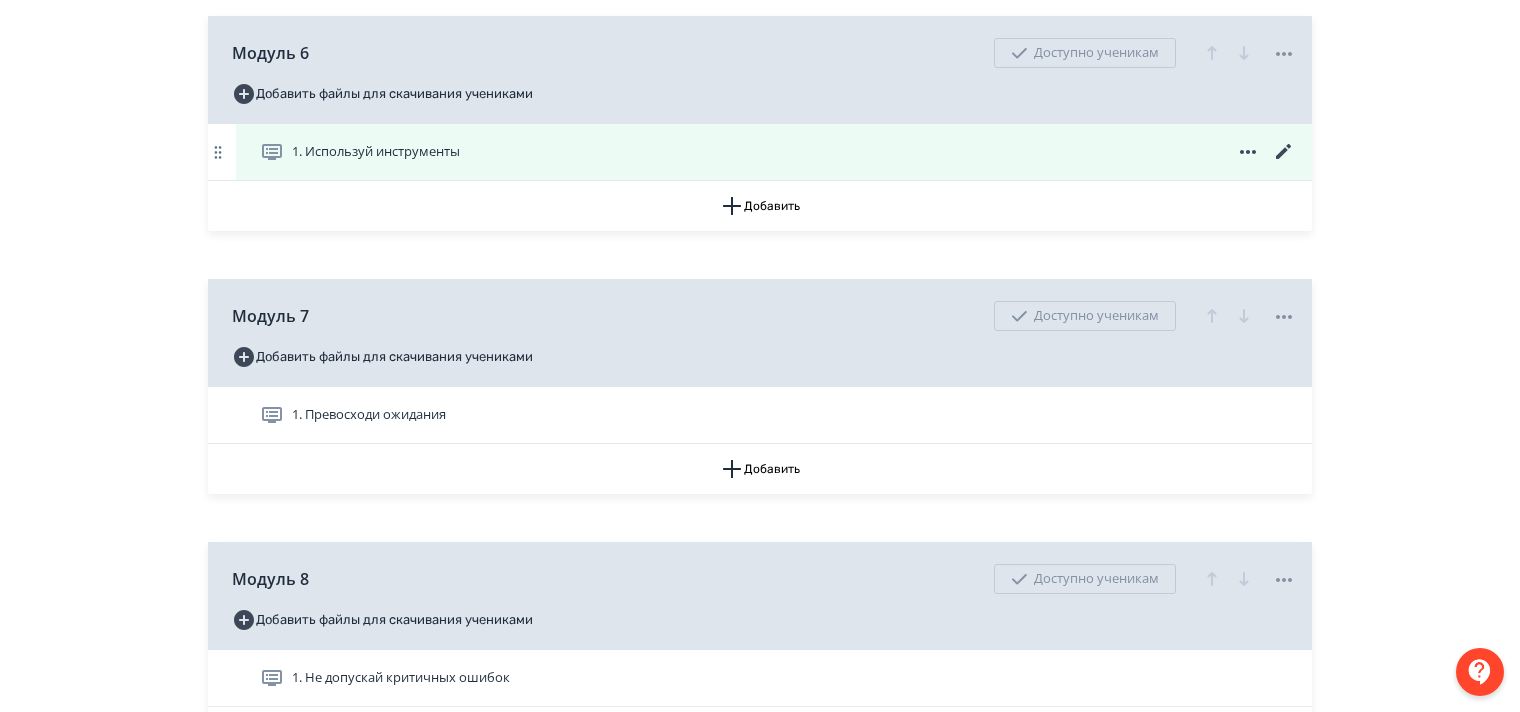 click 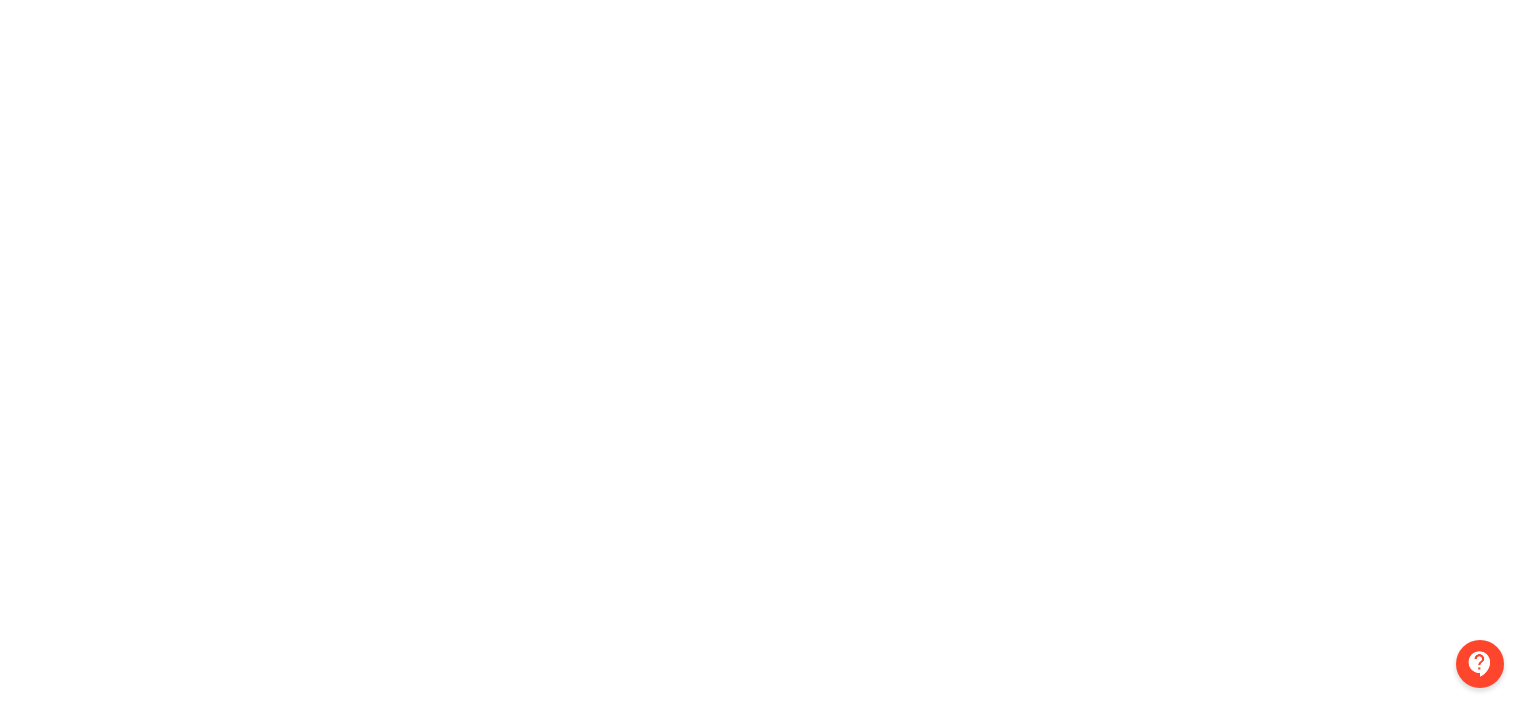 scroll, scrollTop: 48, scrollLeft: 0, axis: vertical 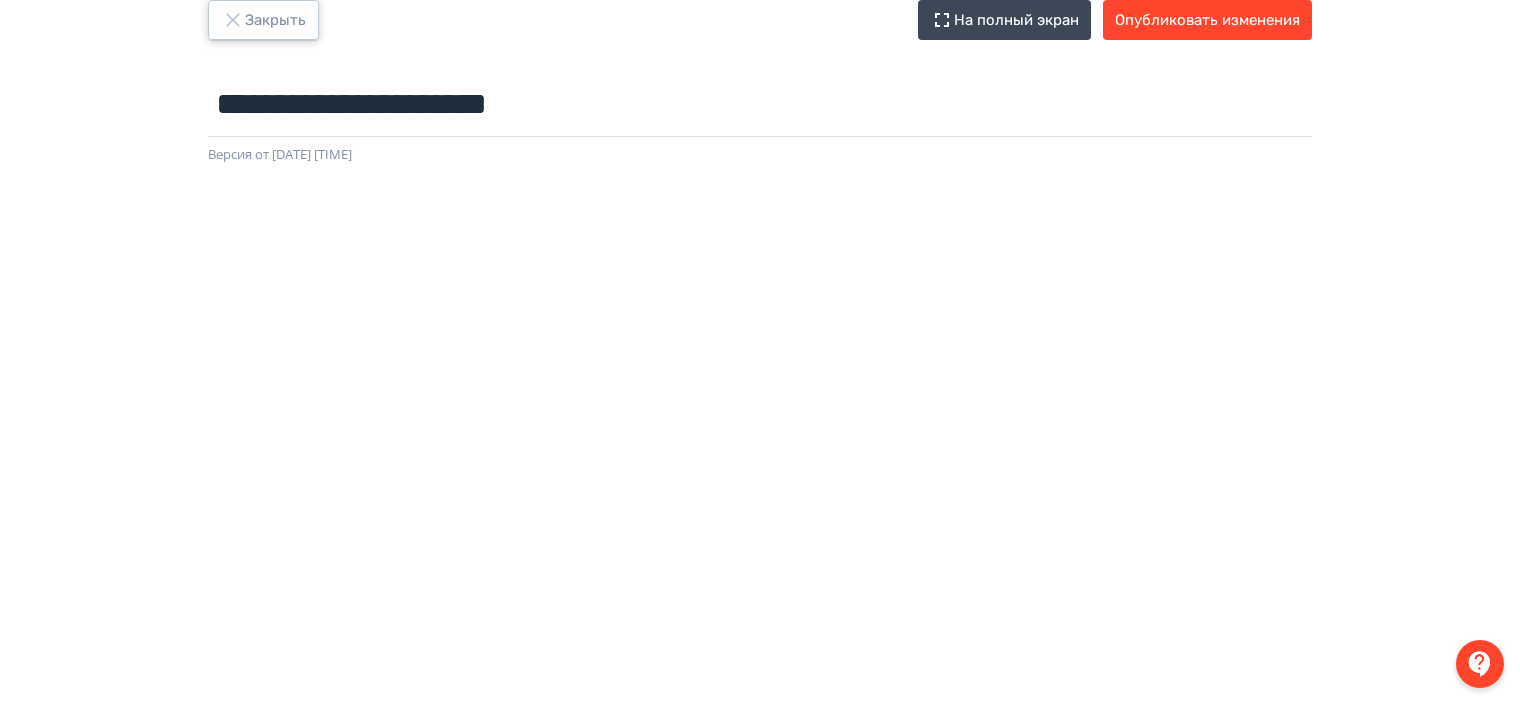 click 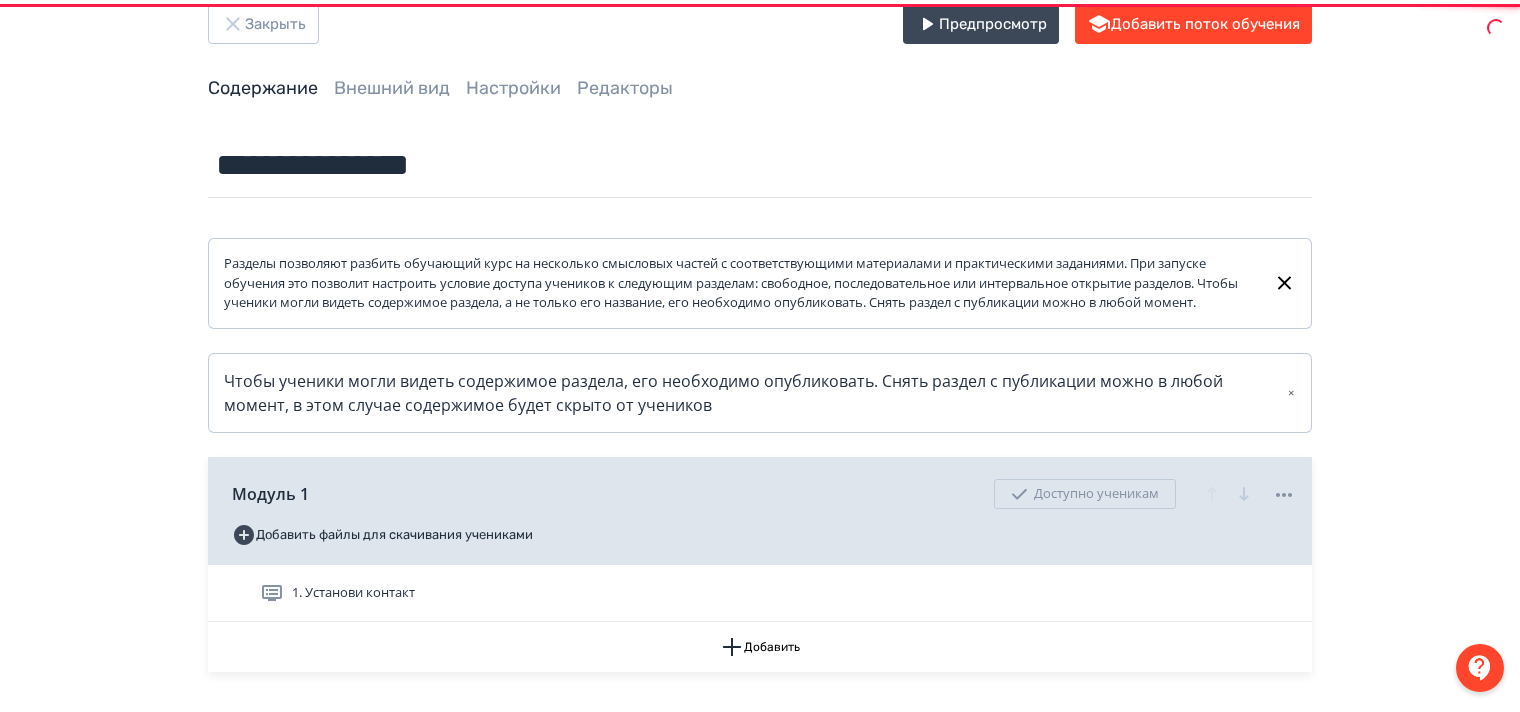 scroll, scrollTop: 0, scrollLeft: 0, axis: both 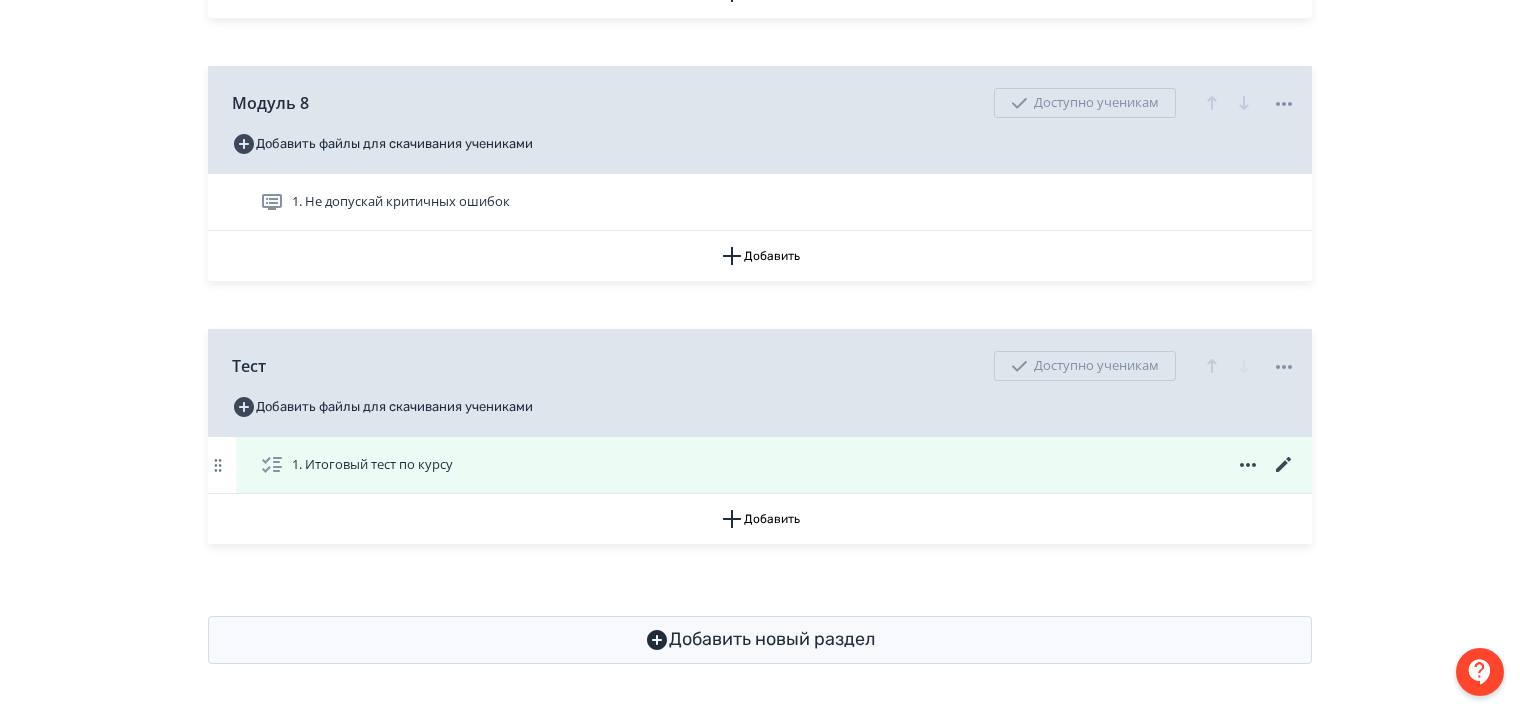 click 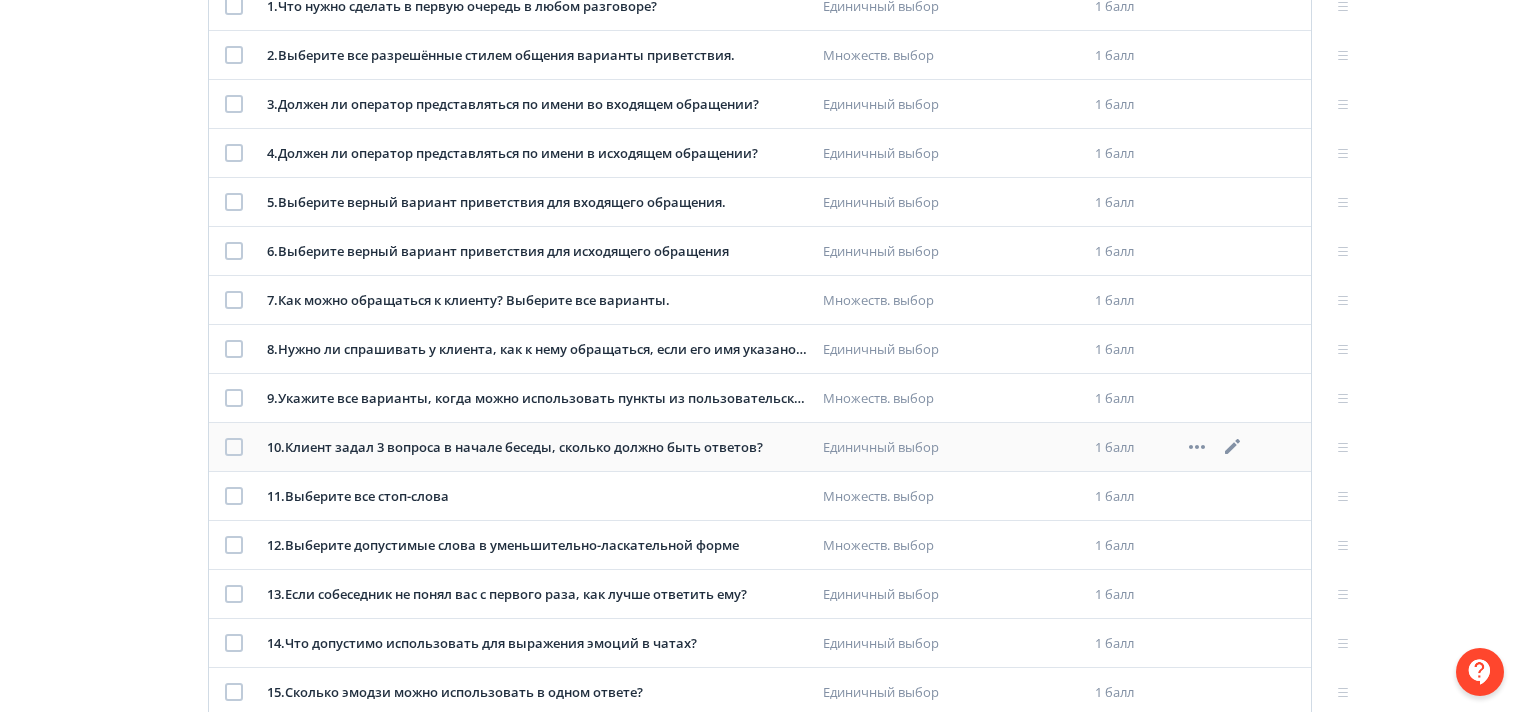 scroll, scrollTop: 938, scrollLeft: 0, axis: vertical 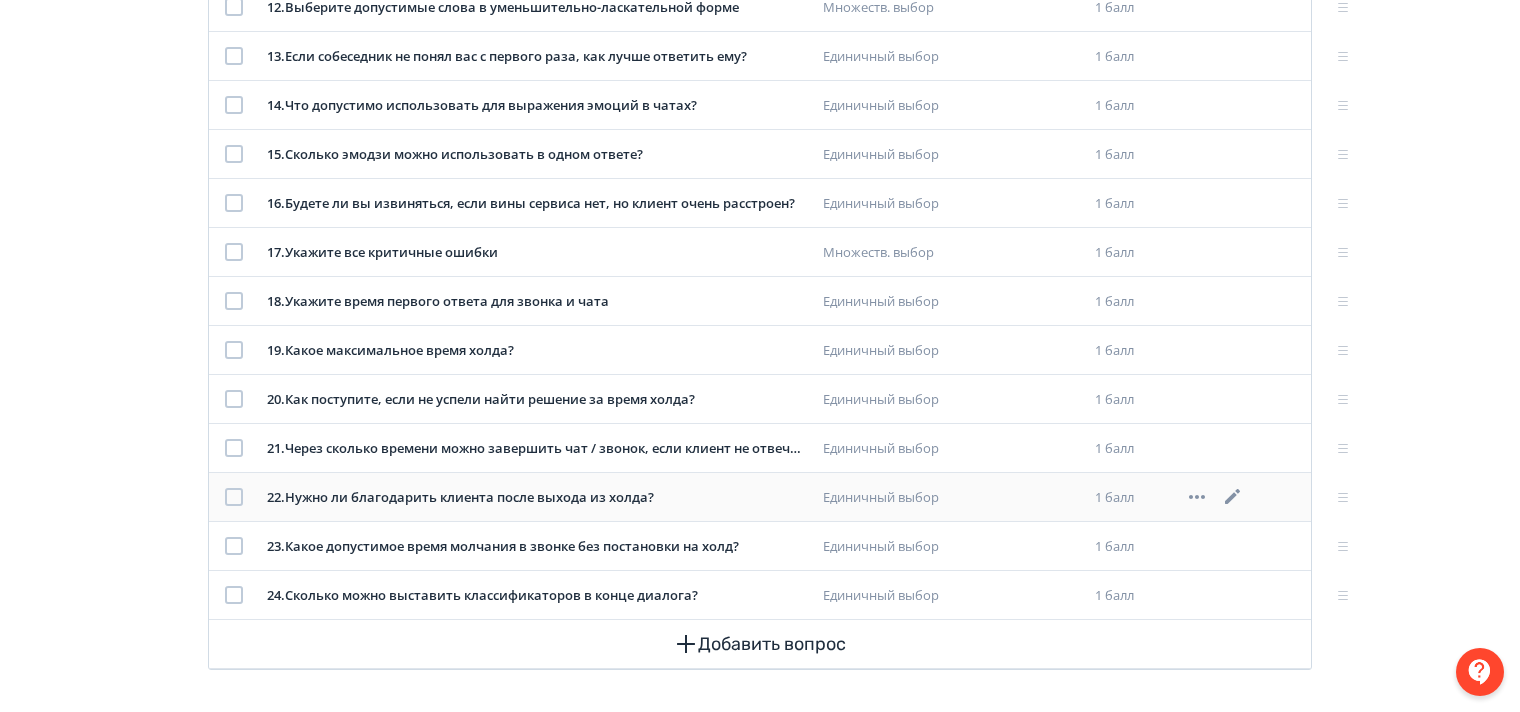 click 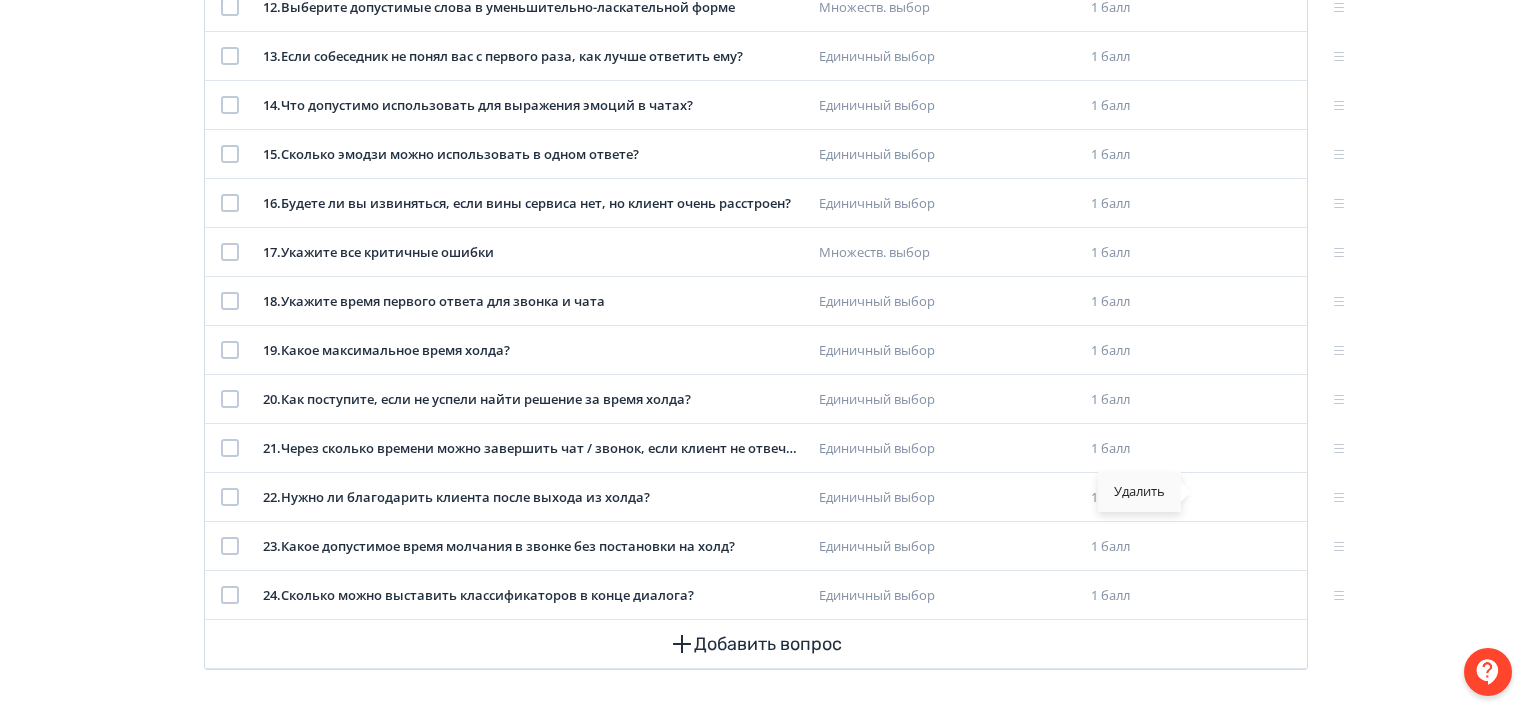 click on "Удалить" at bounding box center (1139, 492) 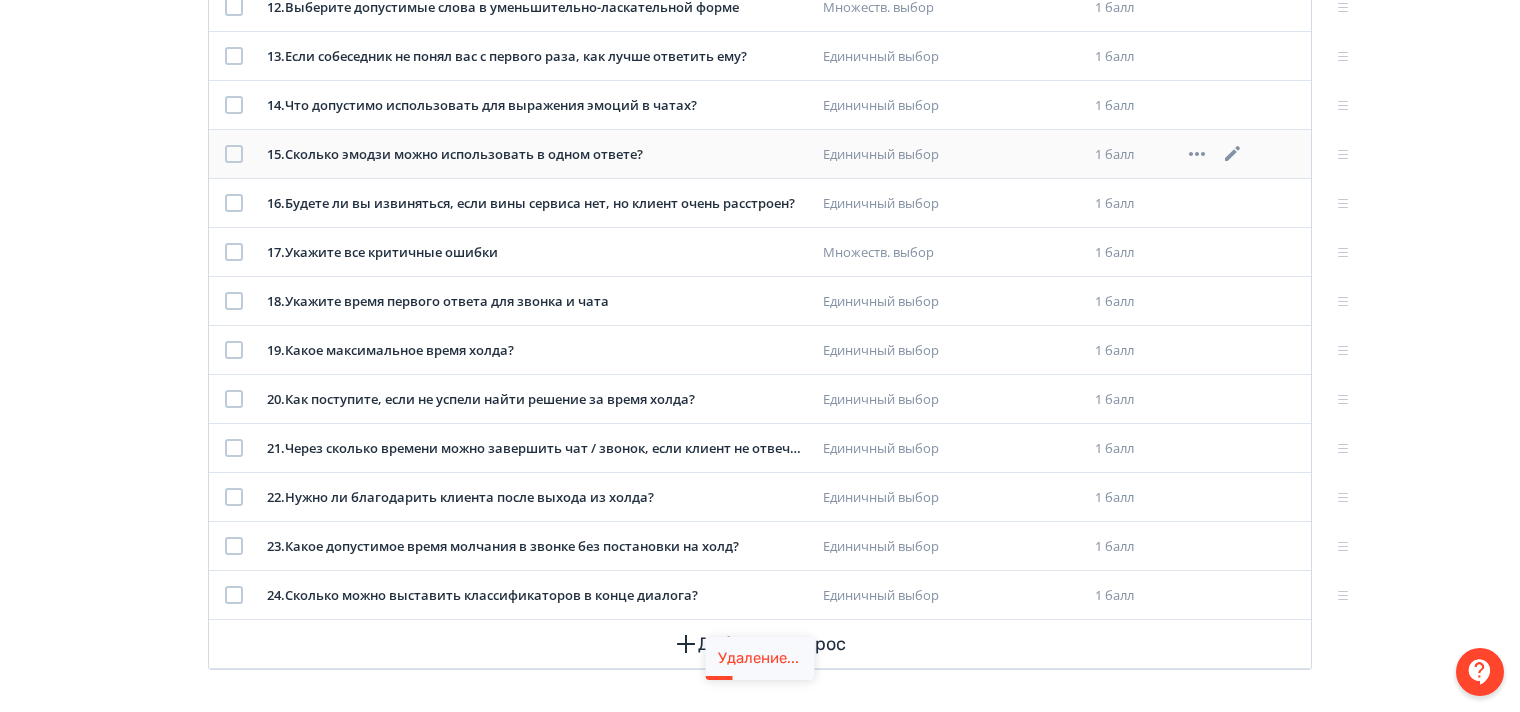 scroll, scrollTop: 889, scrollLeft: 0, axis: vertical 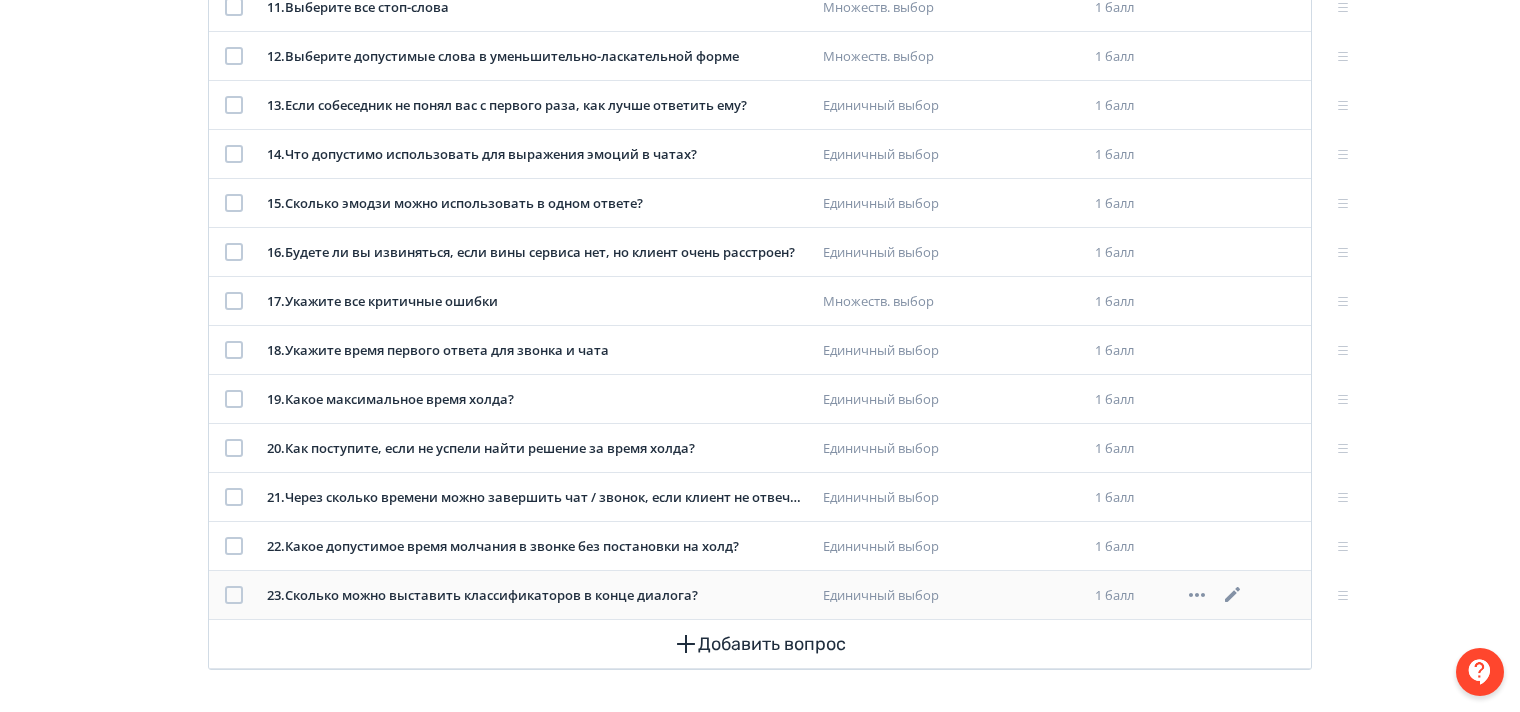 click 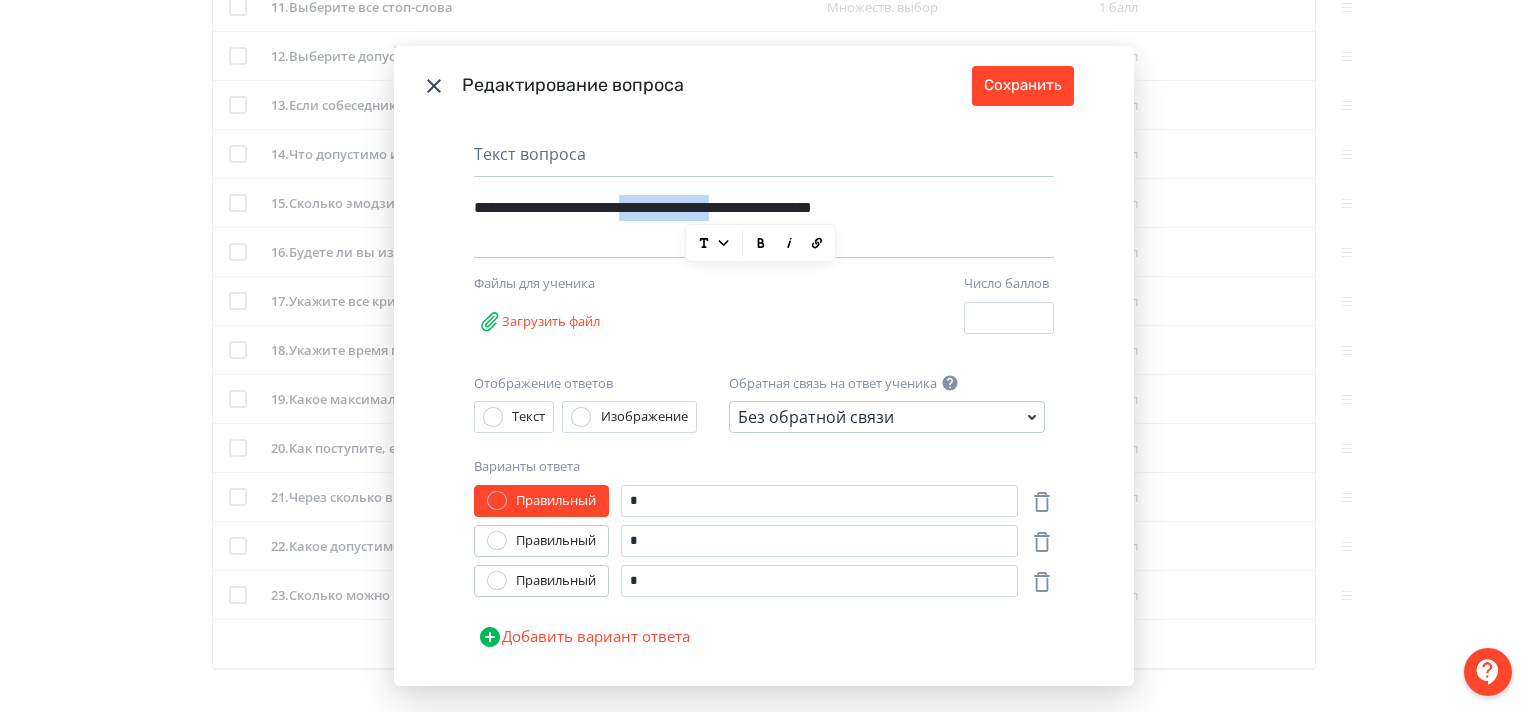 drag, startPoint x: 681, startPoint y: 209, endPoint x: 818, endPoint y: 213, distance: 137.05838 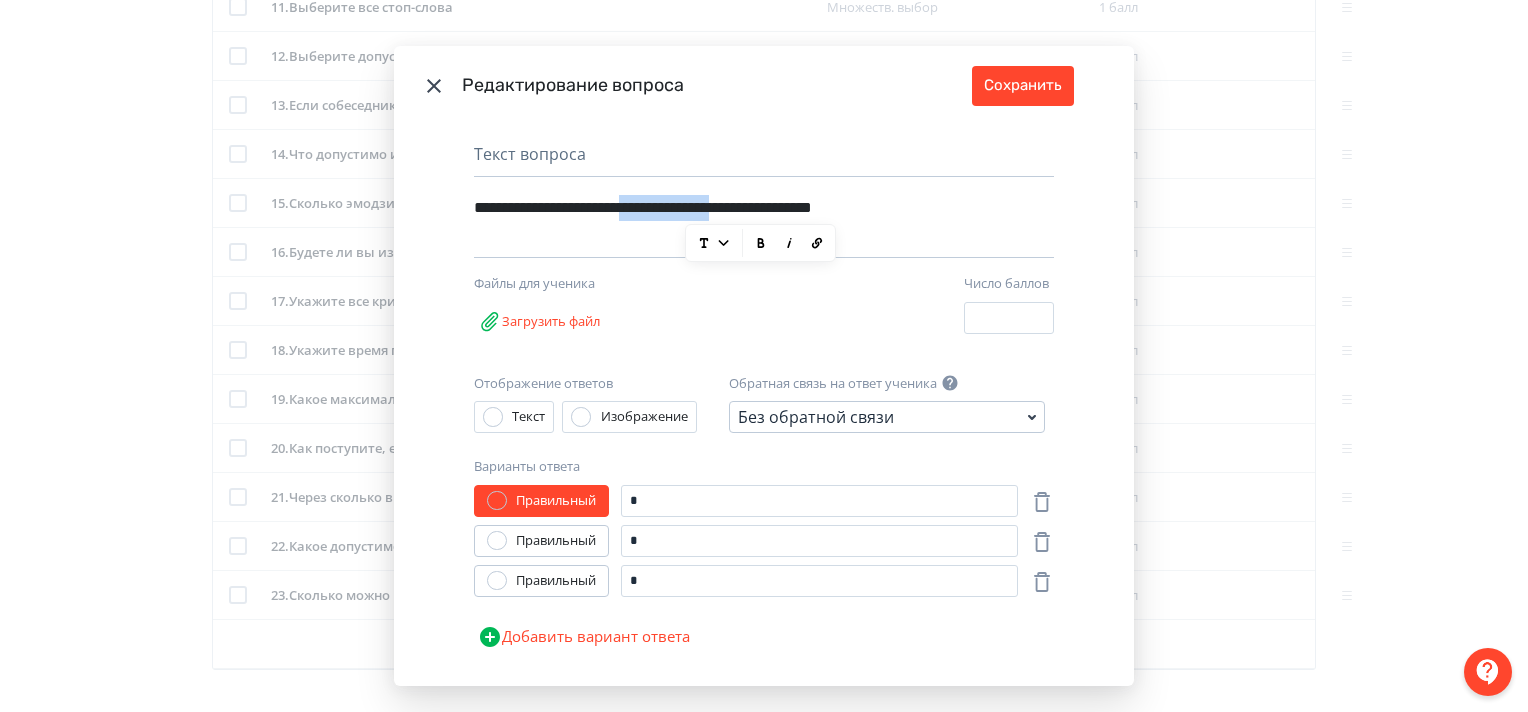 type 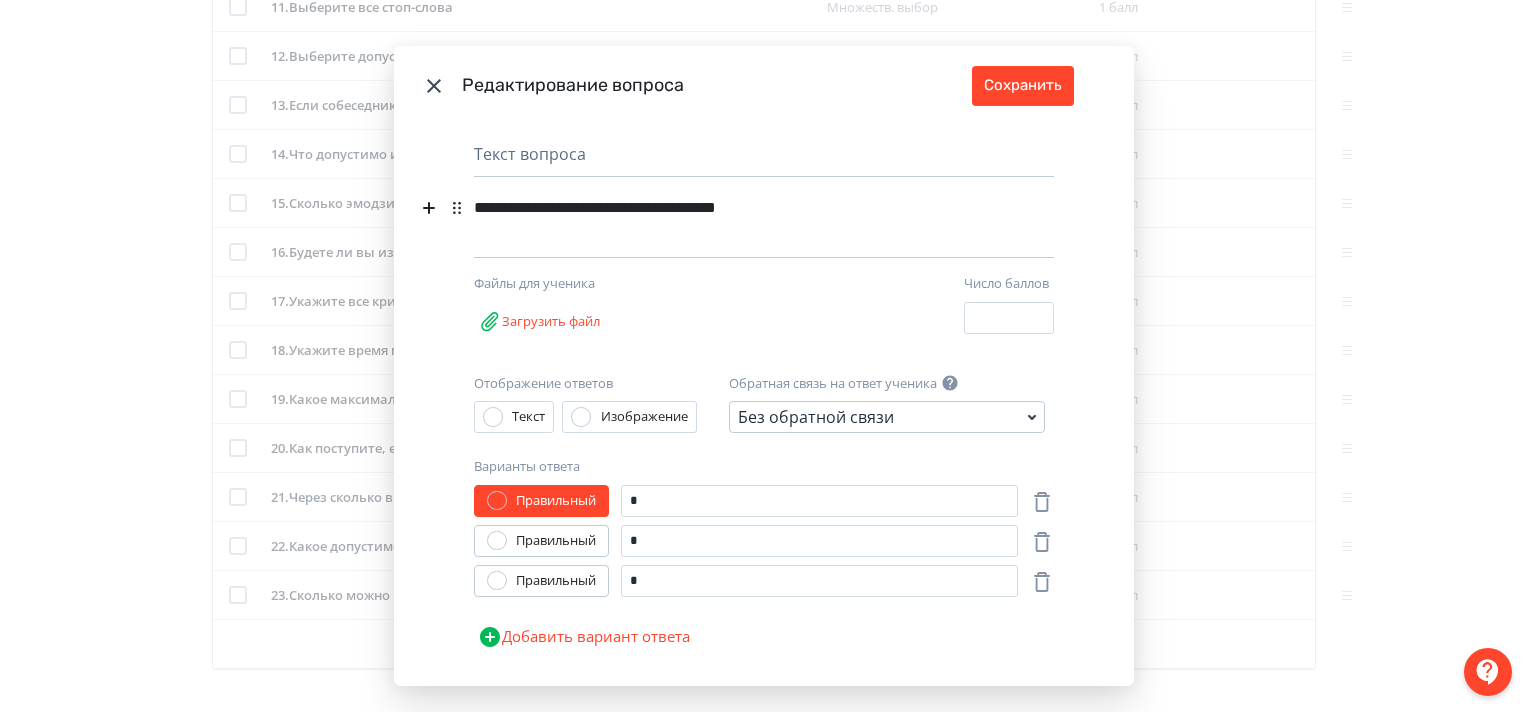 click on "**********" at bounding box center (729, 208) 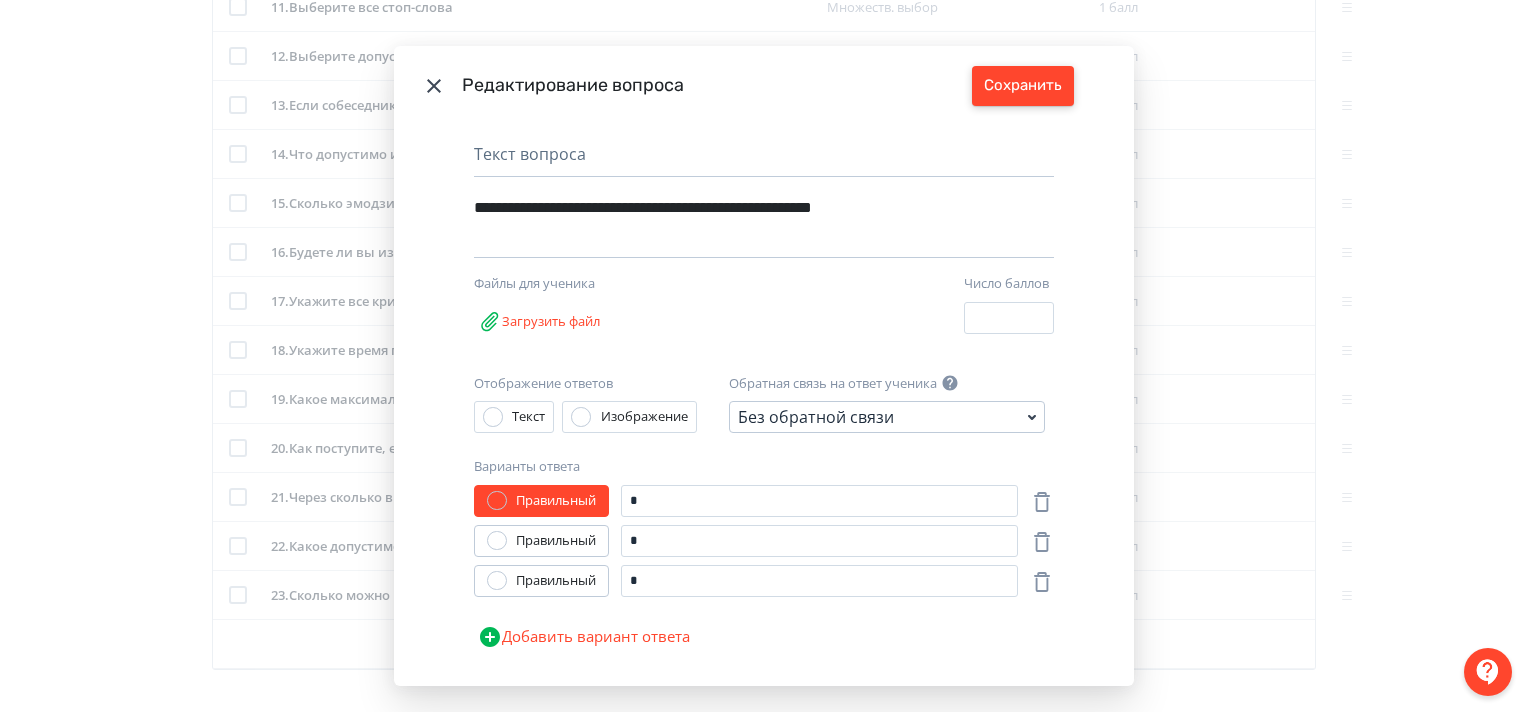 click on "Сохранить" at bounding box center (1023, 86) 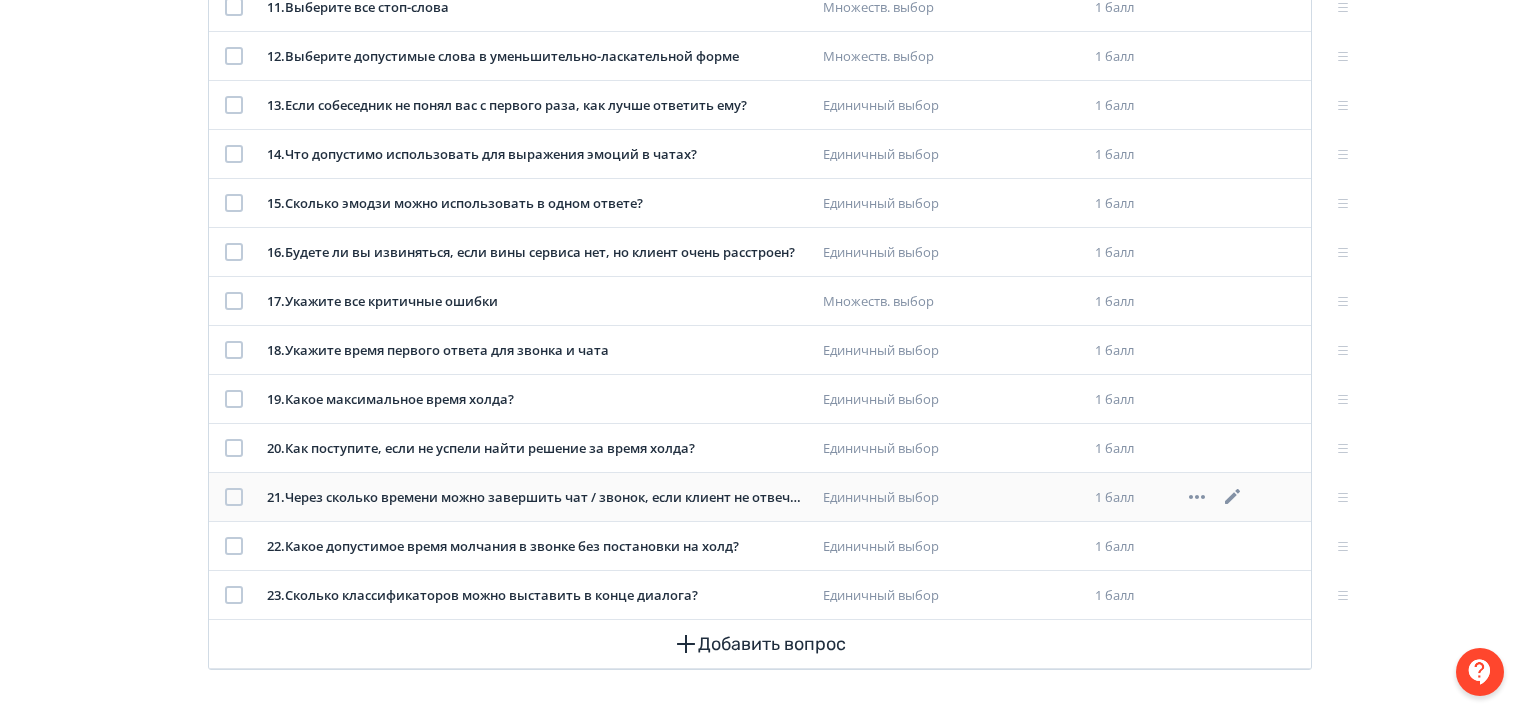 click 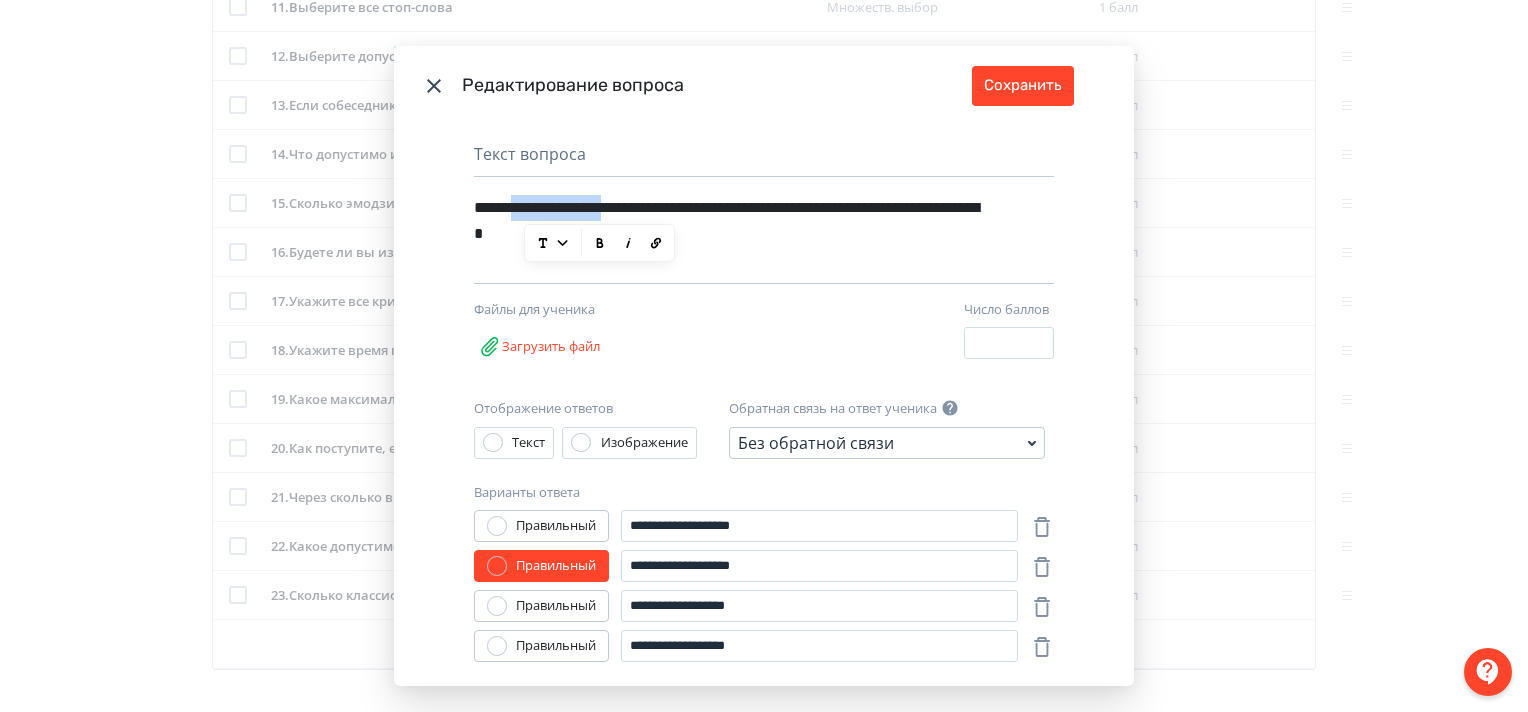 drag, startPoint x: 523, startPoint y: 208, endPoint x: 658, endPoint y: 212, distance: 135.05925 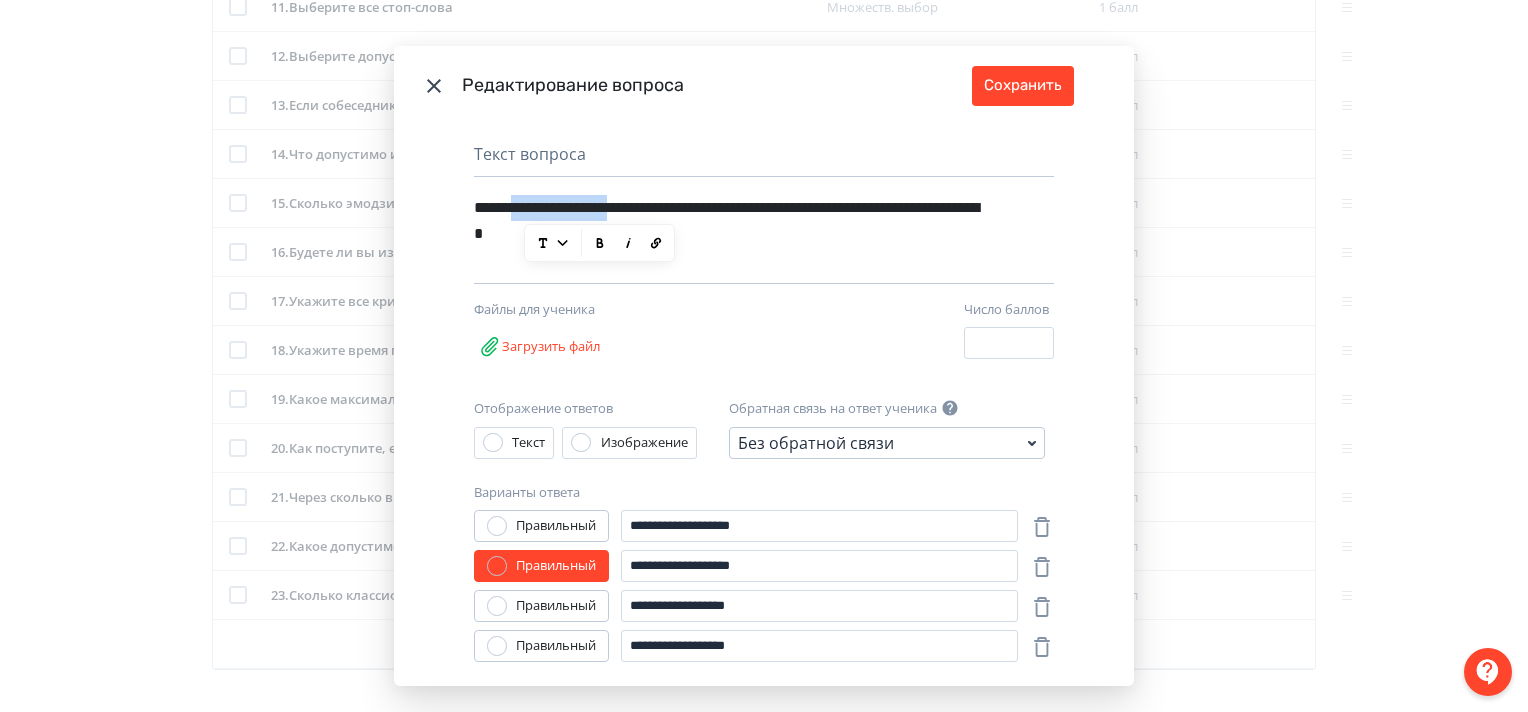 type 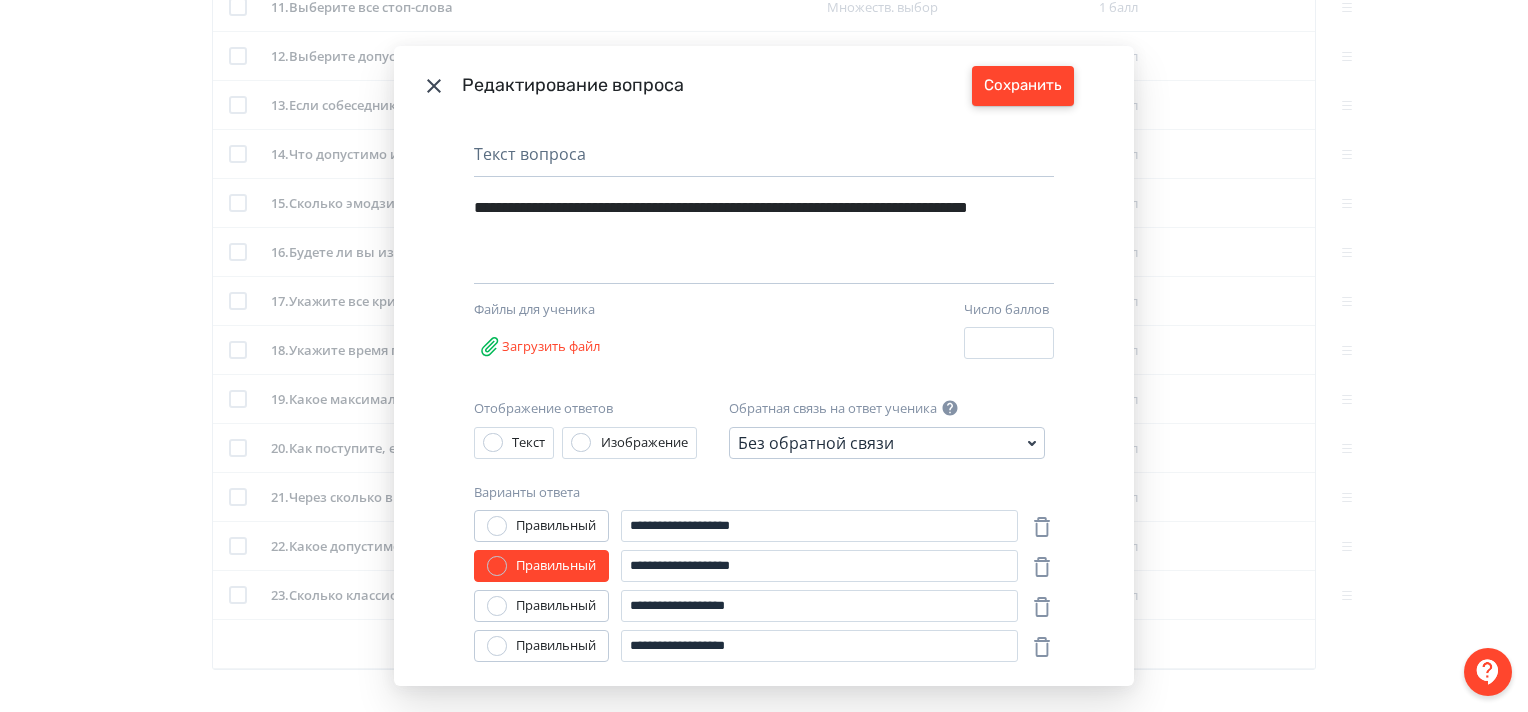 click on "Сохранить" at bounding box center (1023, 86) 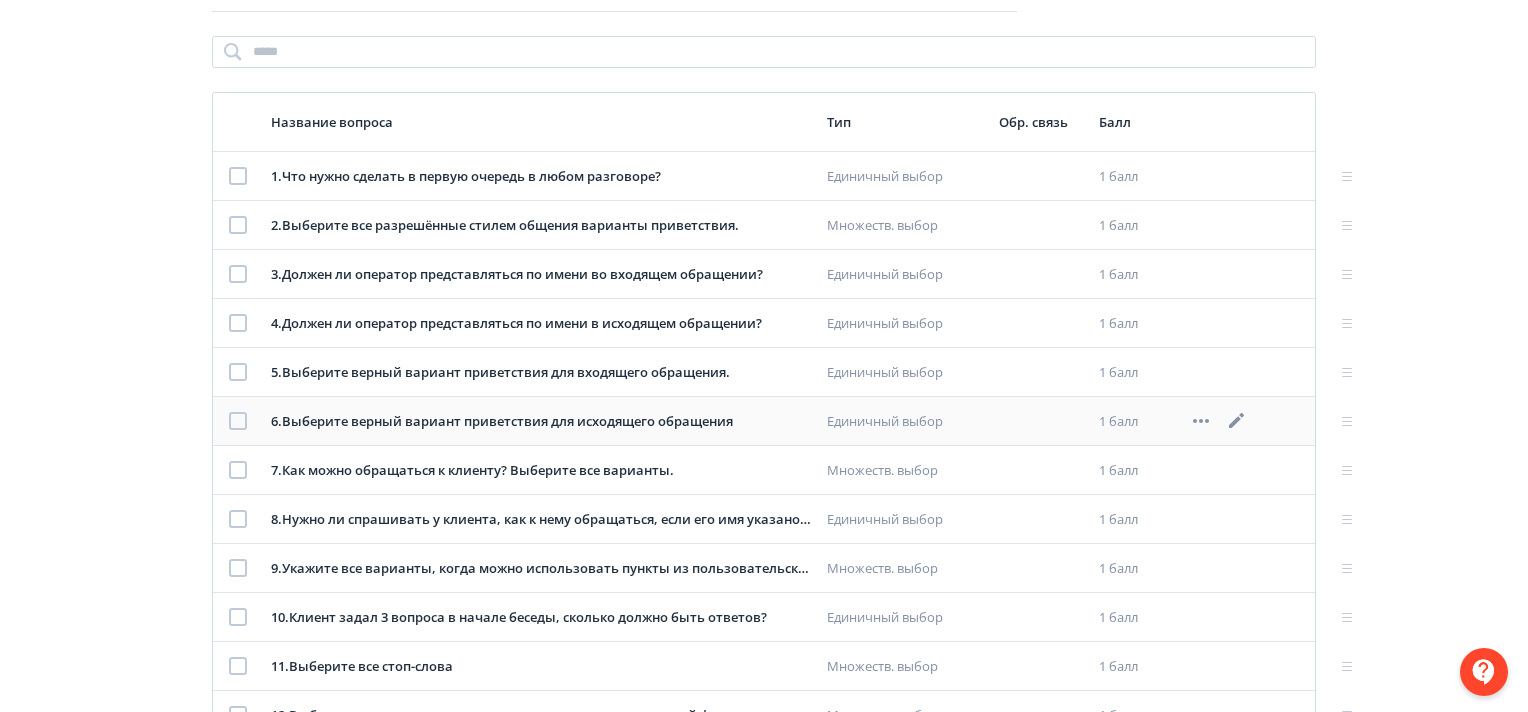 scroll, scrollTop: 289, scrollLeft: 0, axis: vertical 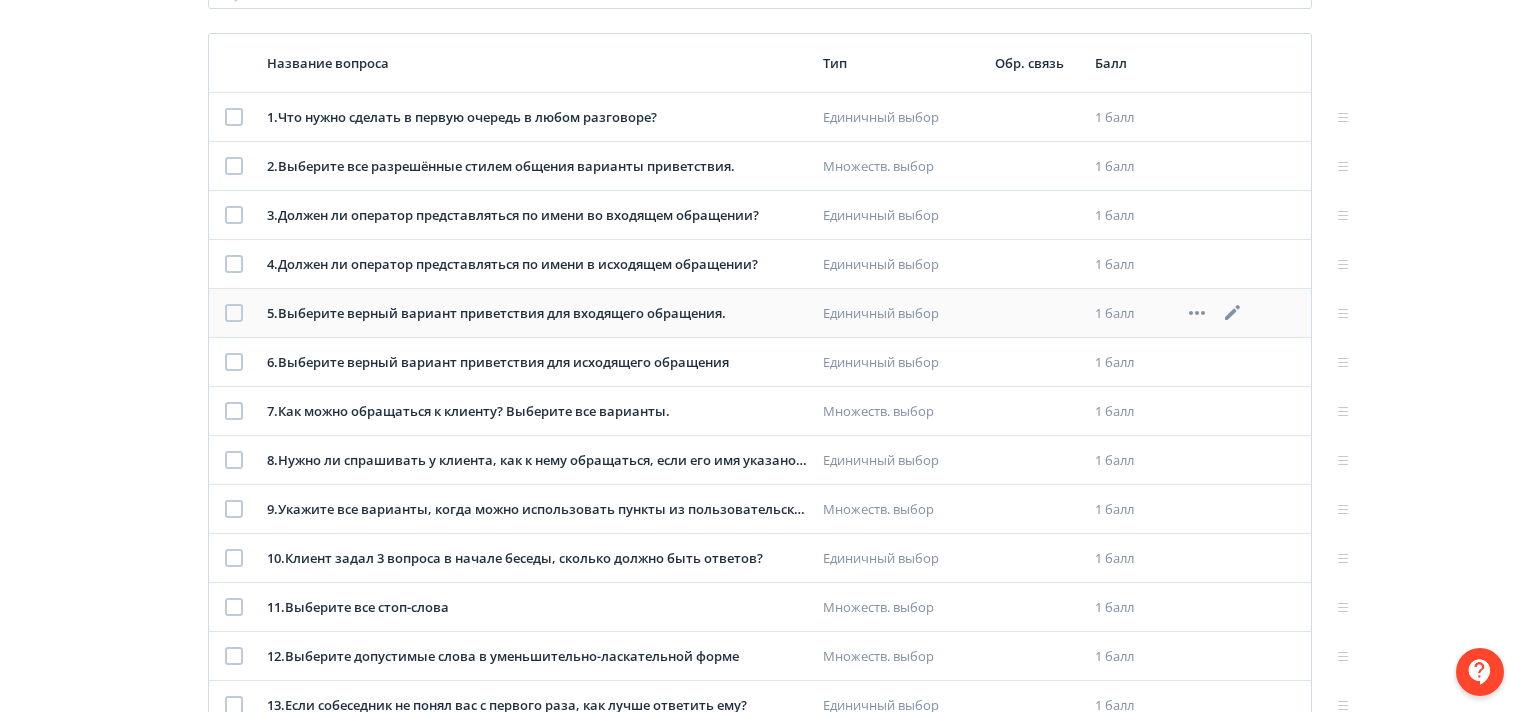click 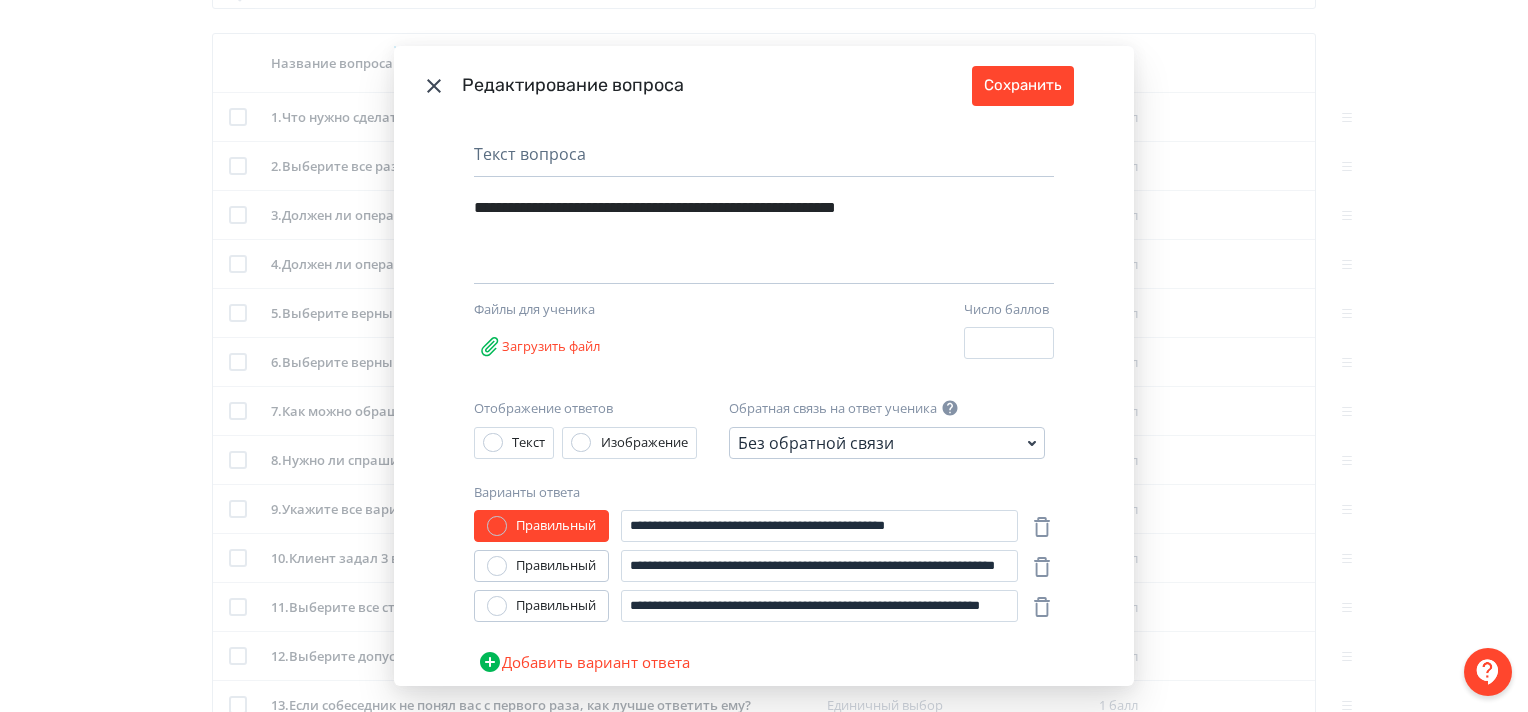 click 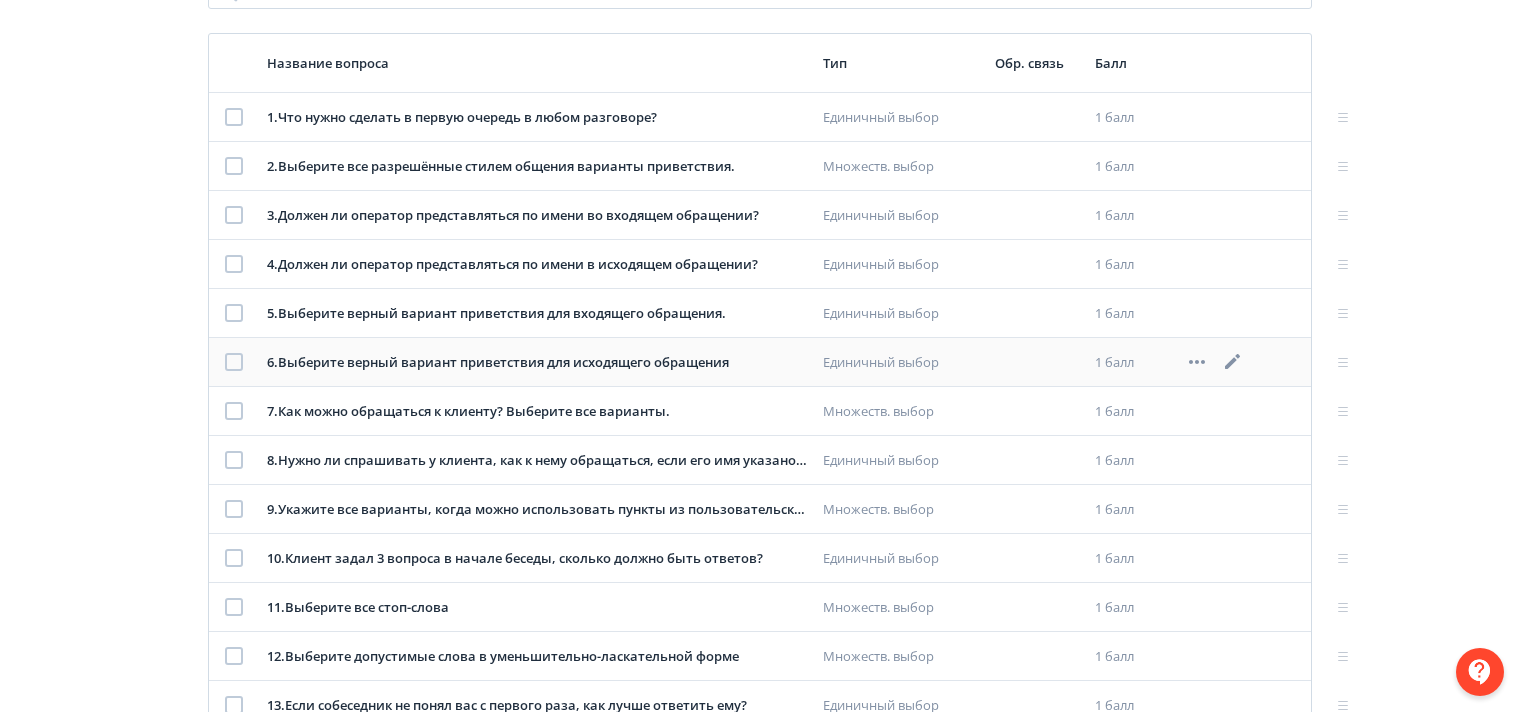 click 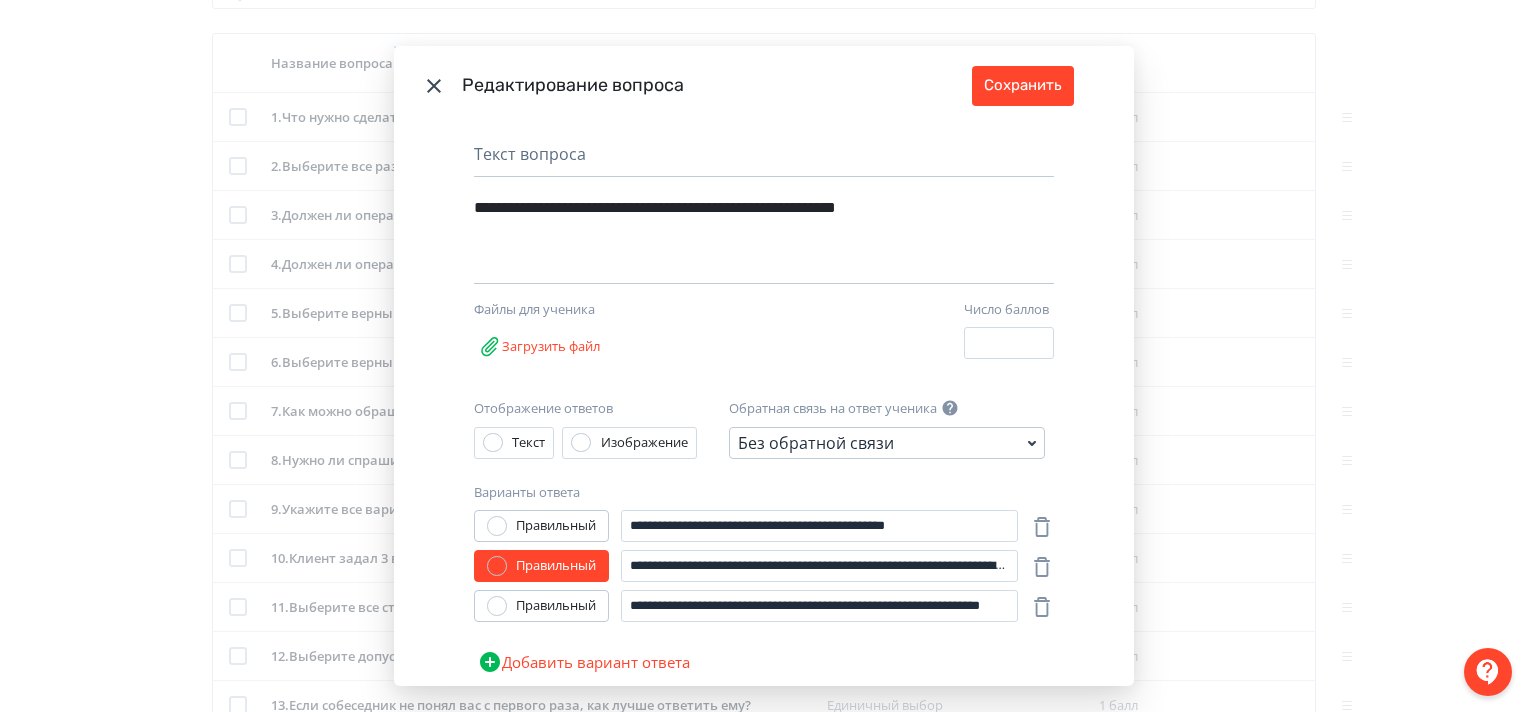 click 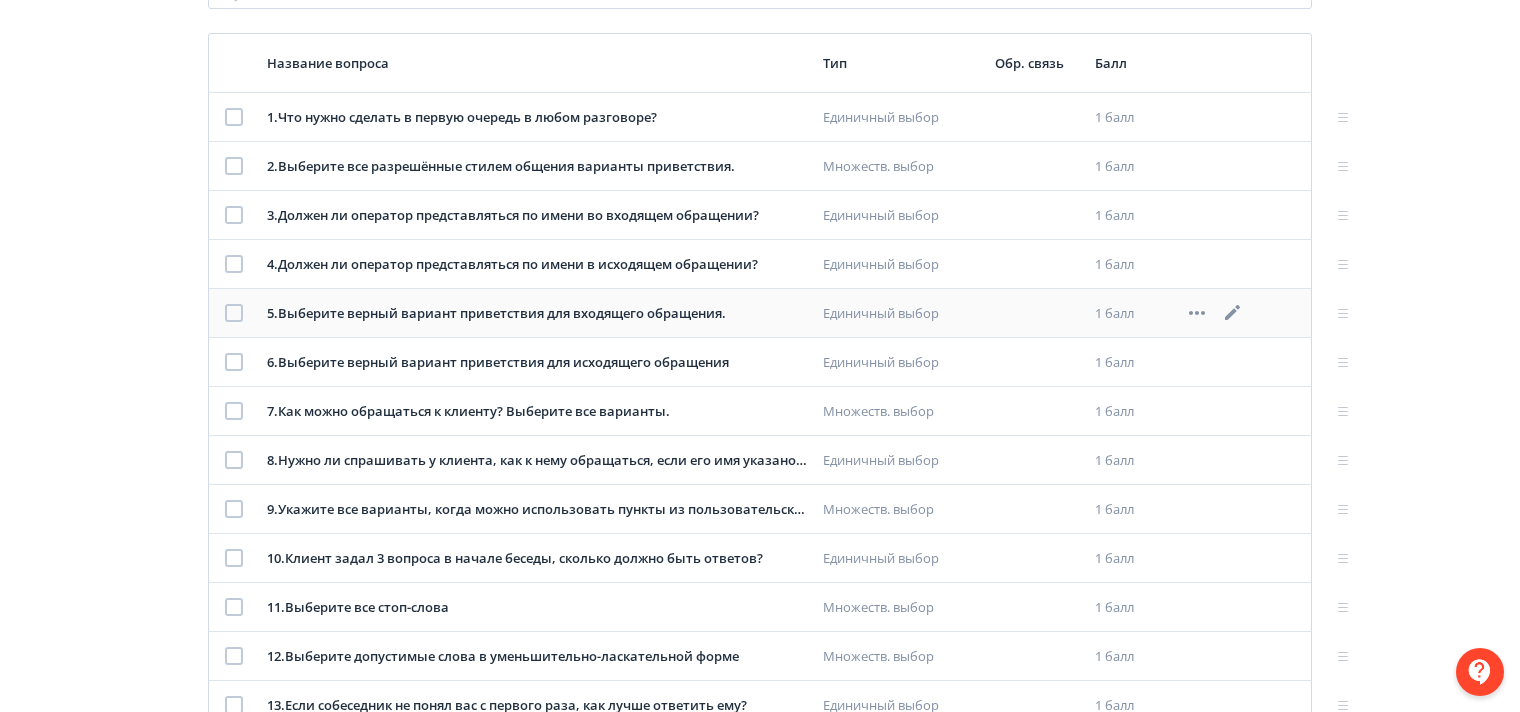 click 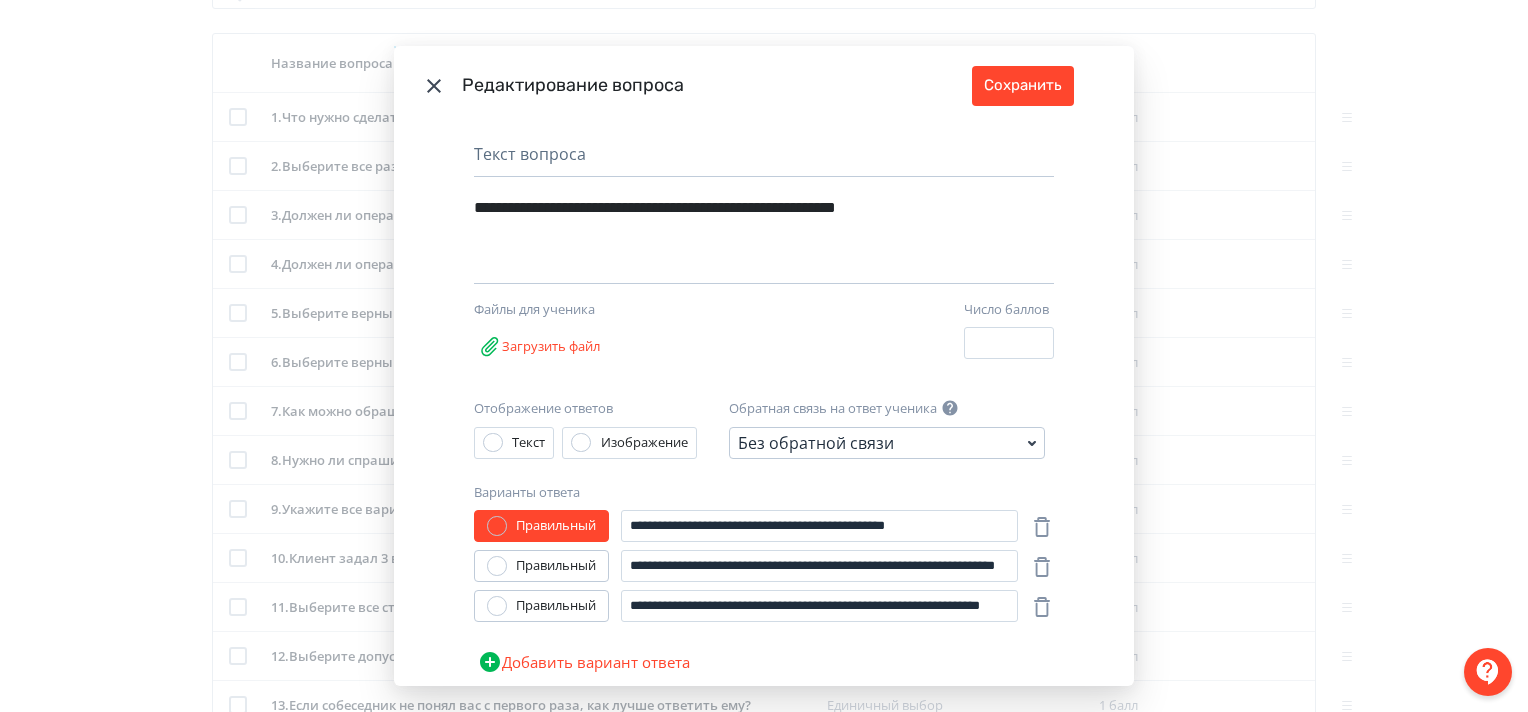 click 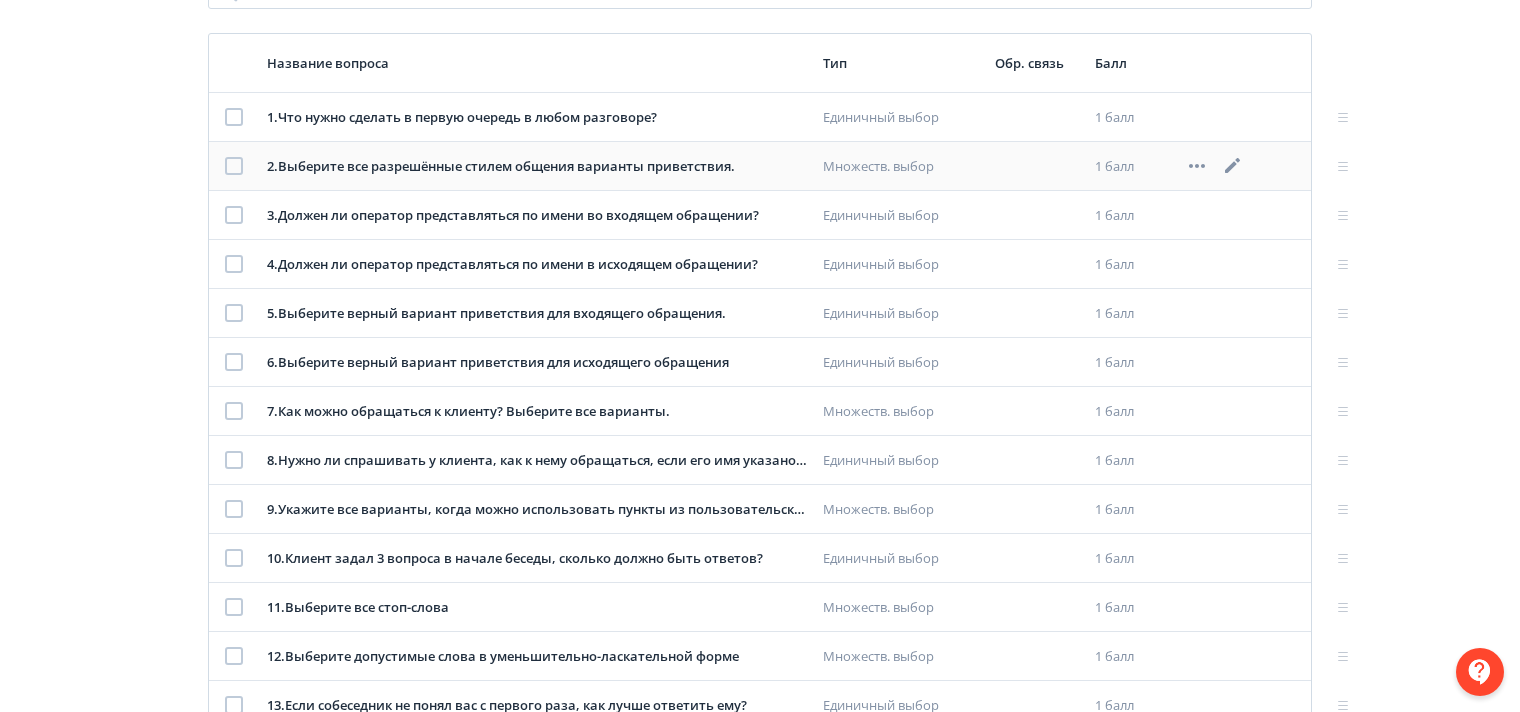 click 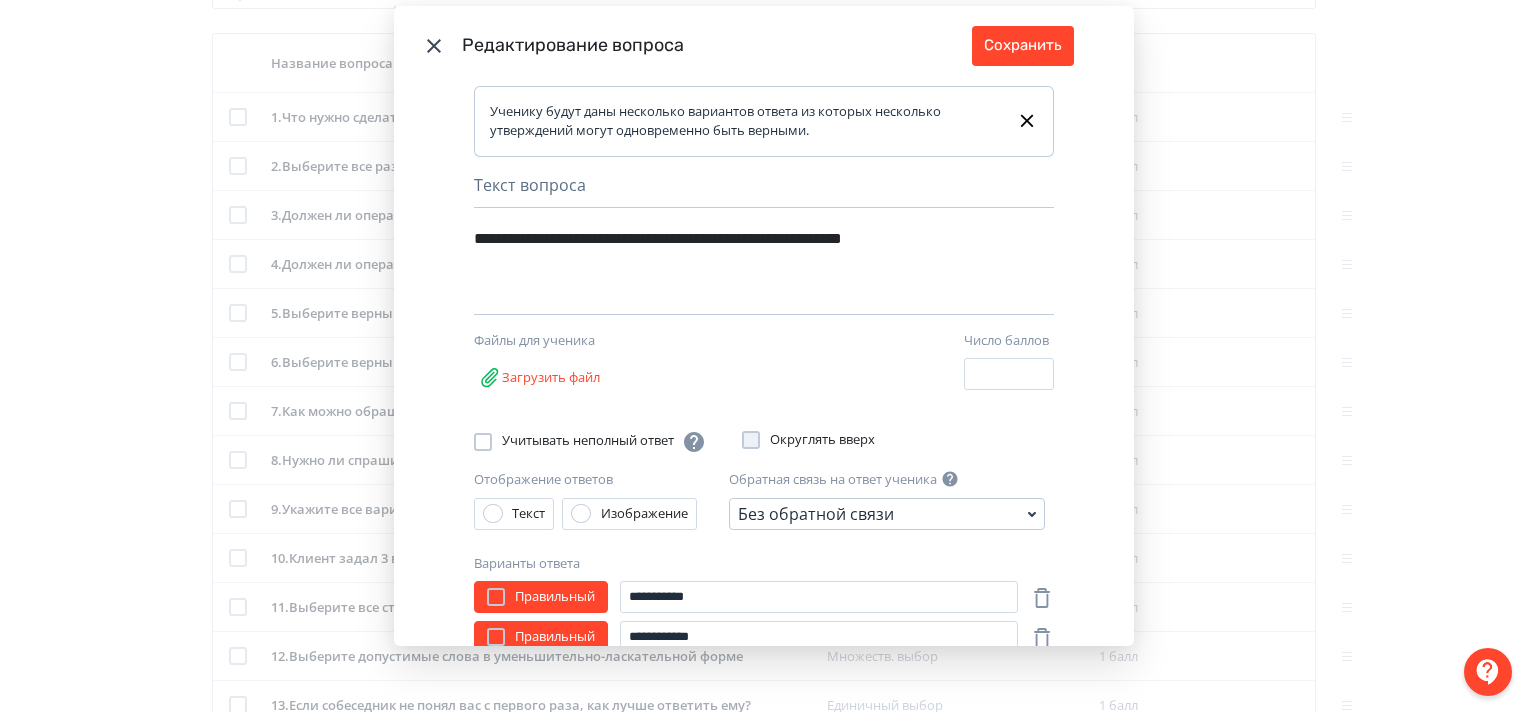 scroll, scrollTop: 78, scrollLeft: 0, axis: vertical 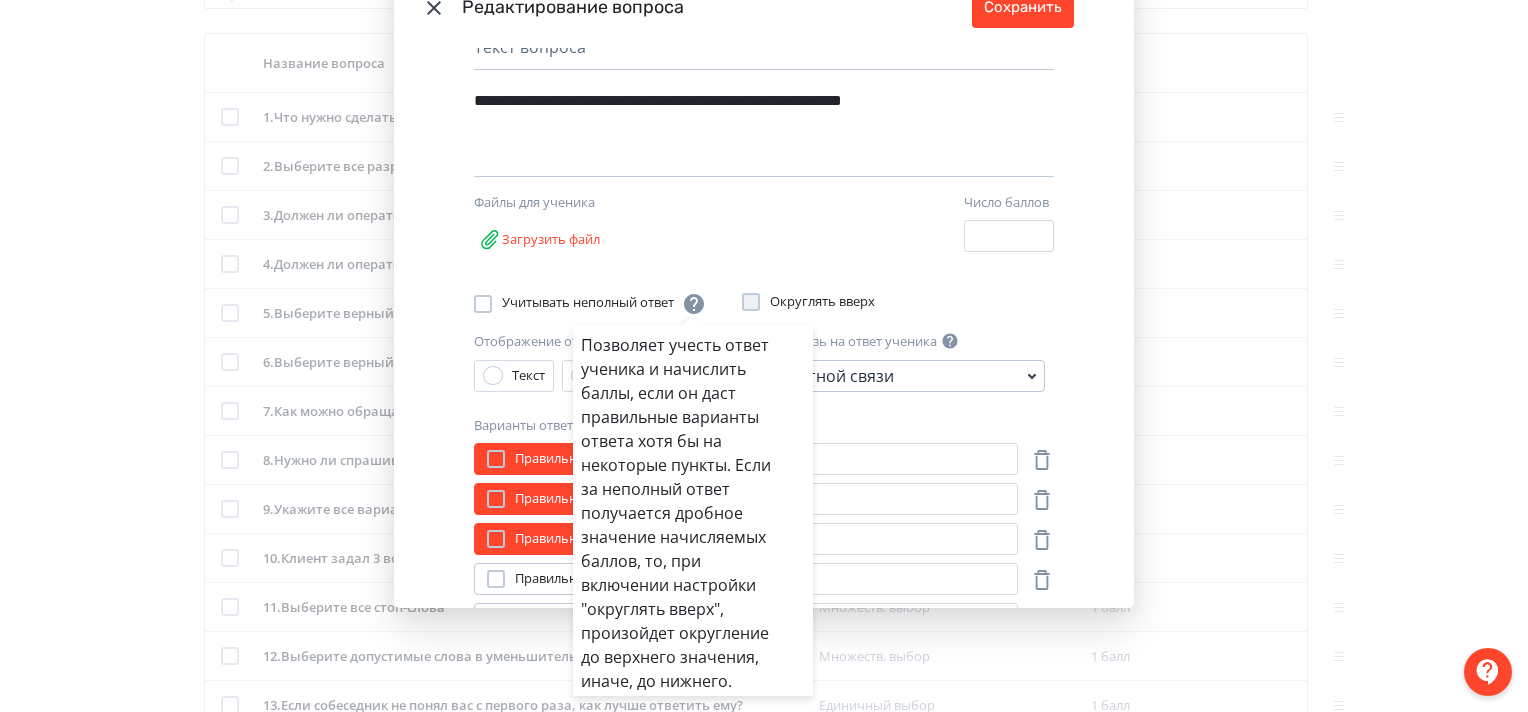 click on "Позволяет учесть ответ ученика и начислить баллы, если он даст правильные варианты ответа хотя бы на некоторые пункты. Если за неполный ответ получается дробное значение начисляемых баллов, то, при включении настройки "округлять вверх", произойдет округление до верхнего значения, иначе, до нижнего." at bounding box center (764, 356) 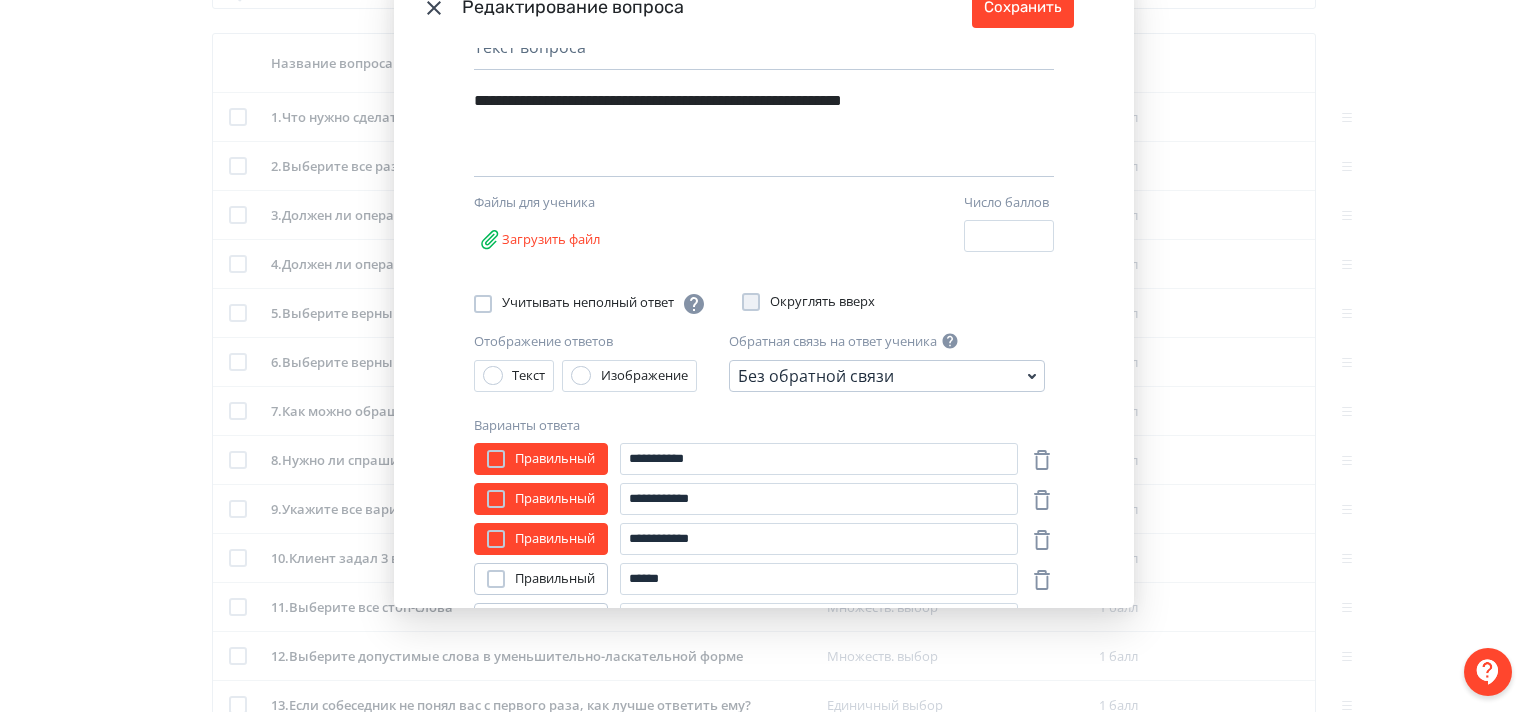 click 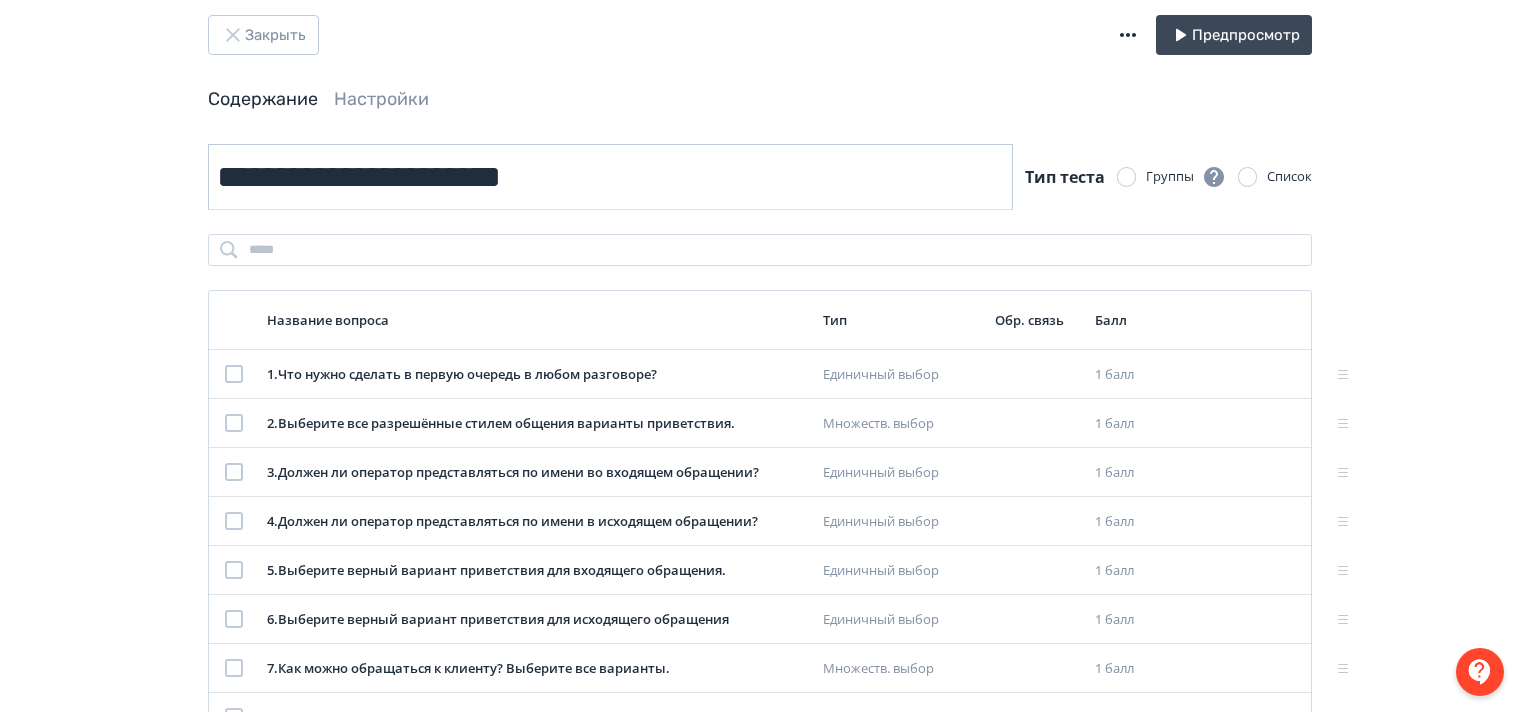 scroll, scrollTop: 0, scrollLeft: 0, axis: both 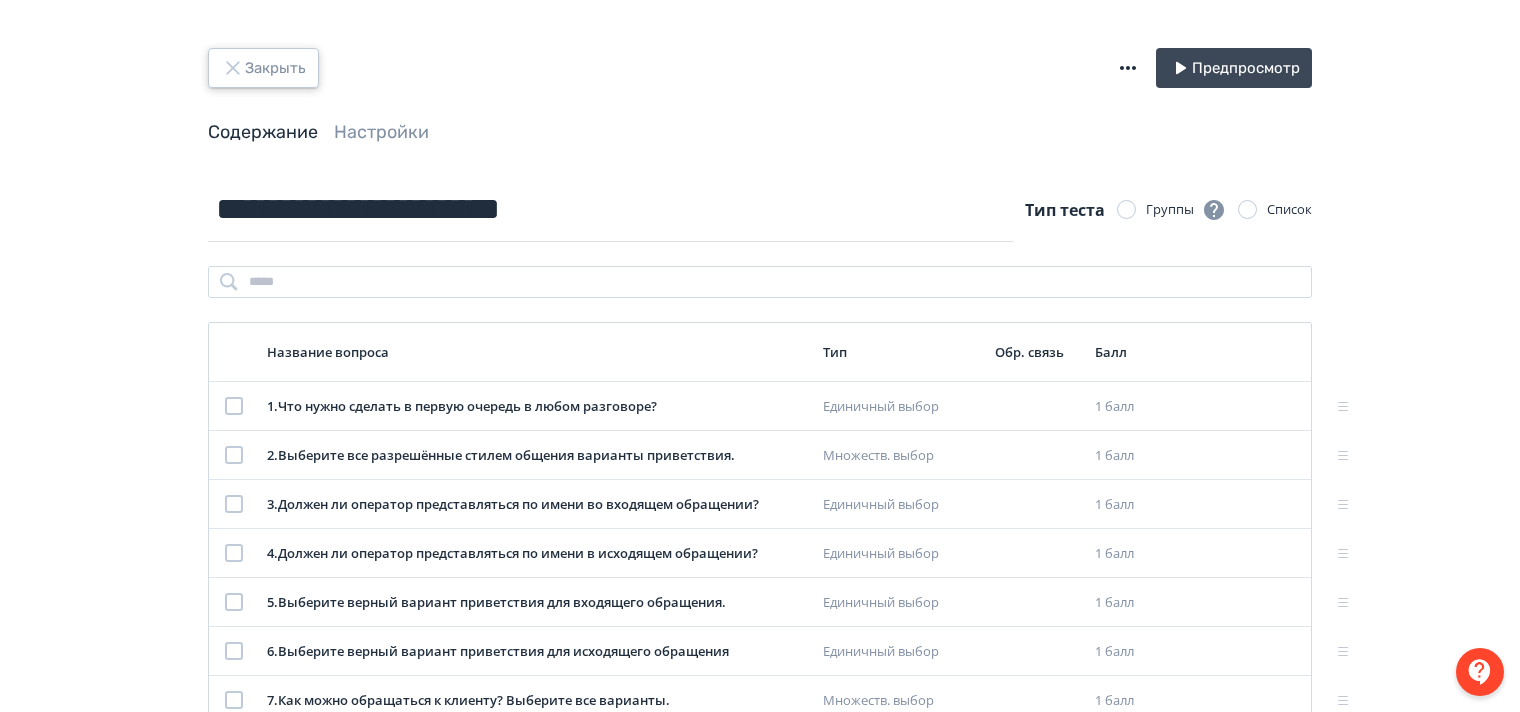 click 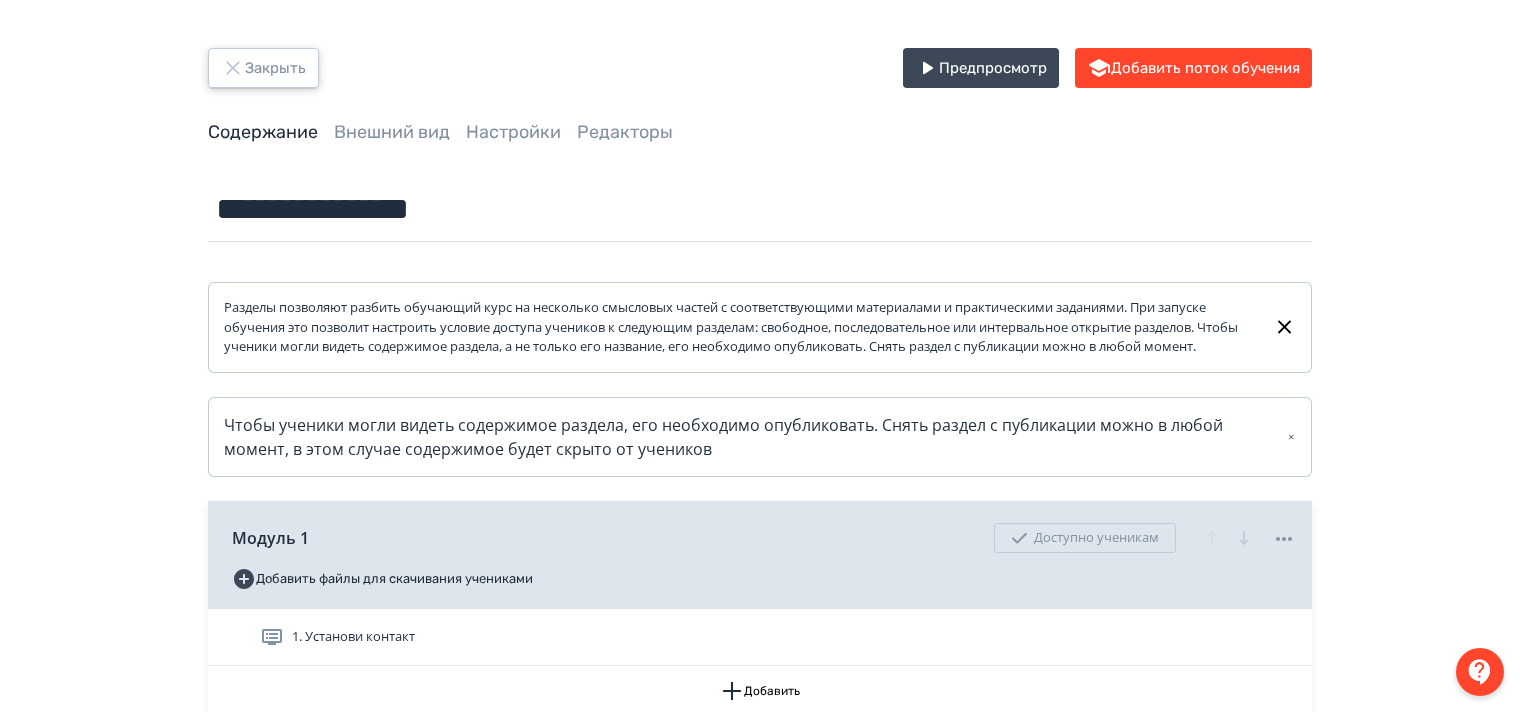 click 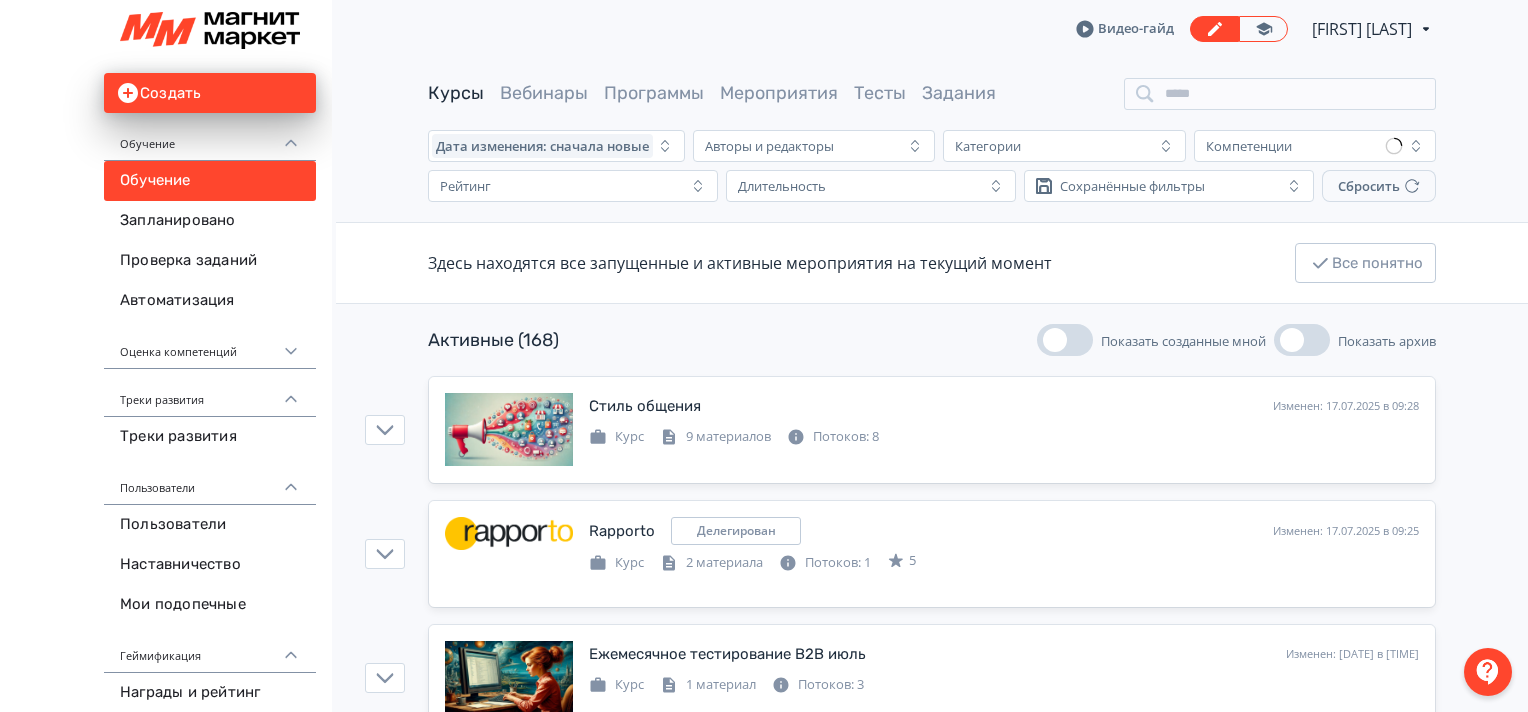 click on "Тесты" at bounding box center [880, 93] 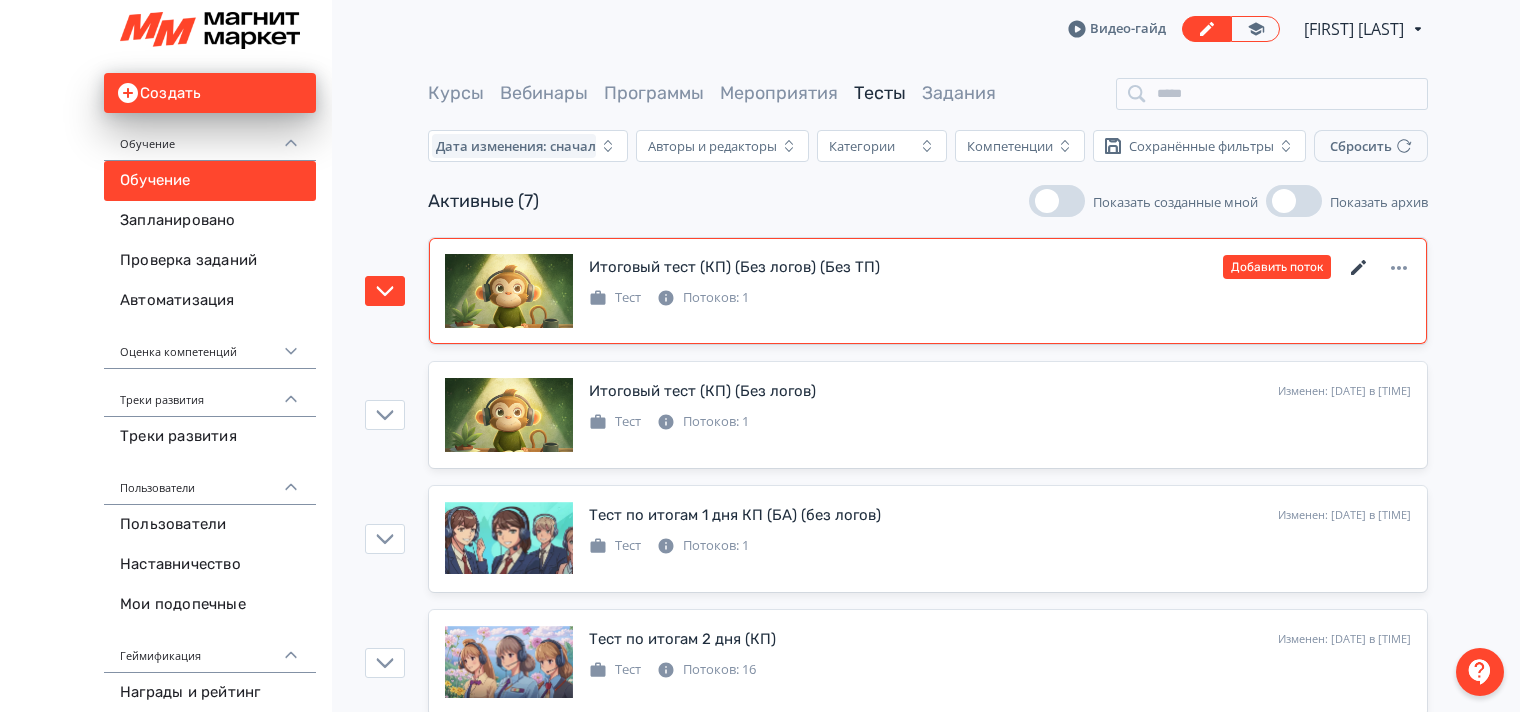 click 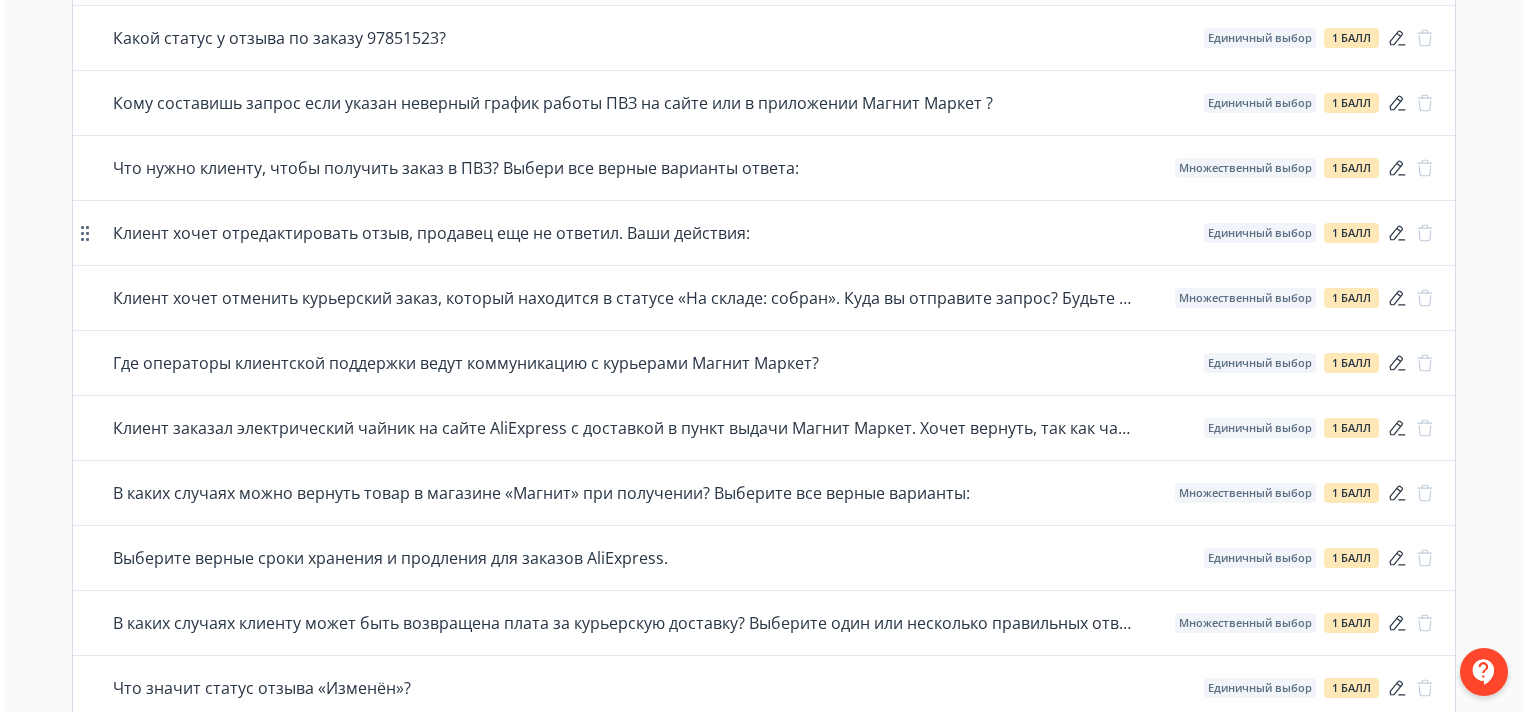 scroll, scrollTop: 1000, scrollLeft: 0, axis: vertical 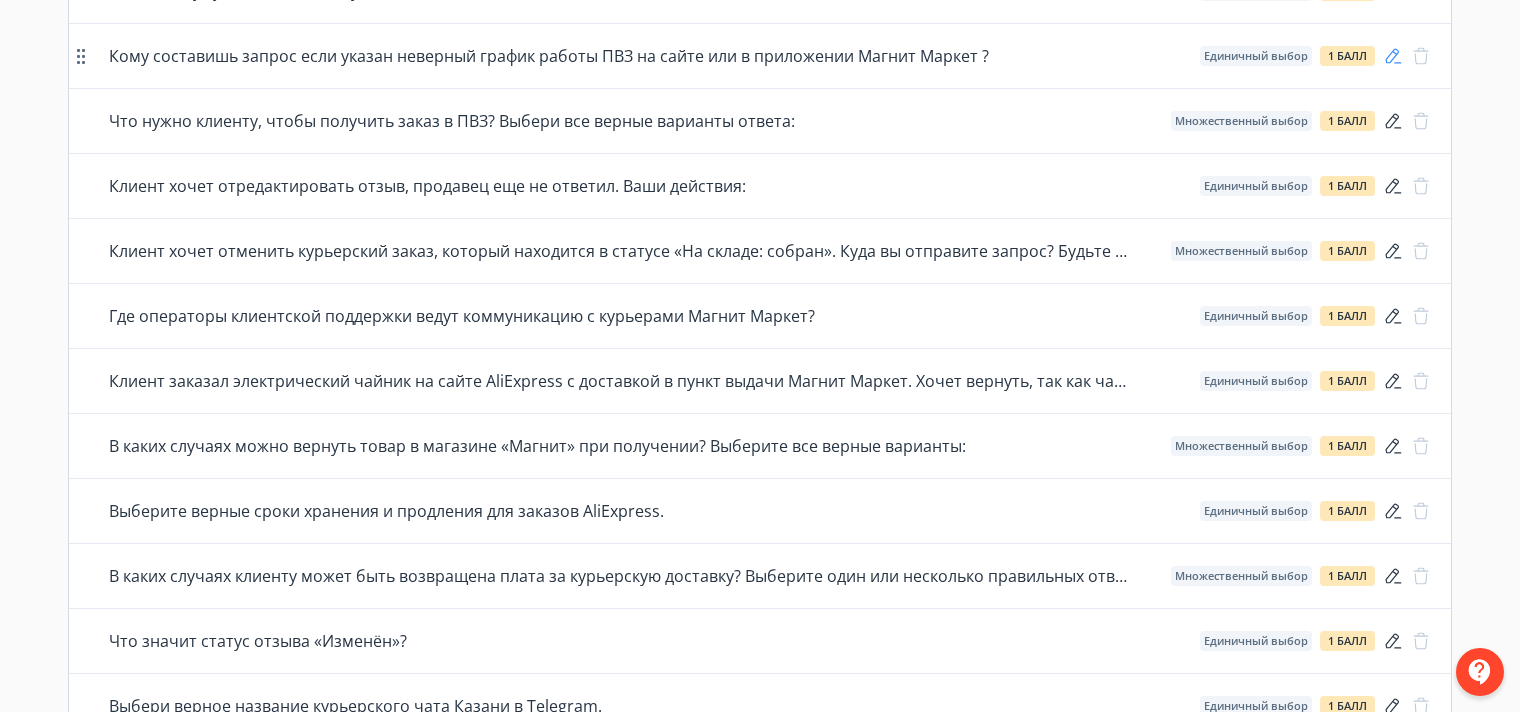 click 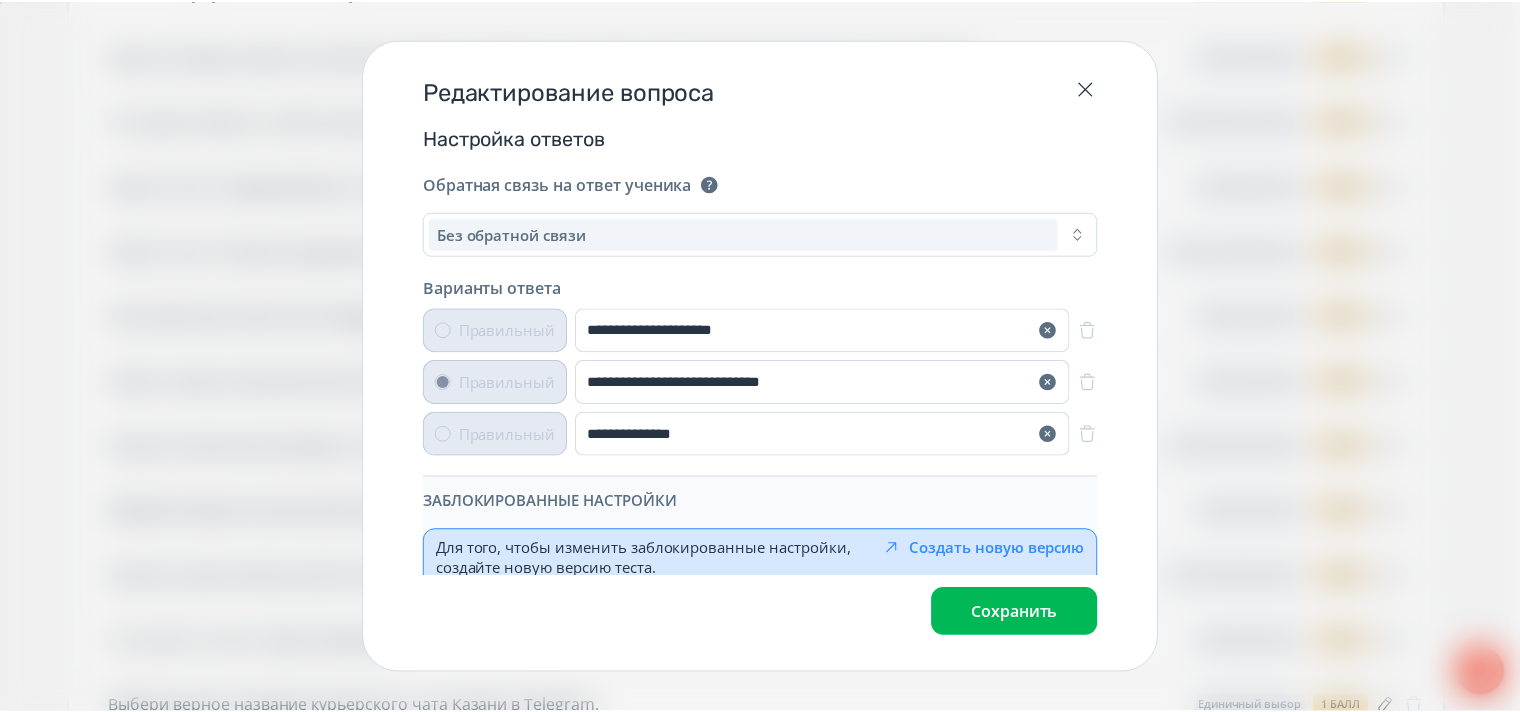 scroll, scrollTop: 200, scrollLeft: 0, axis: vertical 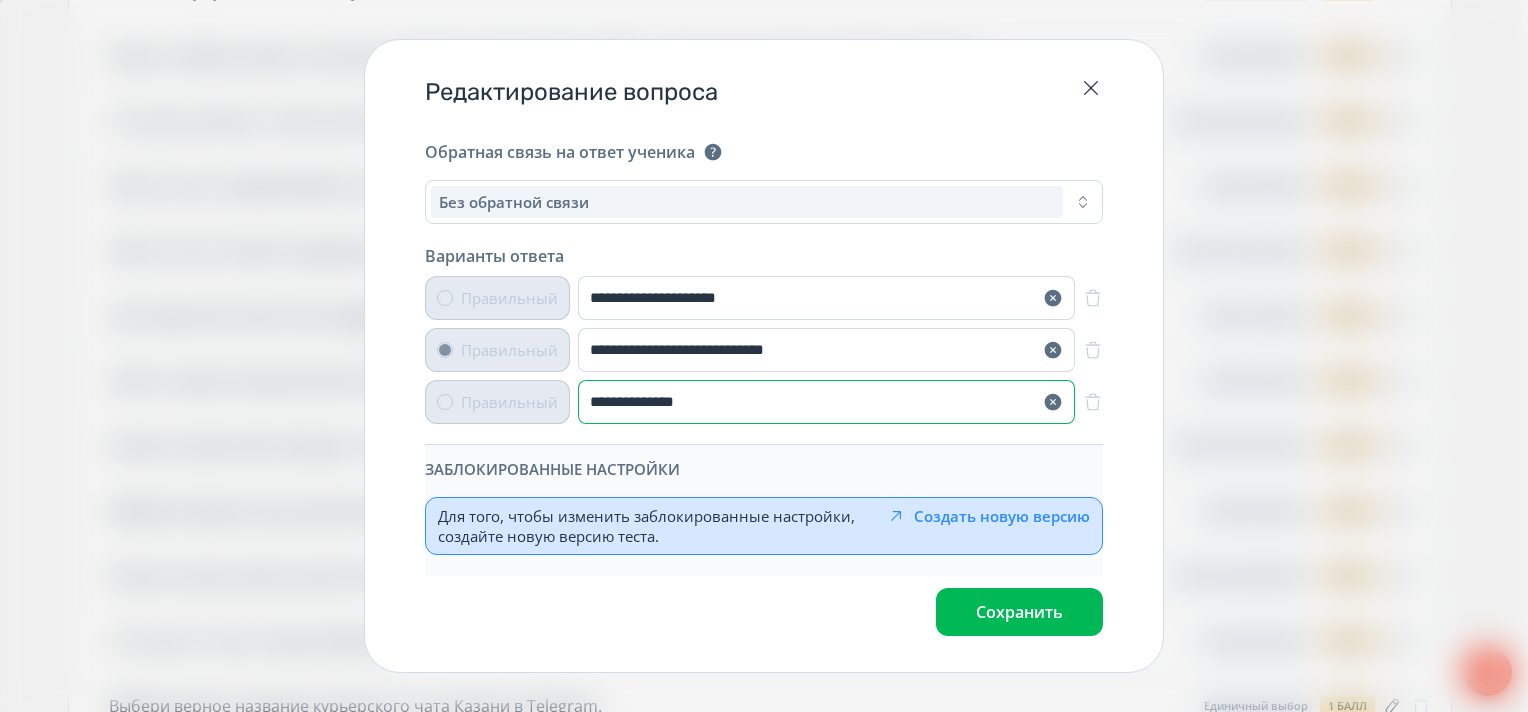 drag, startPoint x: 708, startPoint y: 400, endPoint x: 562, endPoint y: 394, distance: 146.12323 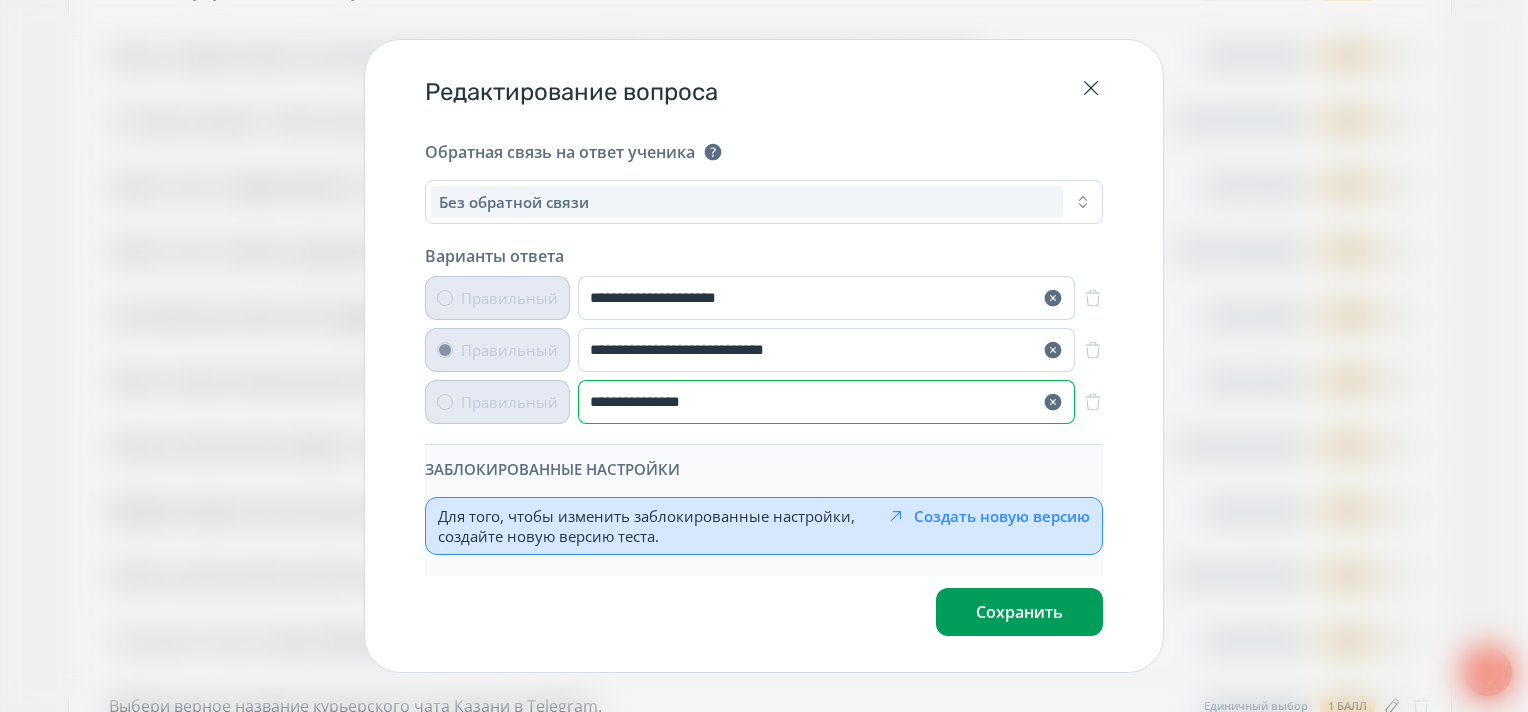 type on "**********" 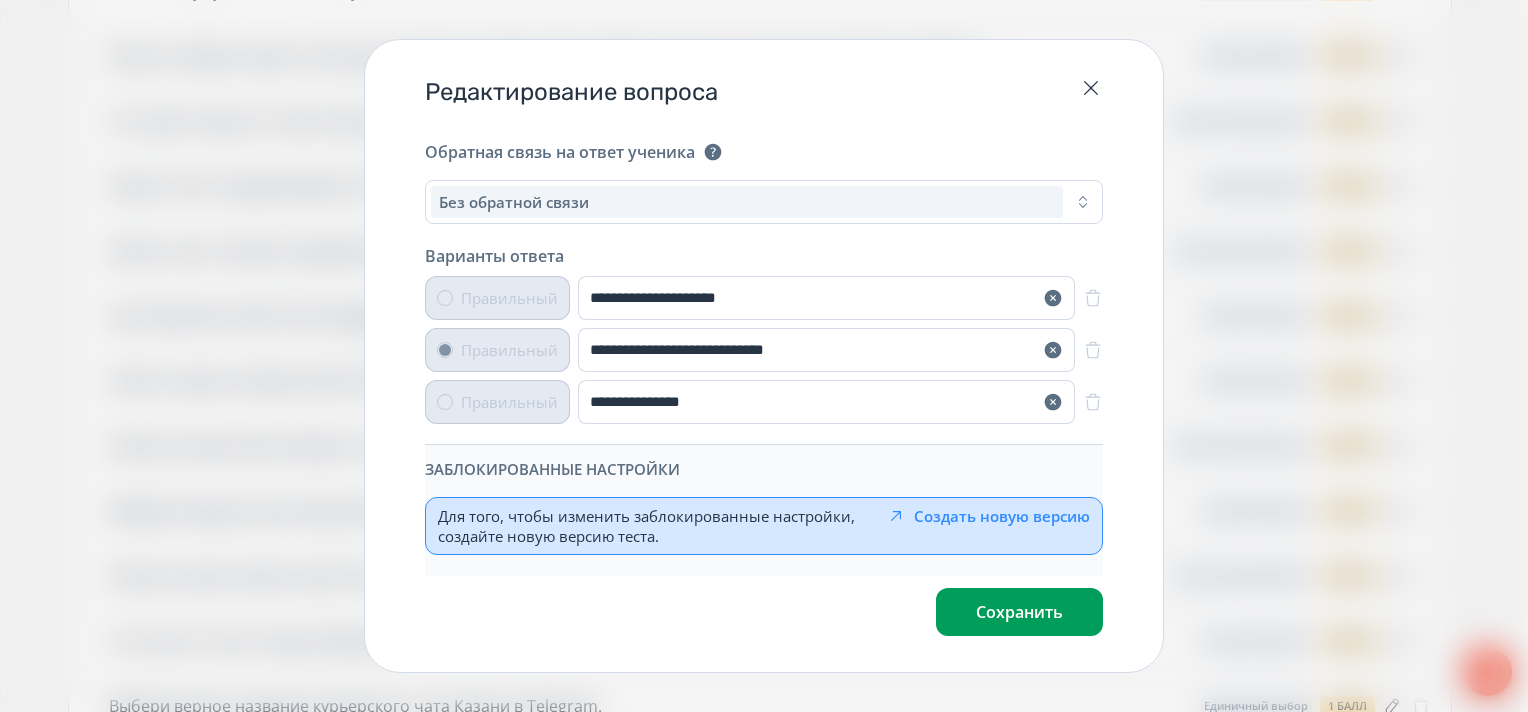 click on "Сохранить" at bounding box center (1019, 612) 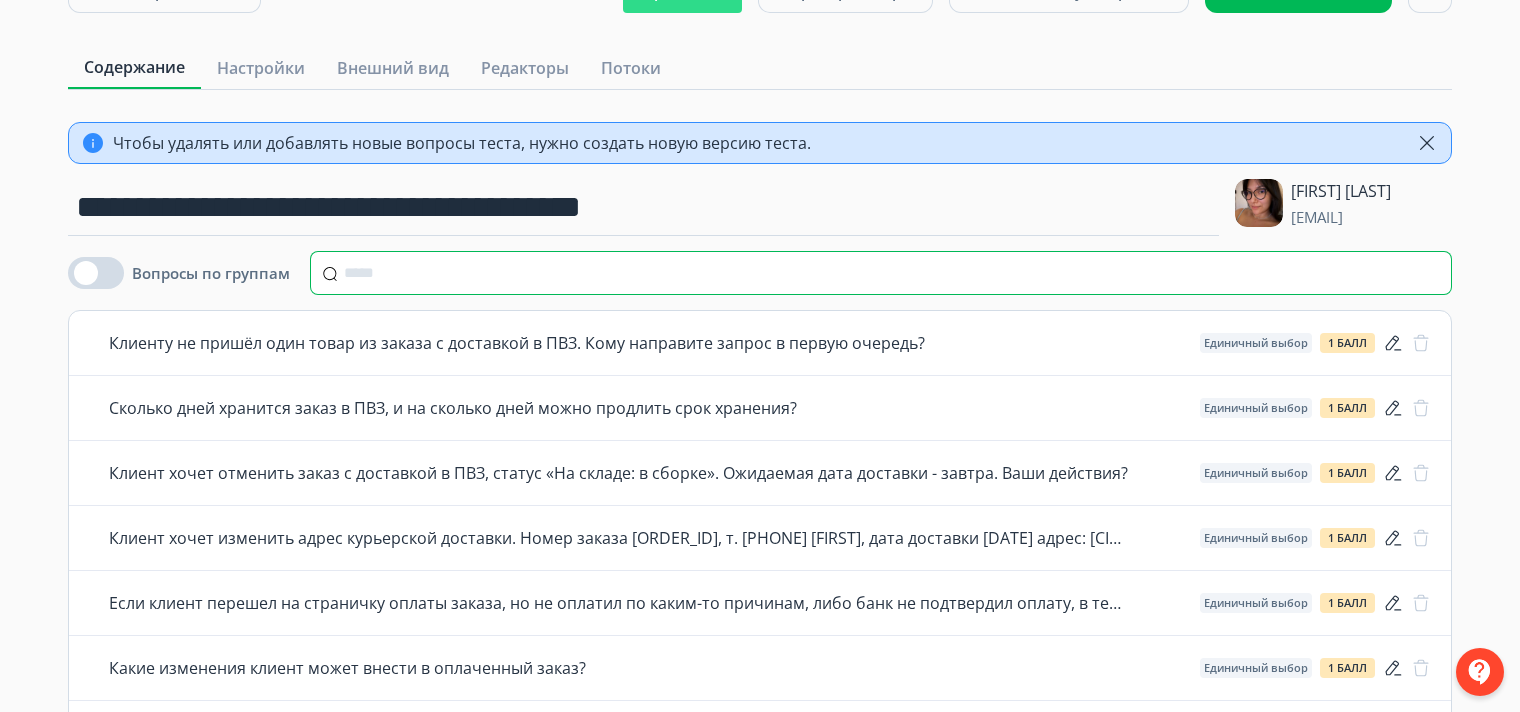 scroll, scrollTop: 0, scrollLeft: 0, axis: both 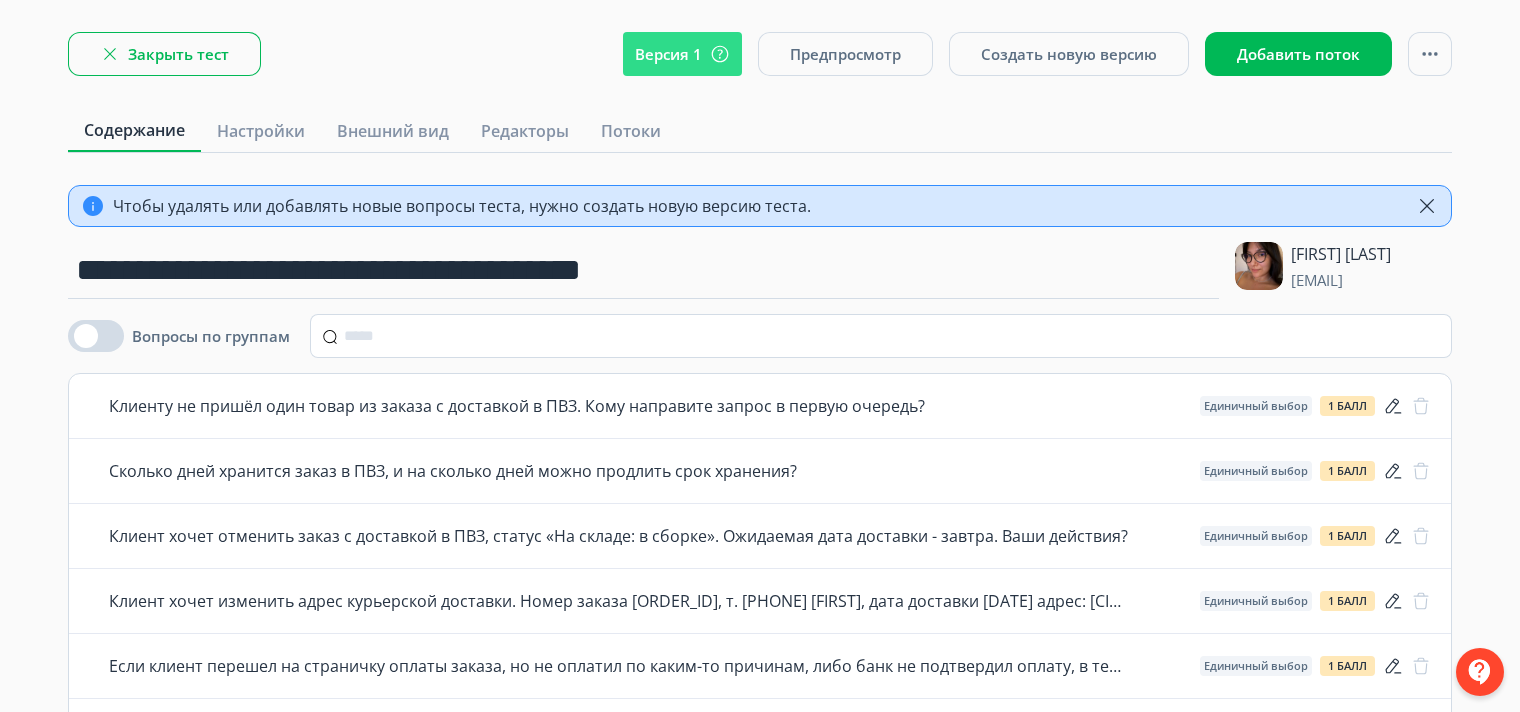 click 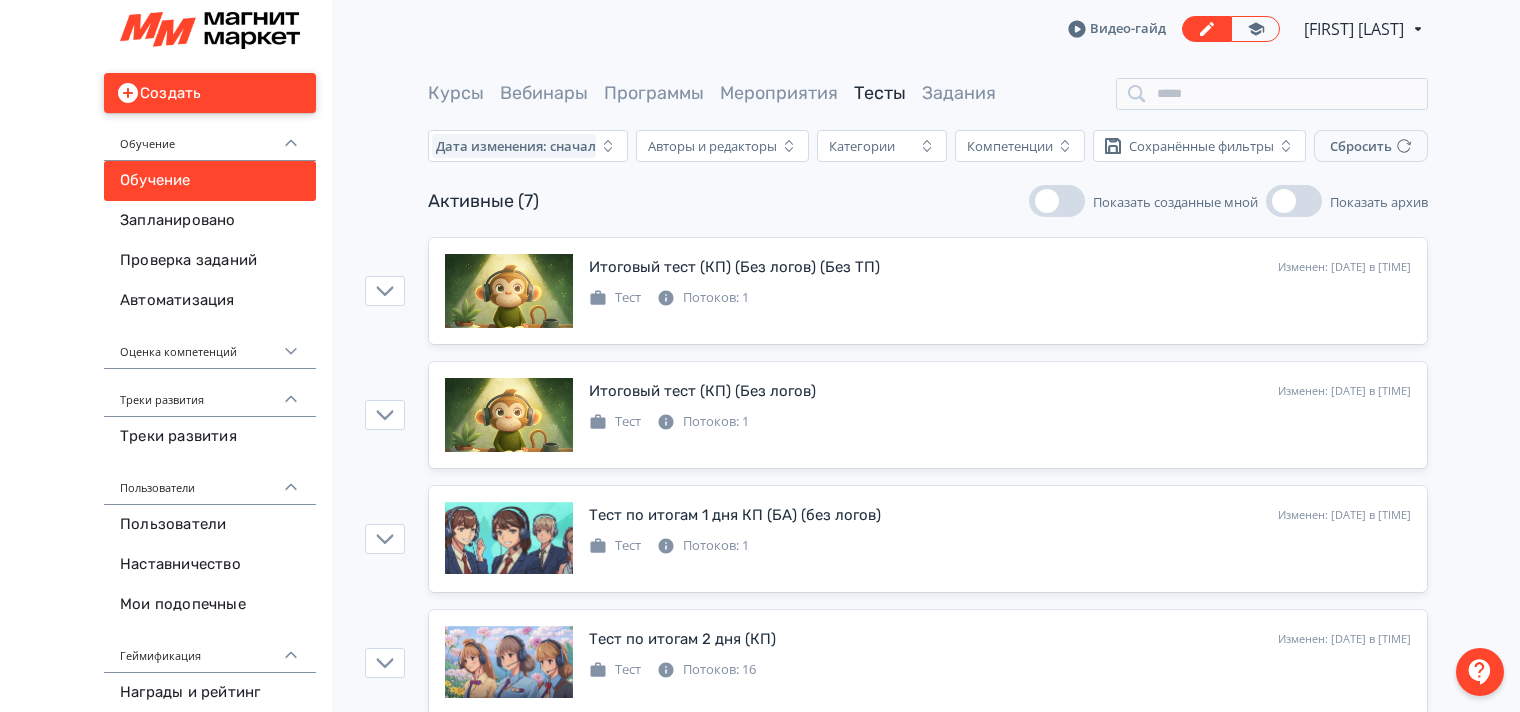 click on "Создать" at bounding box center [210, 93] 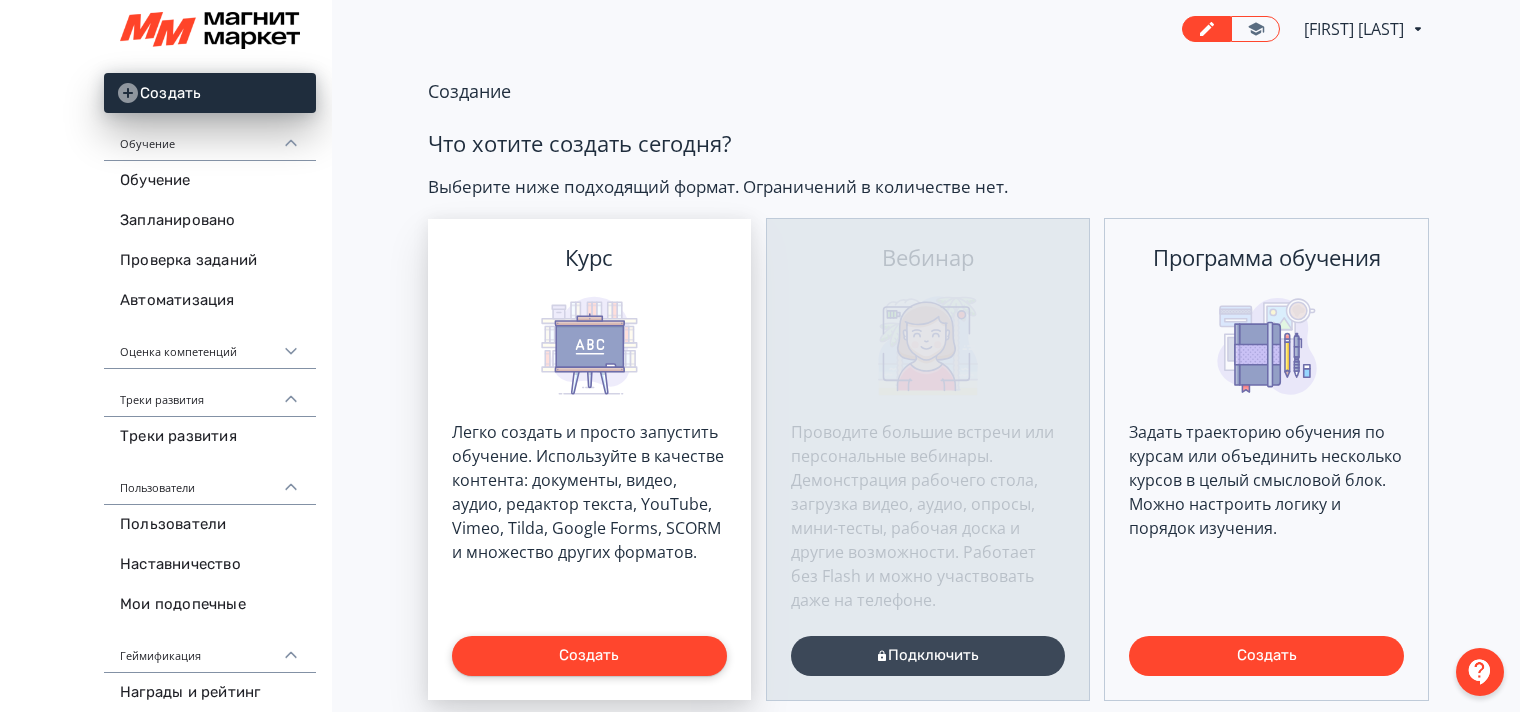 click on "Создать" at bounding box center [589, 656] 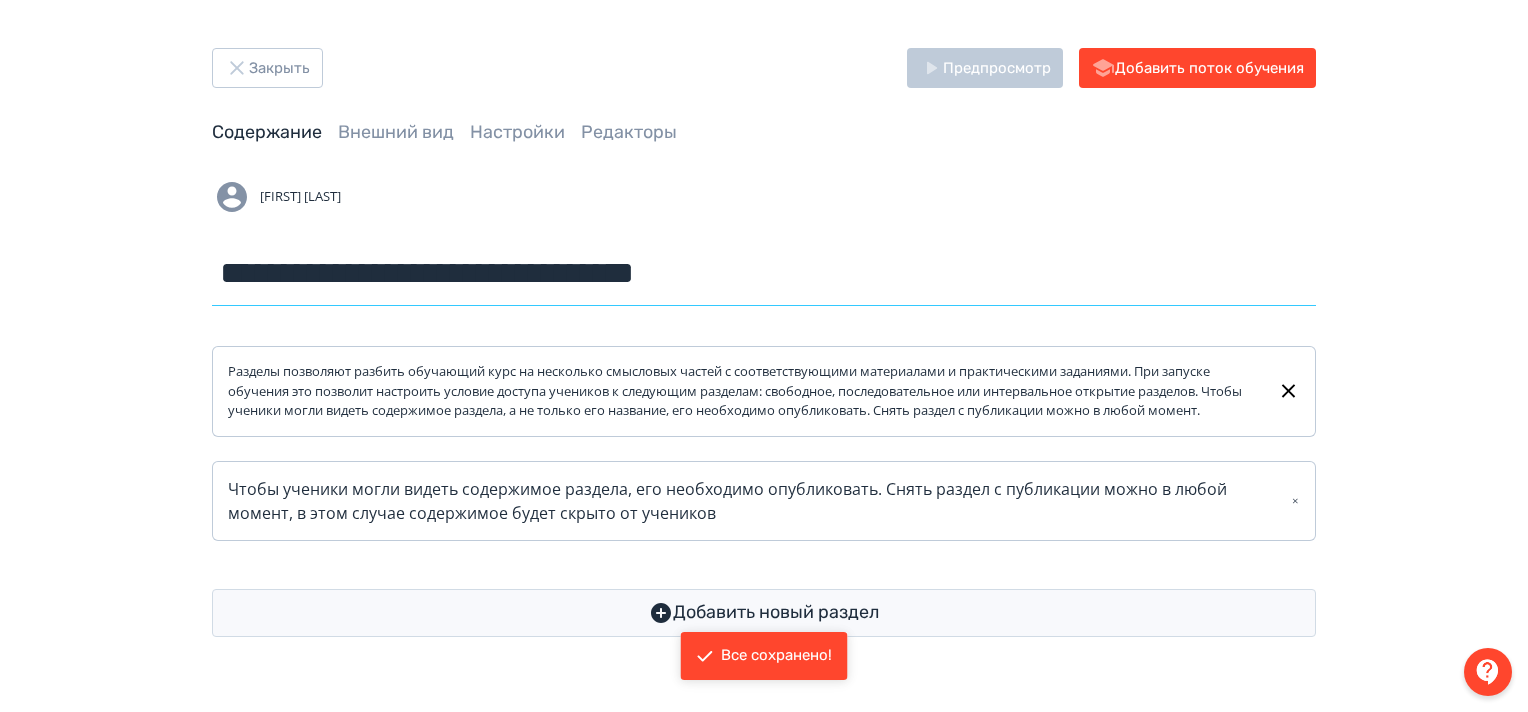 drag, startPoint x: 679, startPoint y: 280, endPoint x: 16, endPoint y: 251, distance: 663.6339 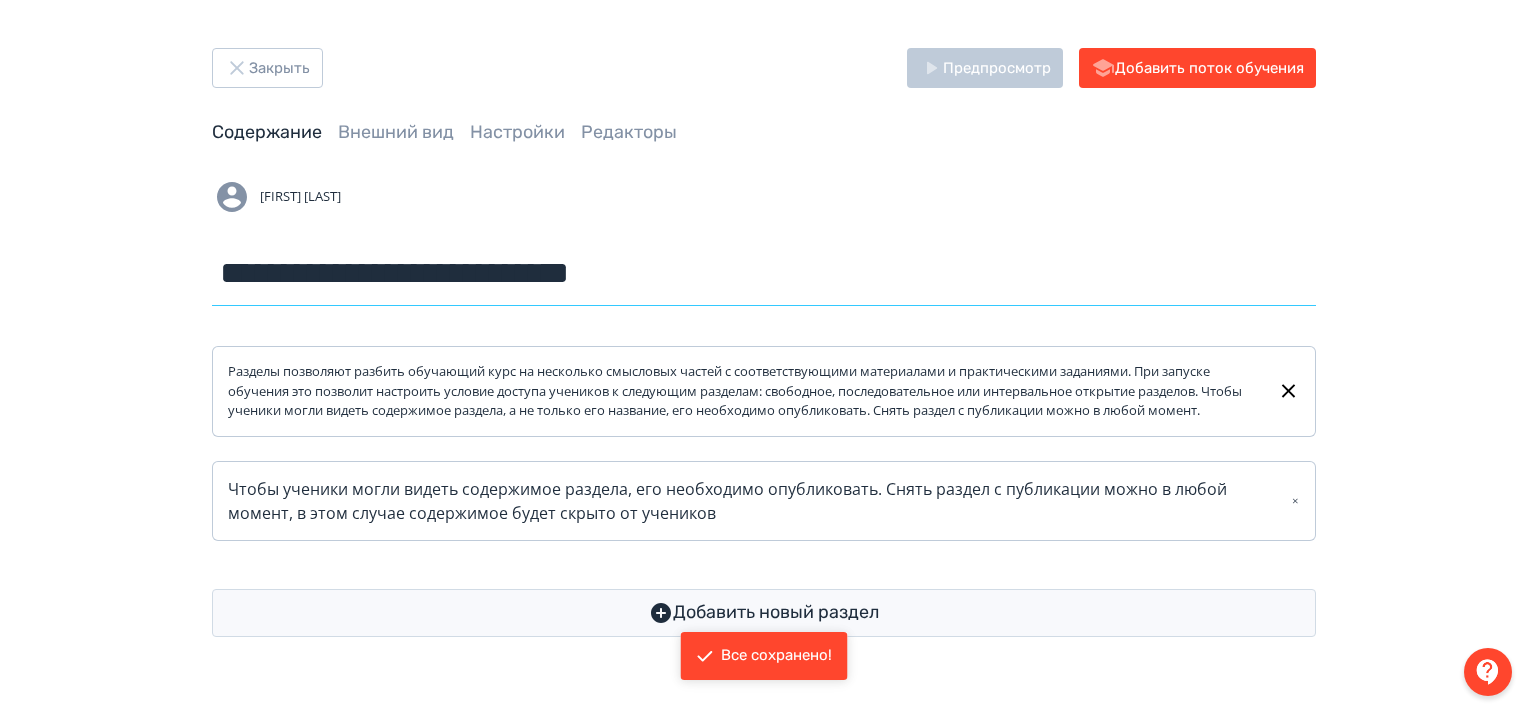 click on "**********" at bounding box center [764, 273] 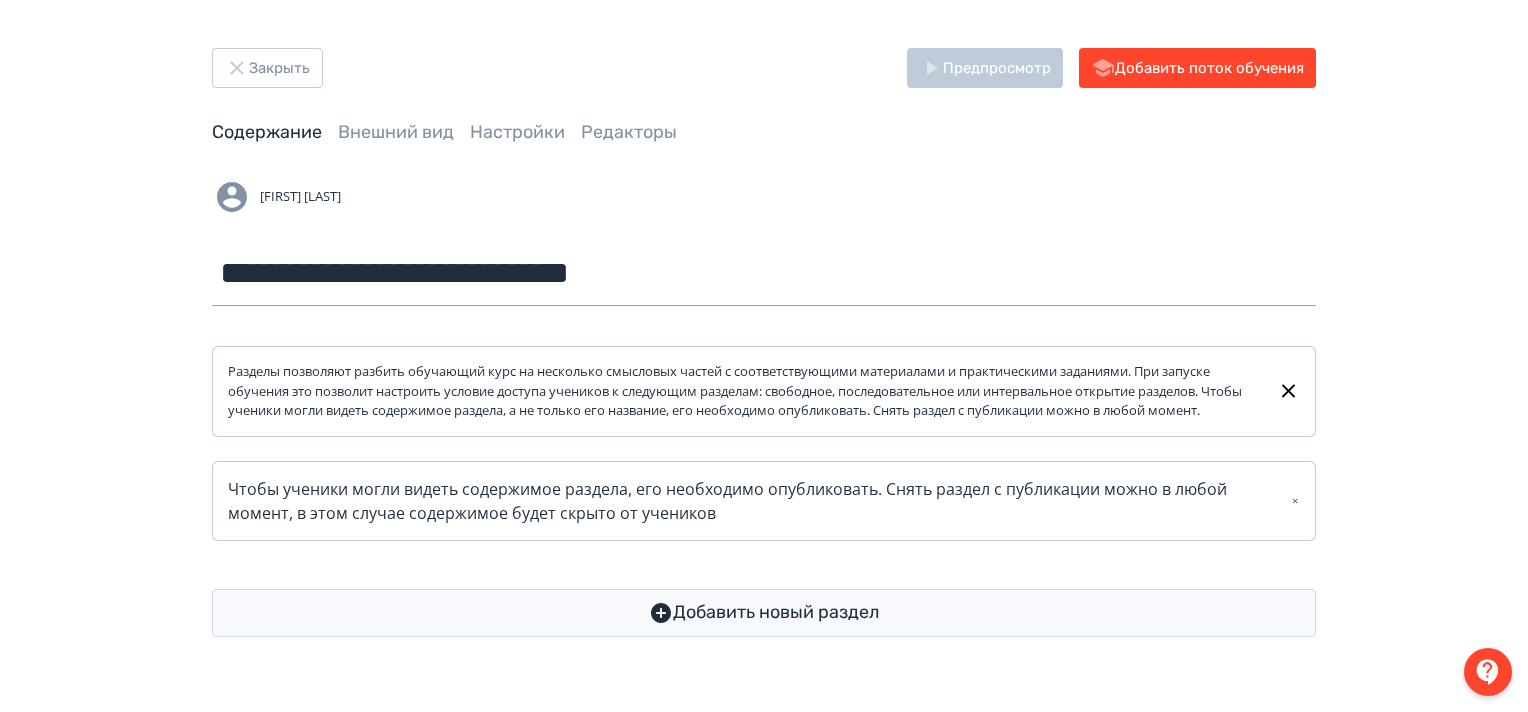 click on "**********" at bounding box center [764, 273] 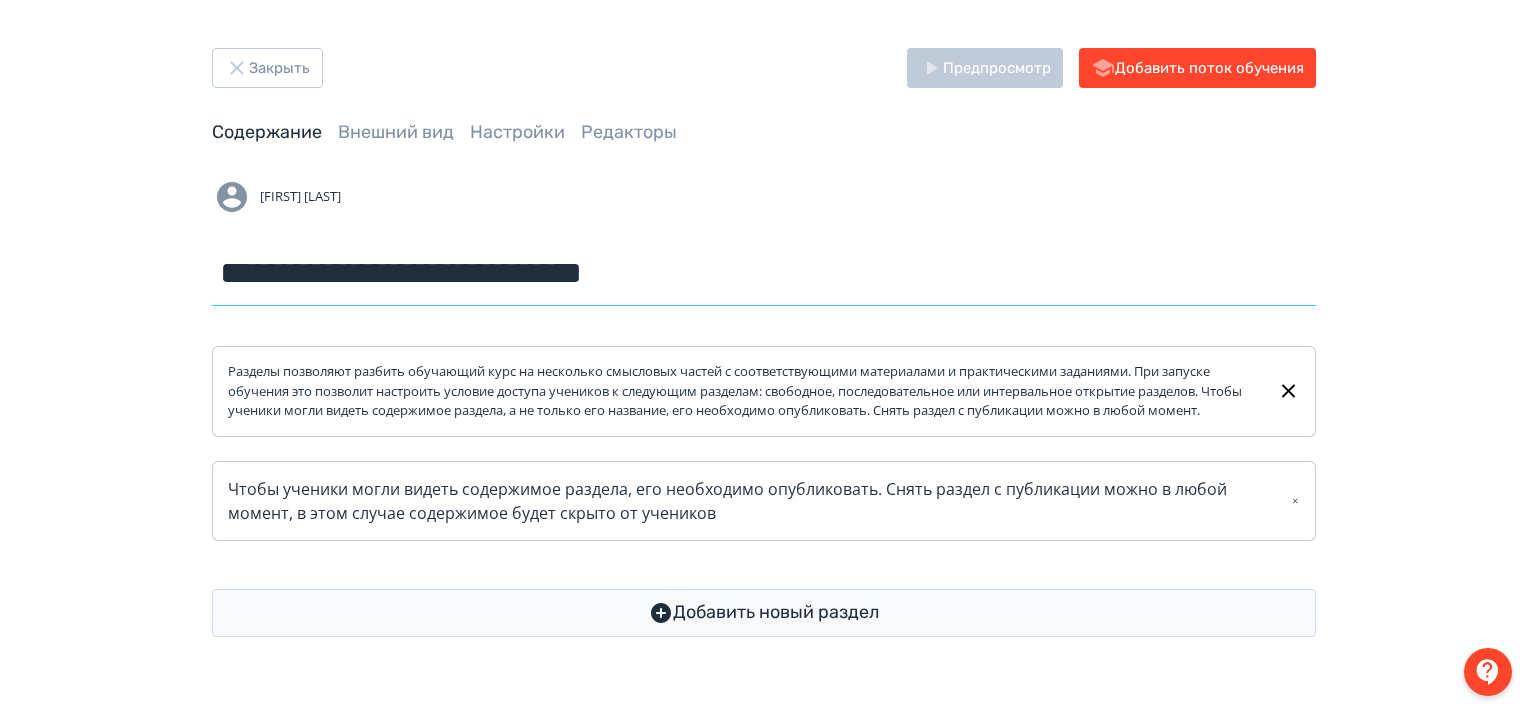 click on "**********" at bounding box center (764, 273) 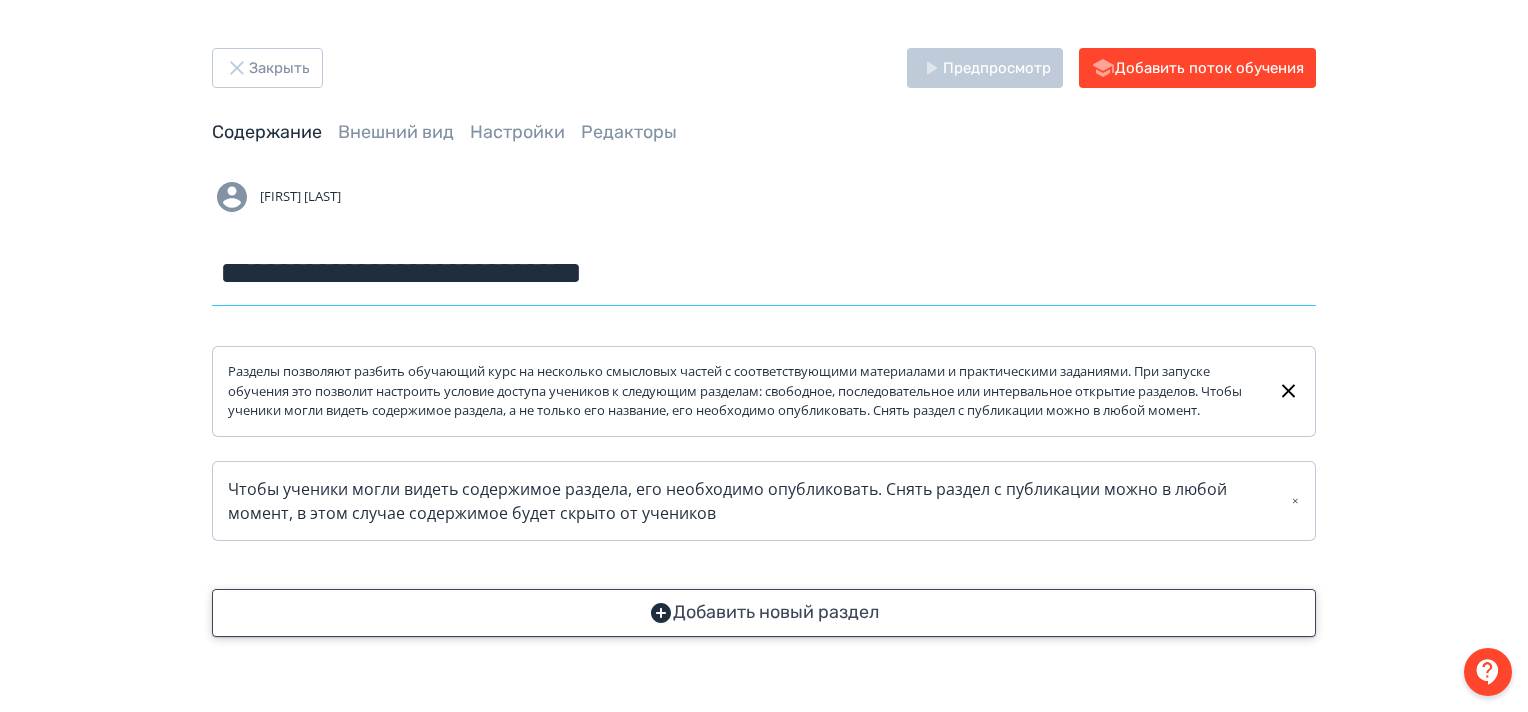 type on "**********" 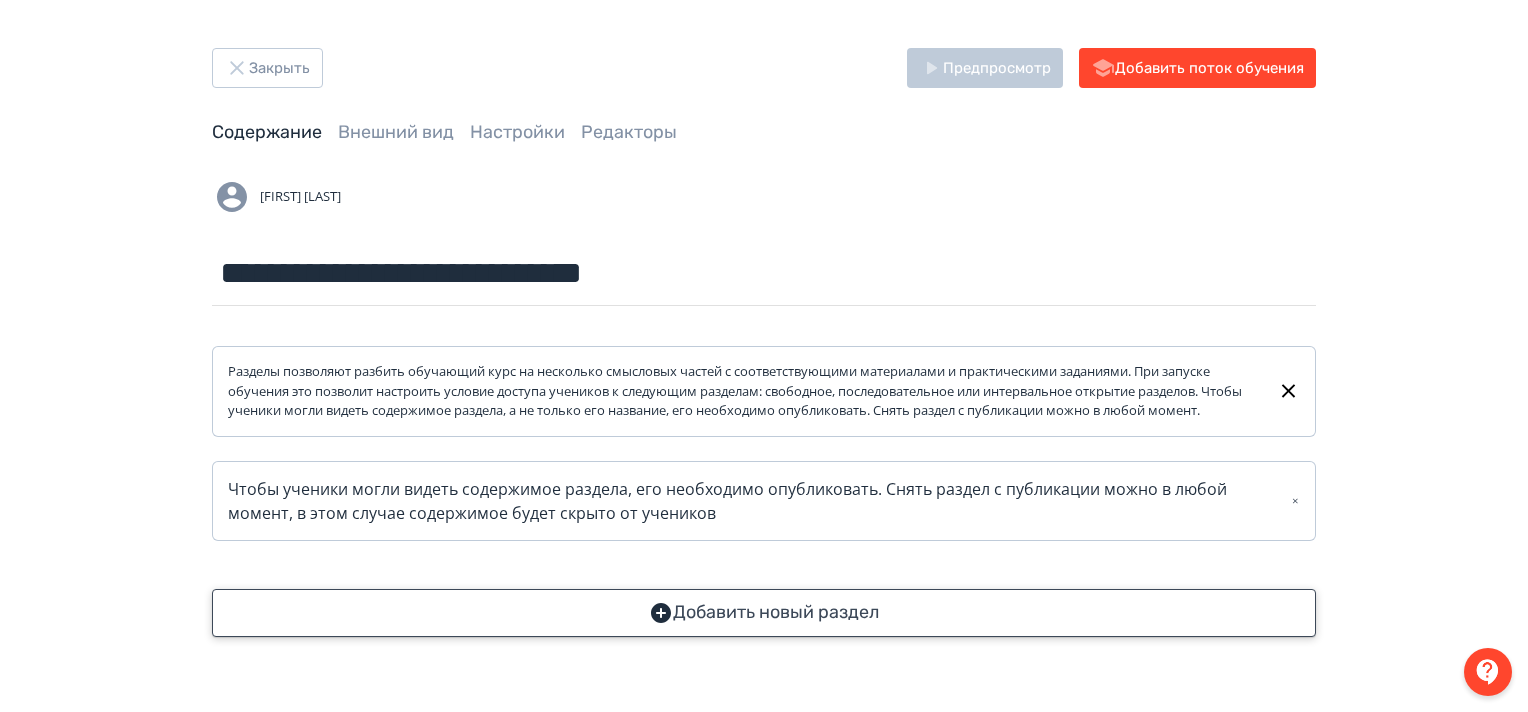 click on "**********" at bounding box center [764, 356] 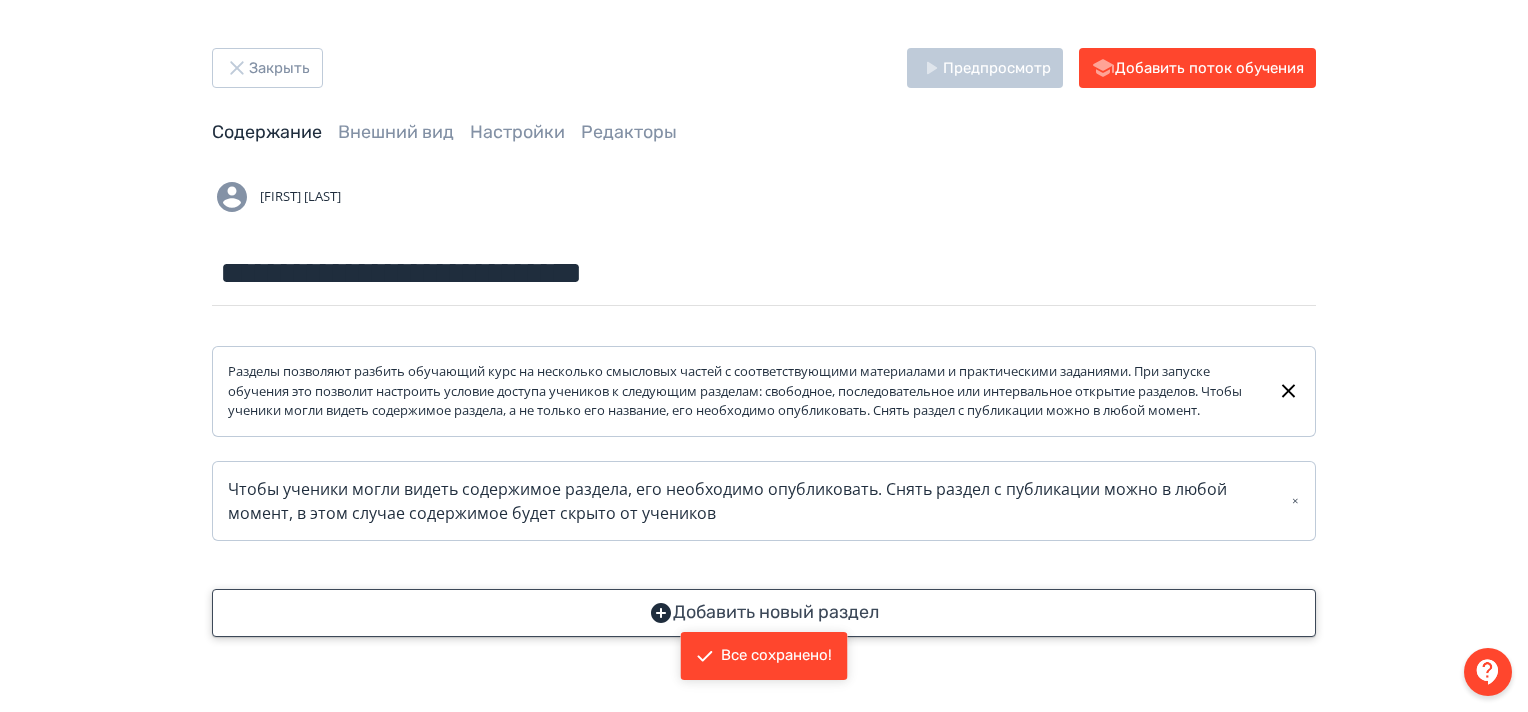 click on "Добавить новый раздел" at bounding box center [764, 613] 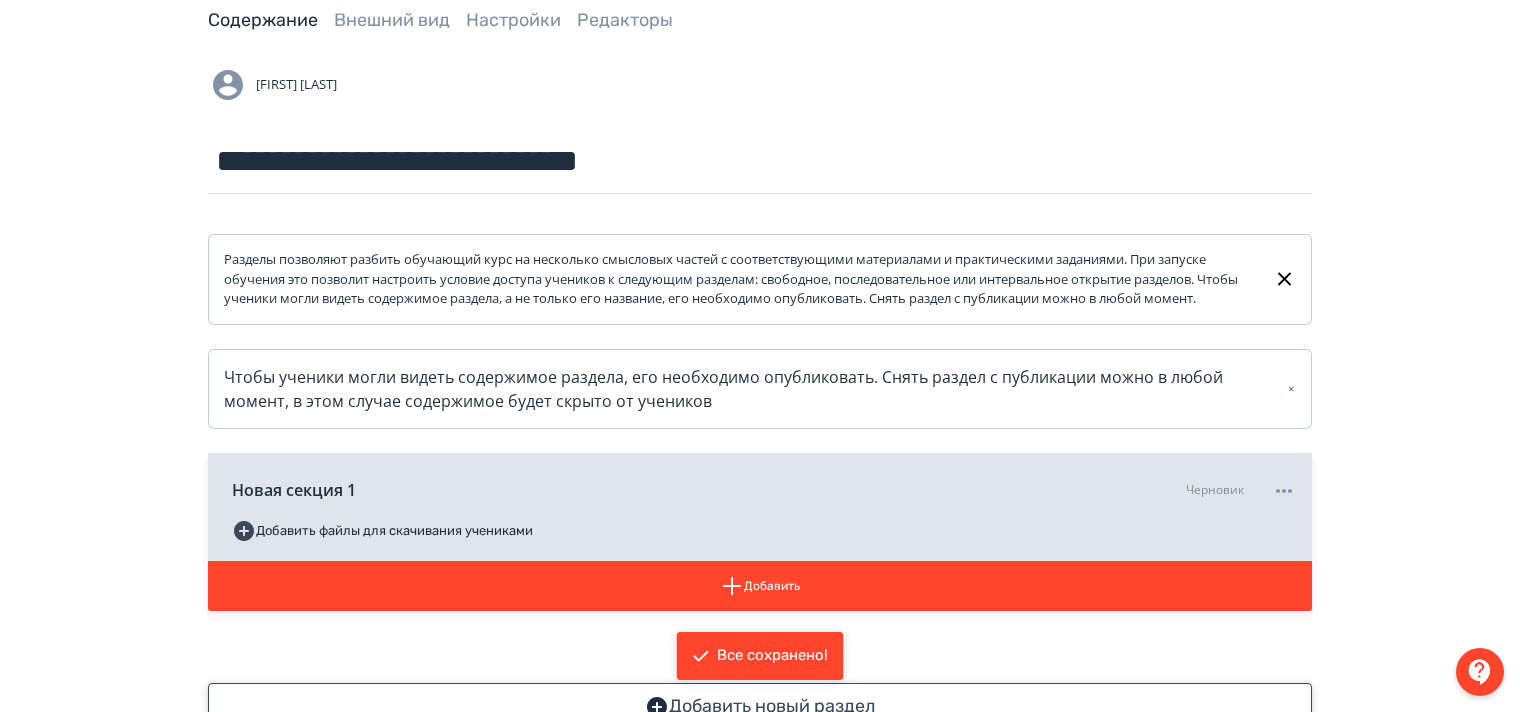 scroll, scrollTop: 198, scrollLeft: 0, axis: vertical 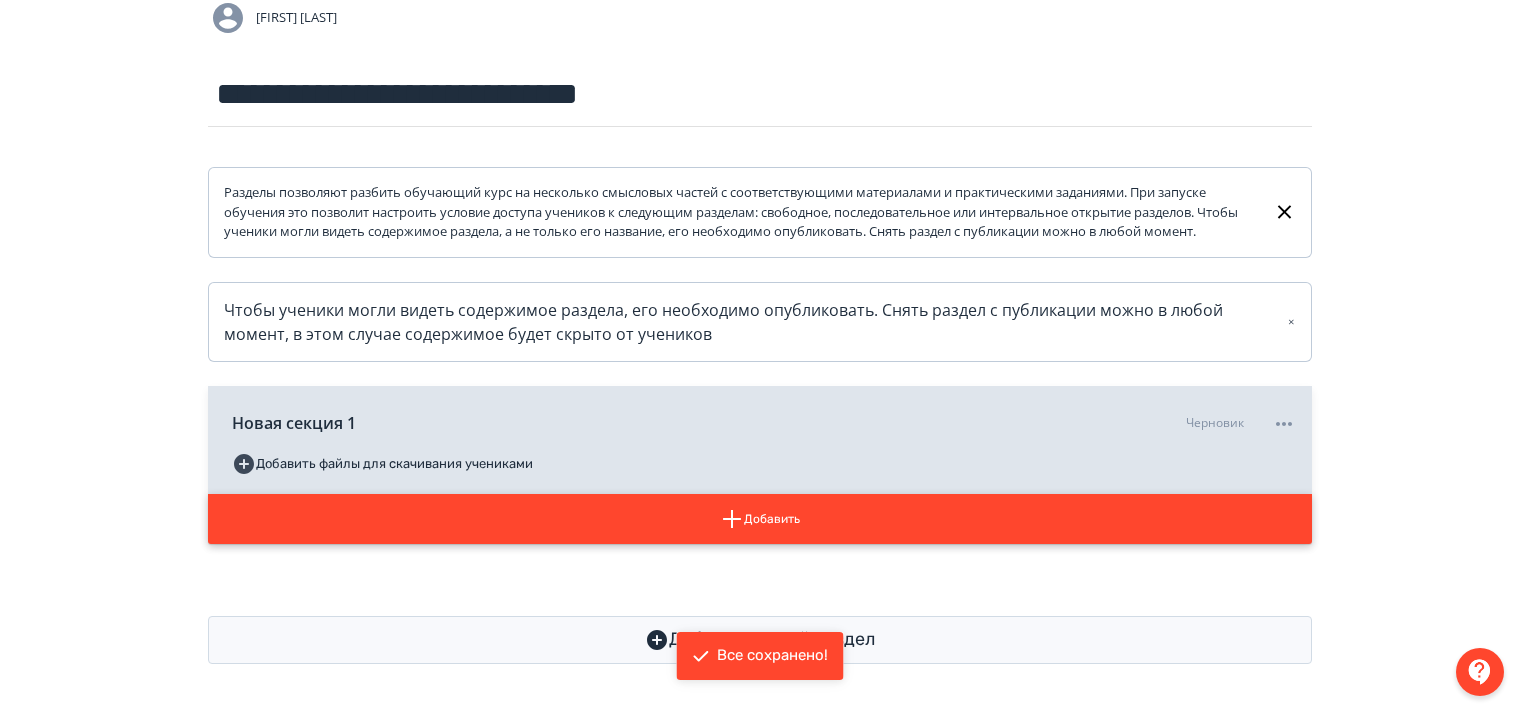 click on "Добавить" at bounding box center (760, 519) 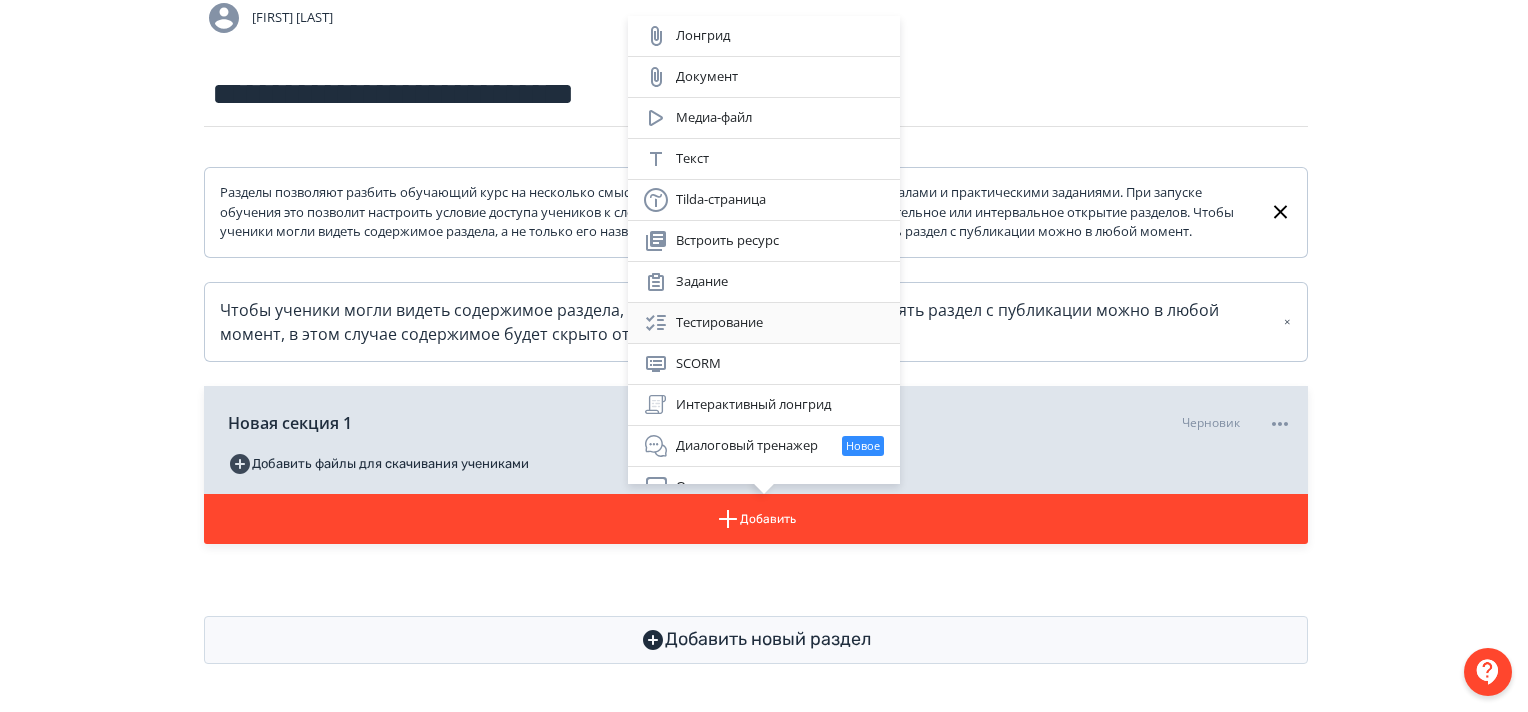 click on "Тестирование" at bounding box center (764, 323) 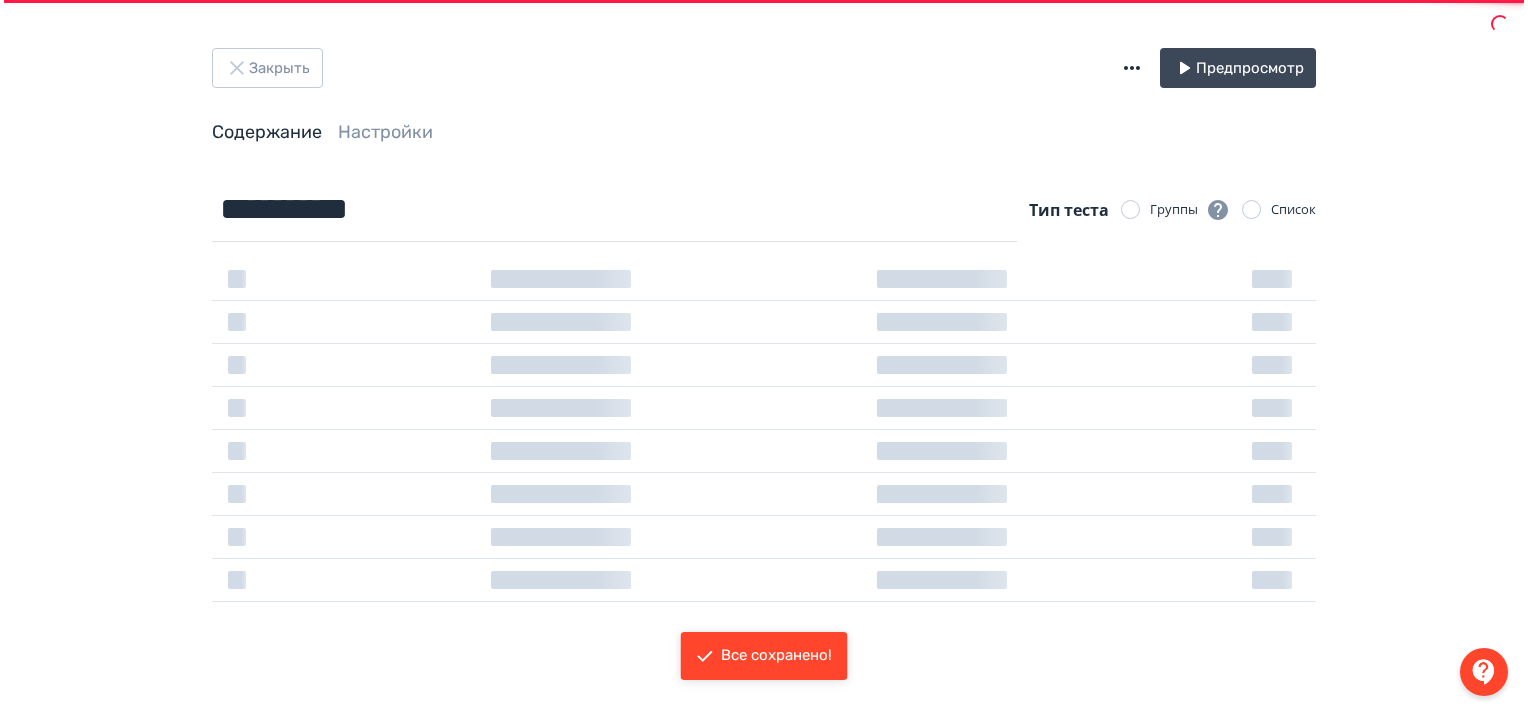 scroll, scrollTop: 0, scrollLeft: 0, axis: both 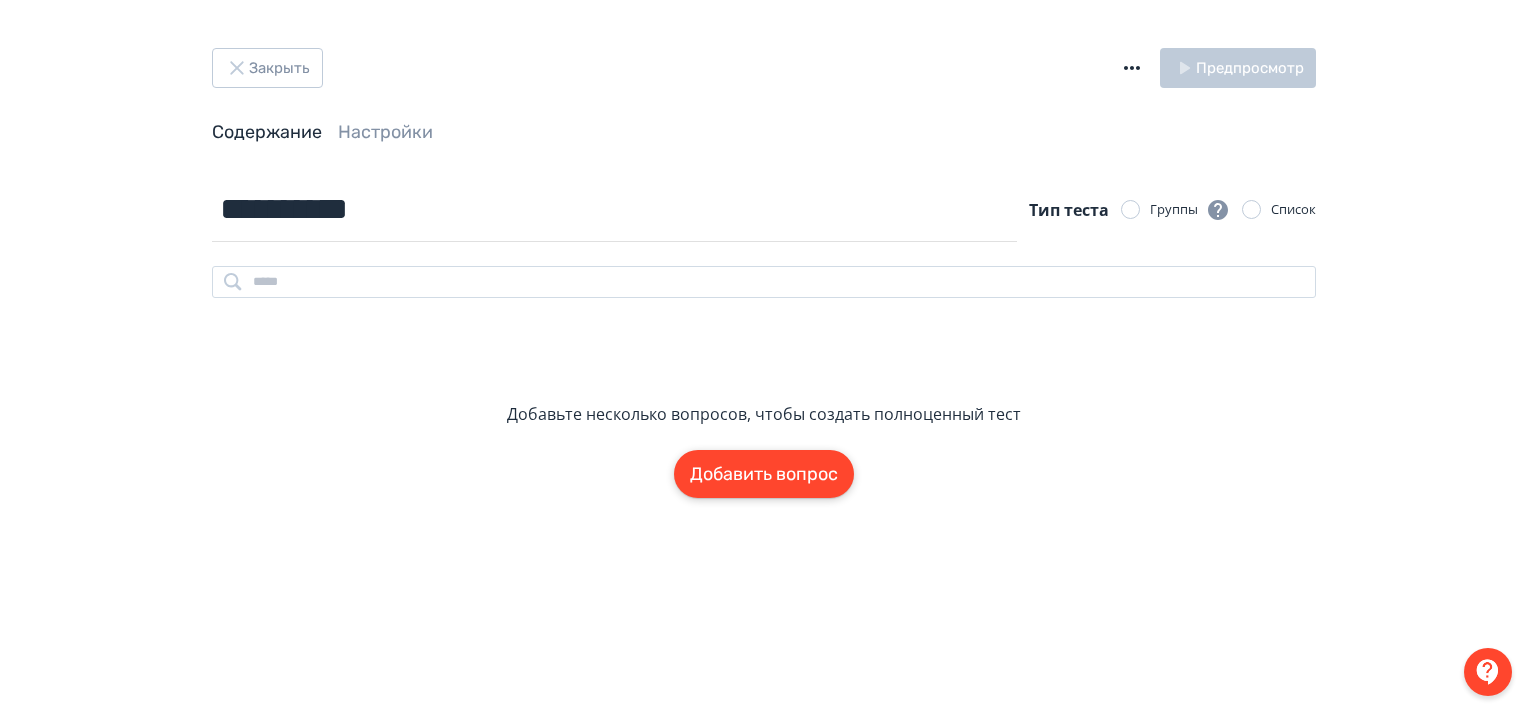 click on "Добавить вопрос" at bounding box center (764, 474) 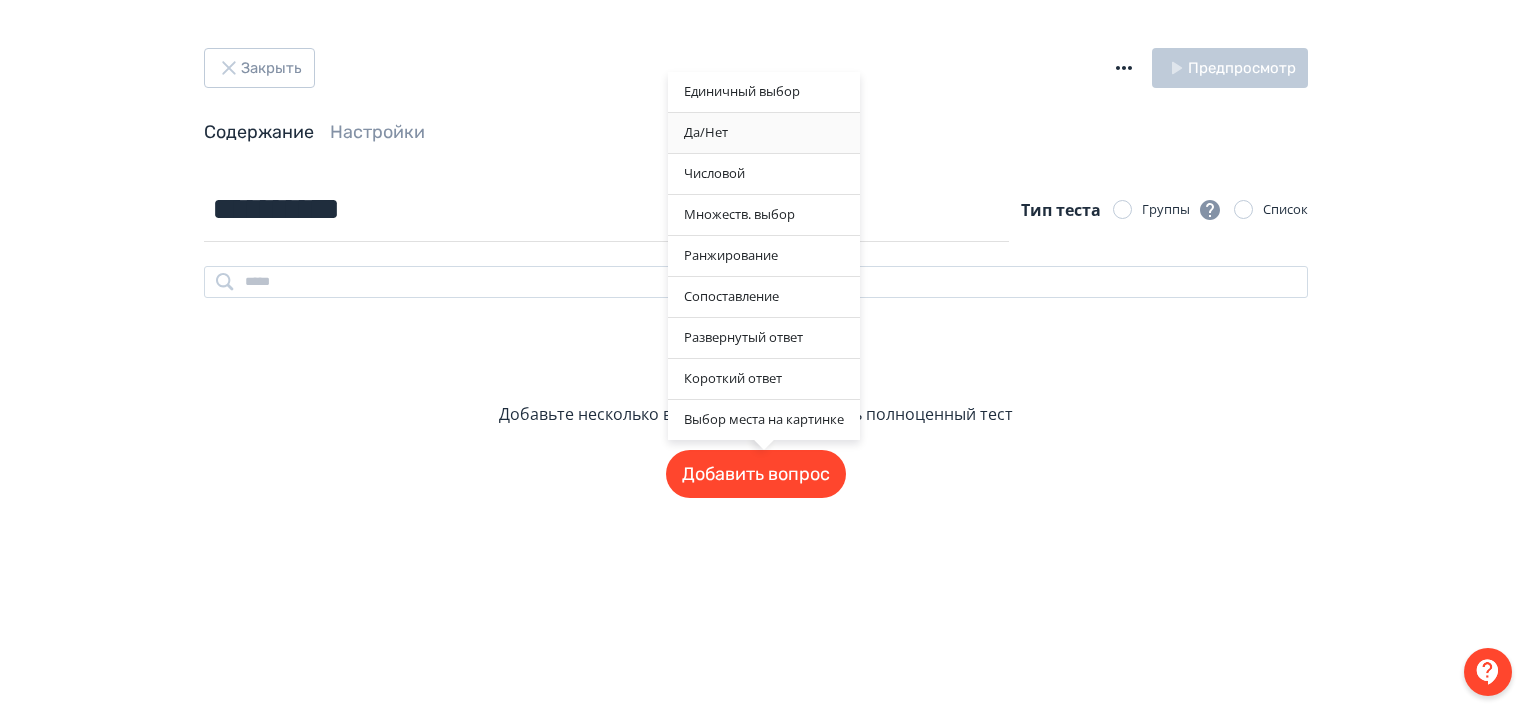 click on "Да/Нет" at bounding box center [764, 133] 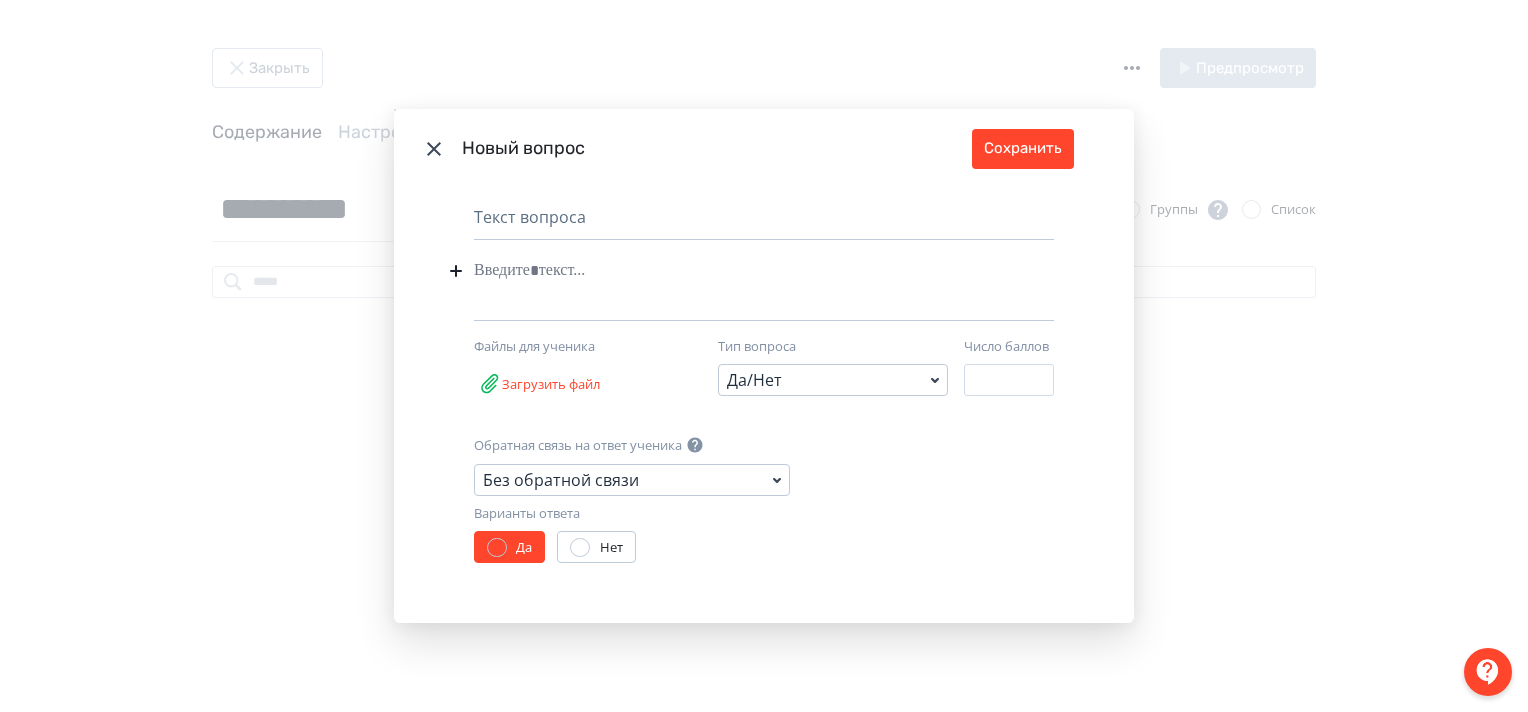 click at bounding box center [733, 271] 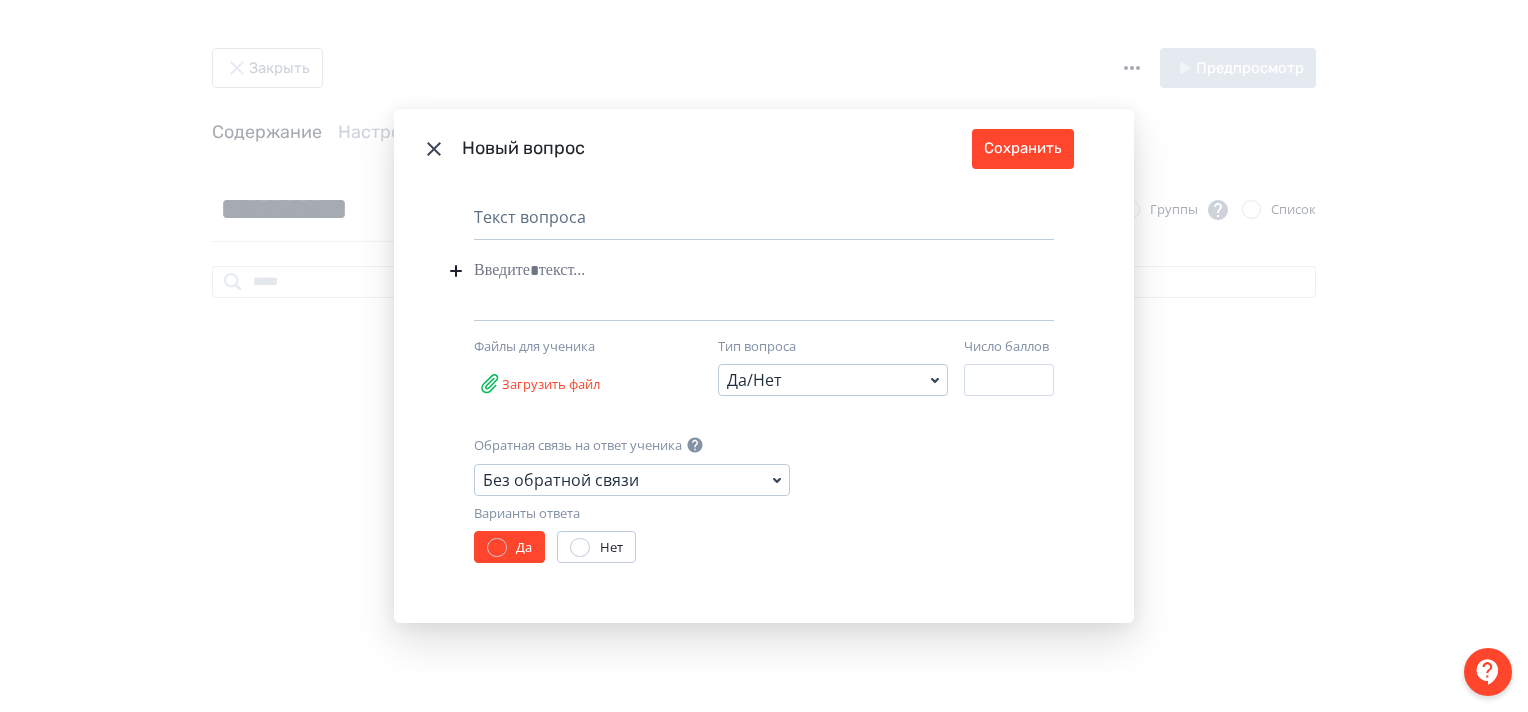 paste 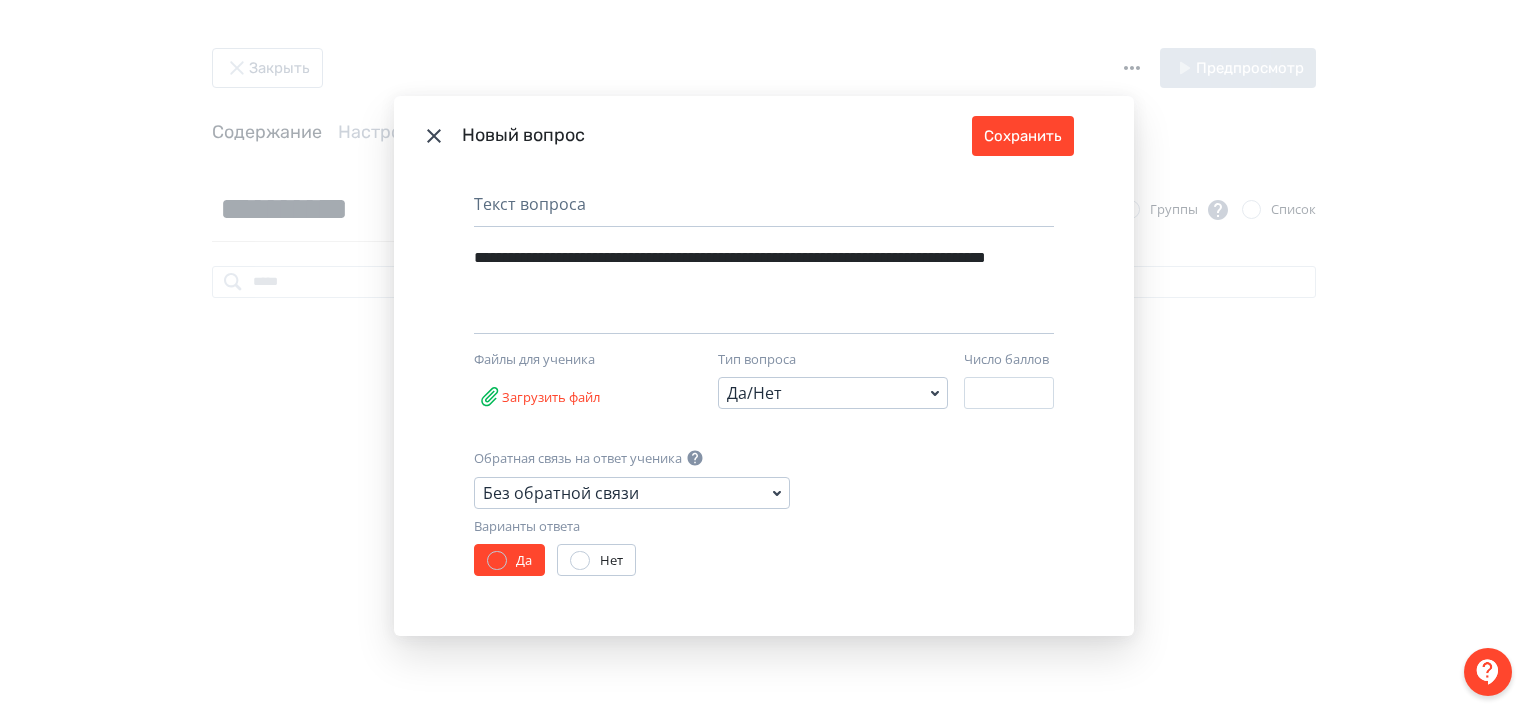 click on "**********" at bounding box center (733, 271) 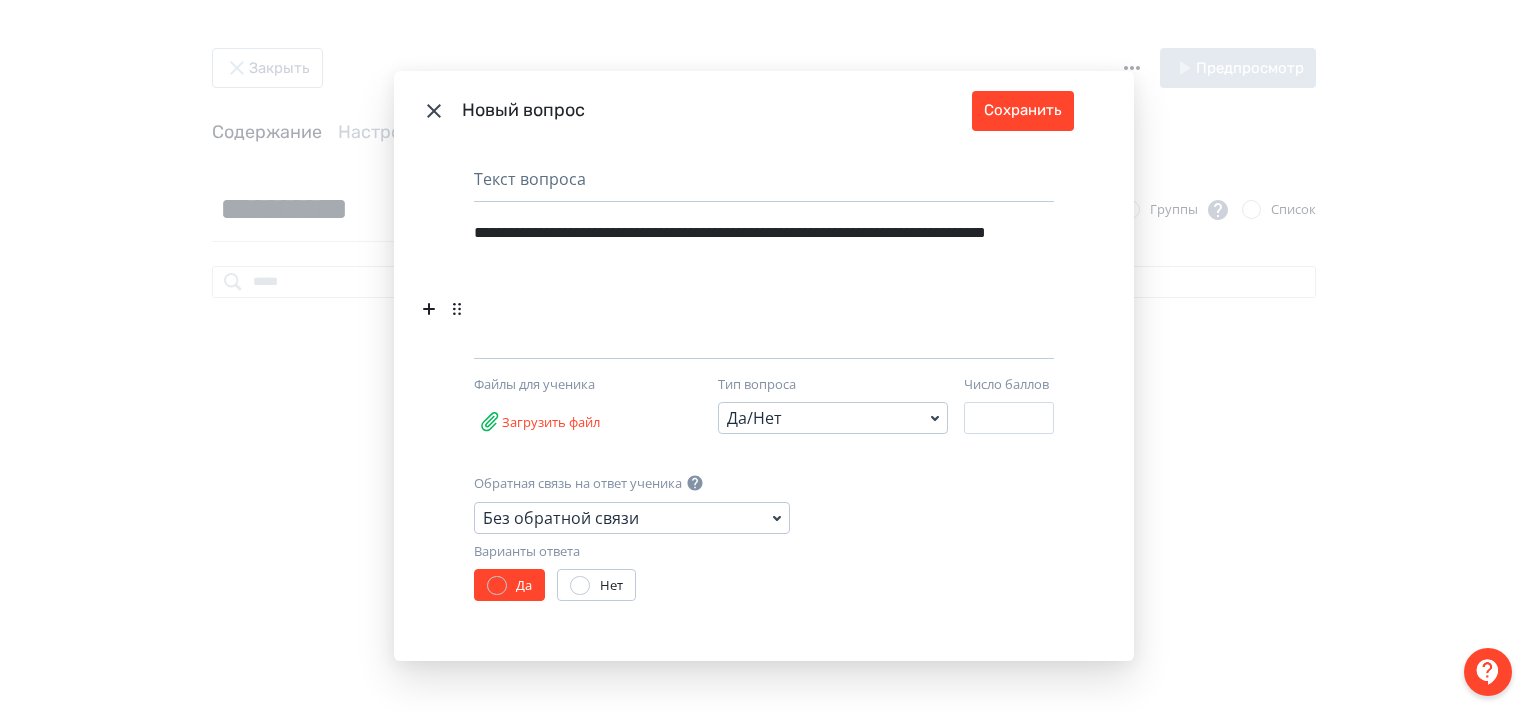 type 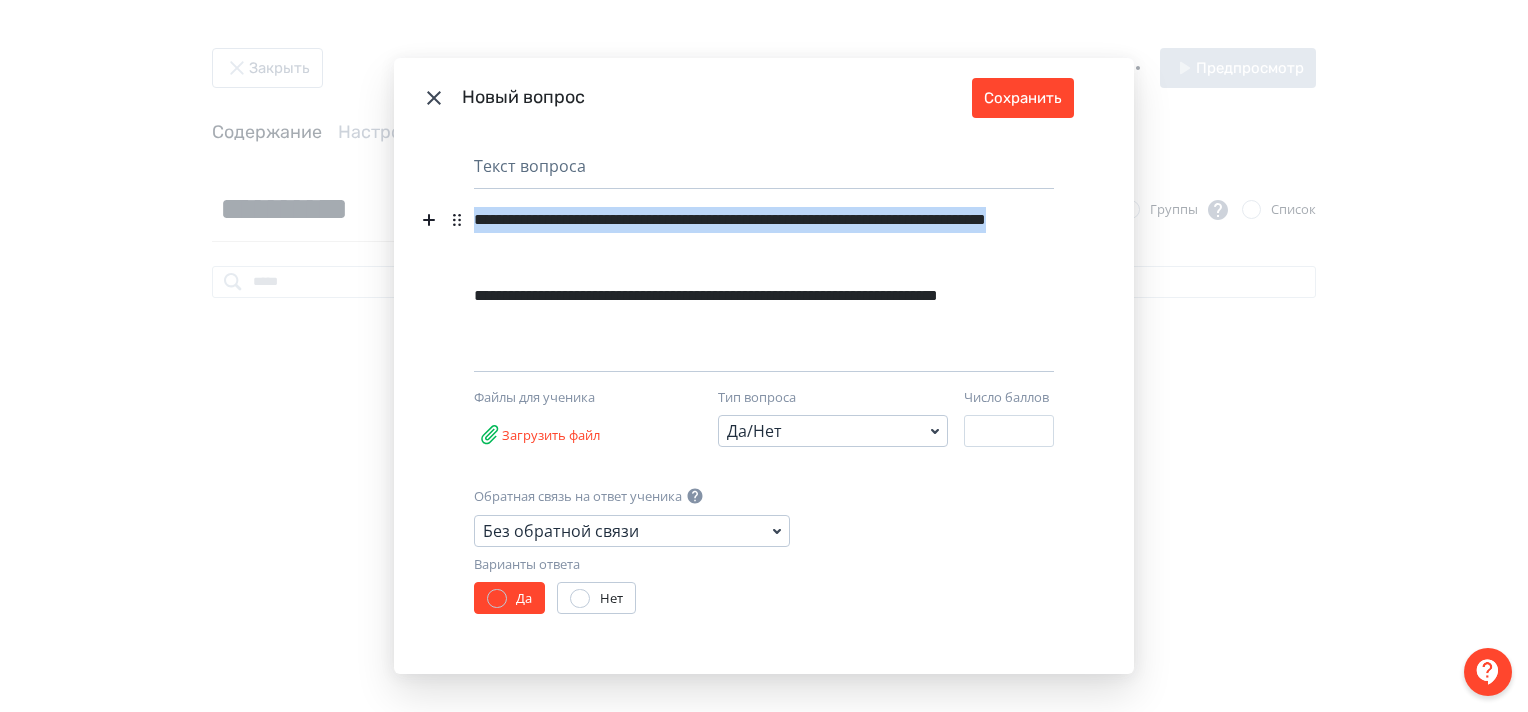 drag, startPoint x: 745, startPoint y: 243, endPoint x: 460, endPoint y: 220, distance: 285.92657 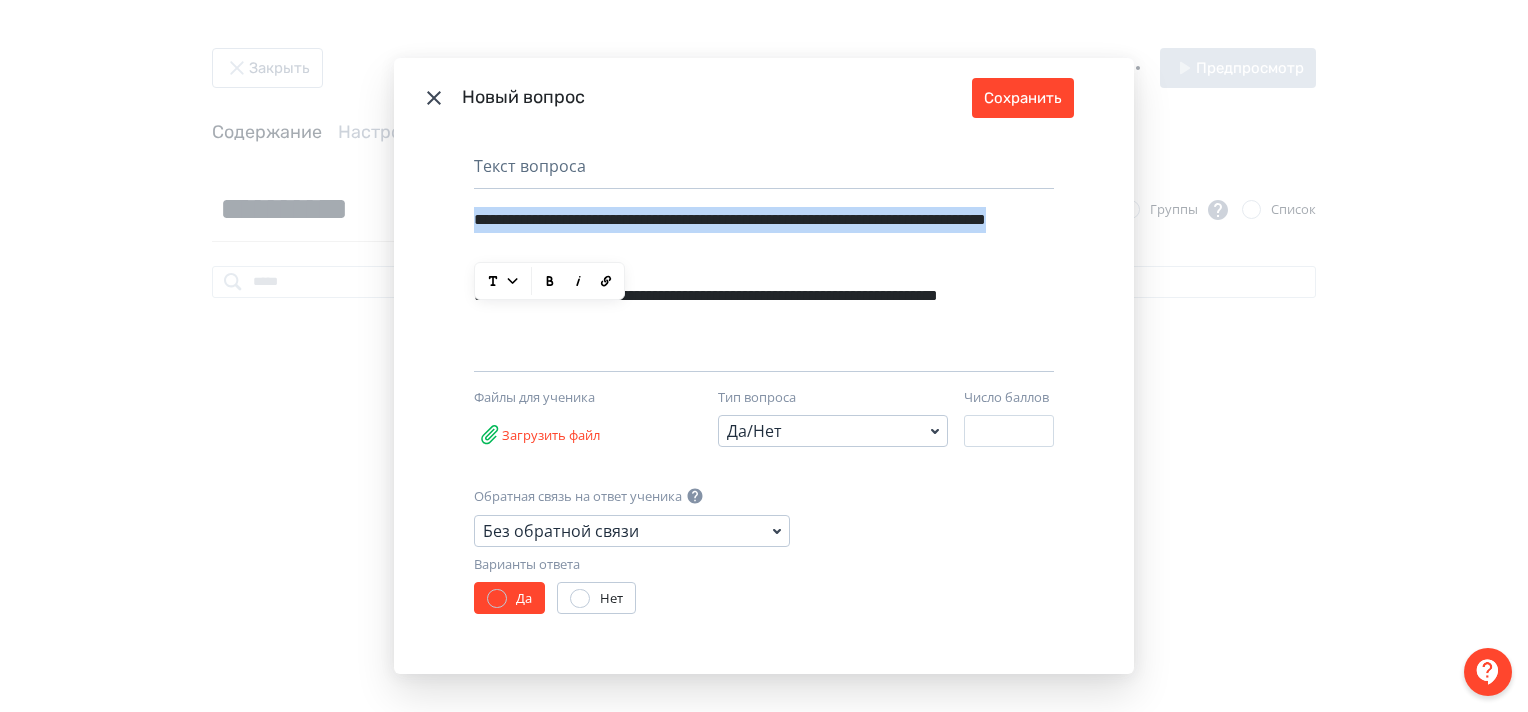 copy on "**********" 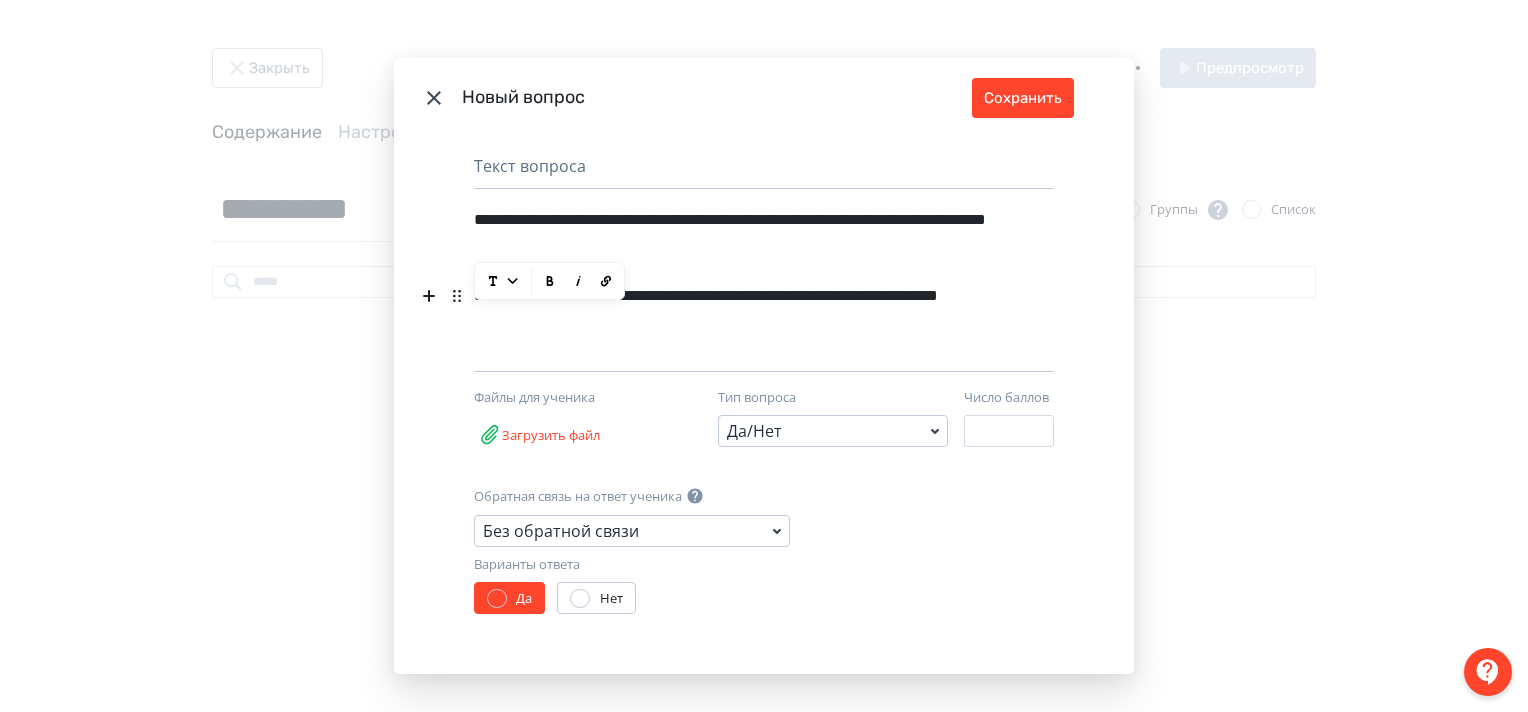 click 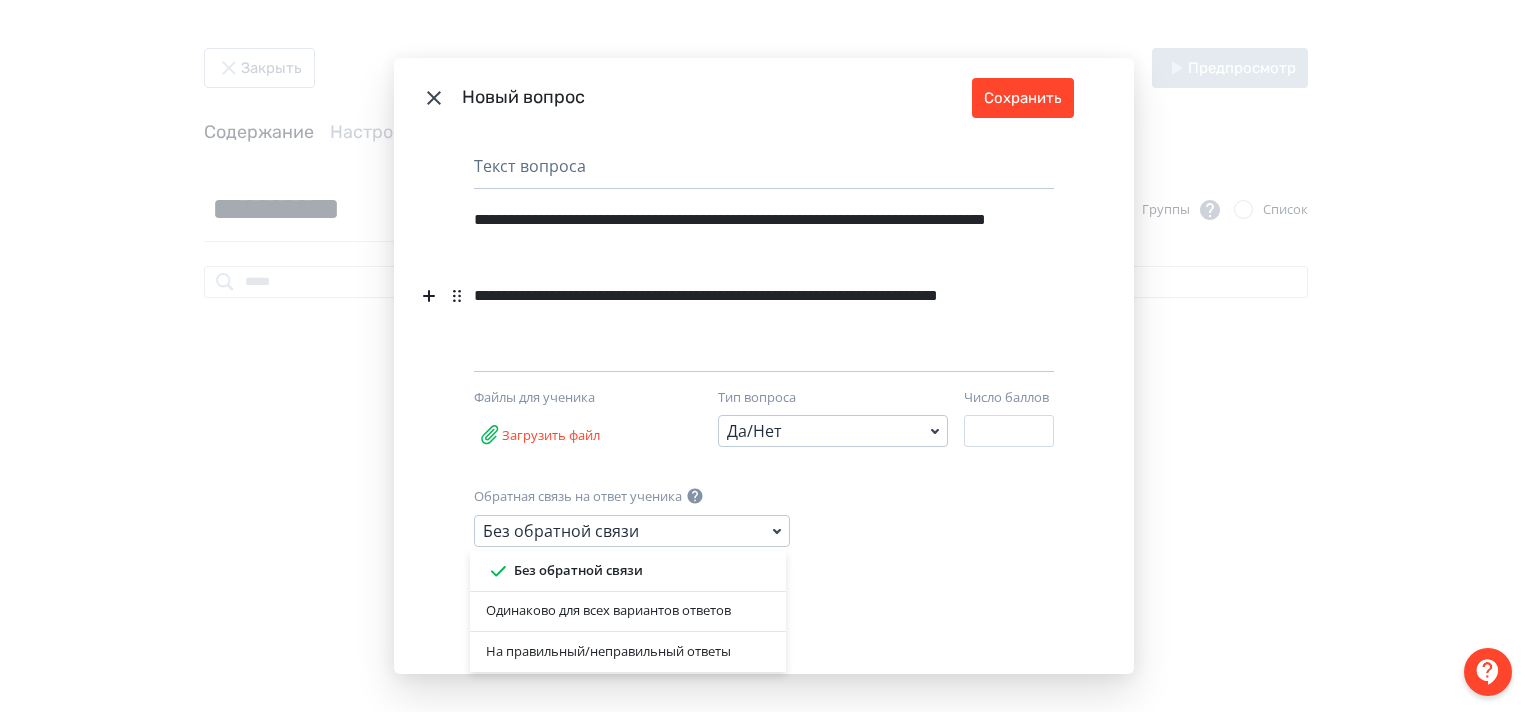 click on "Одинаково для всех вариантов ответов" at bounding box center [628, 611] 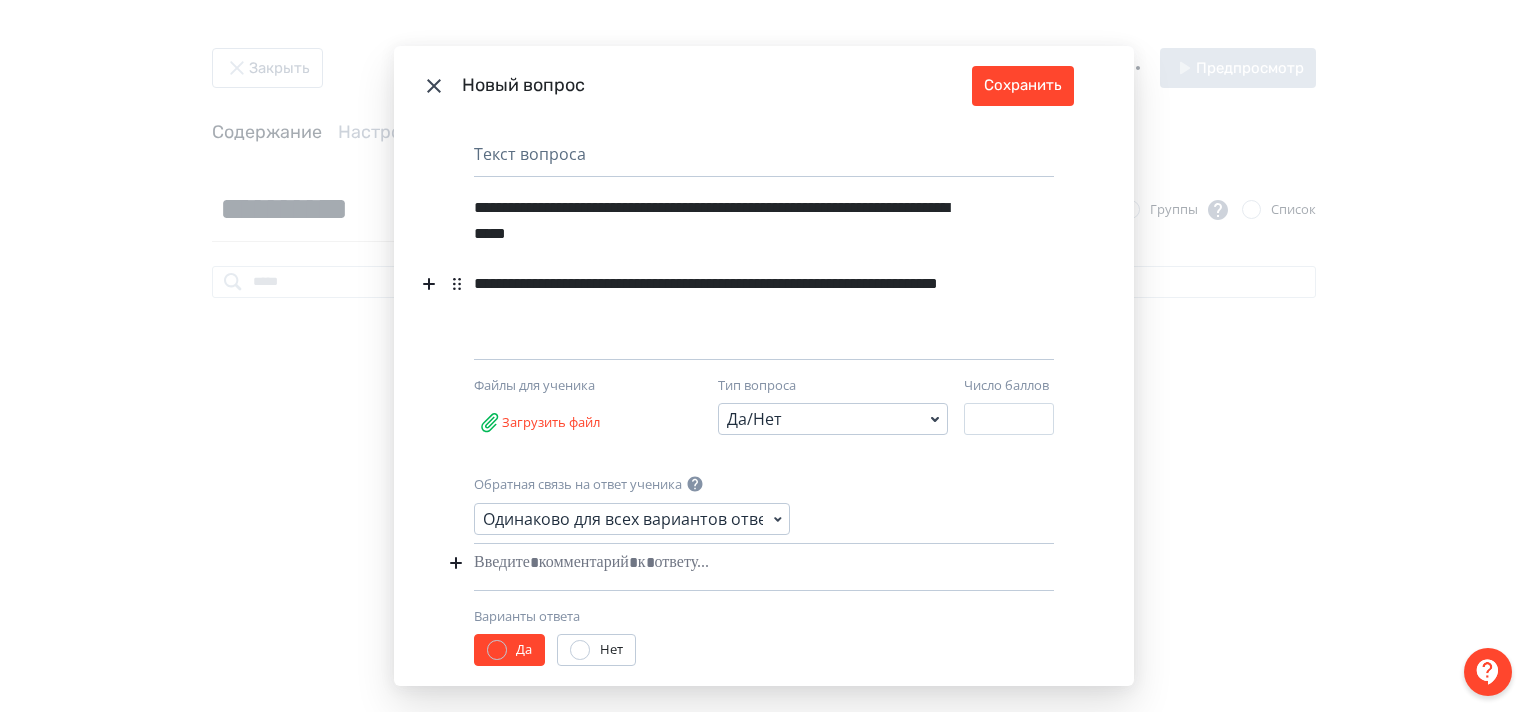 click at bounding box center [733, 563] 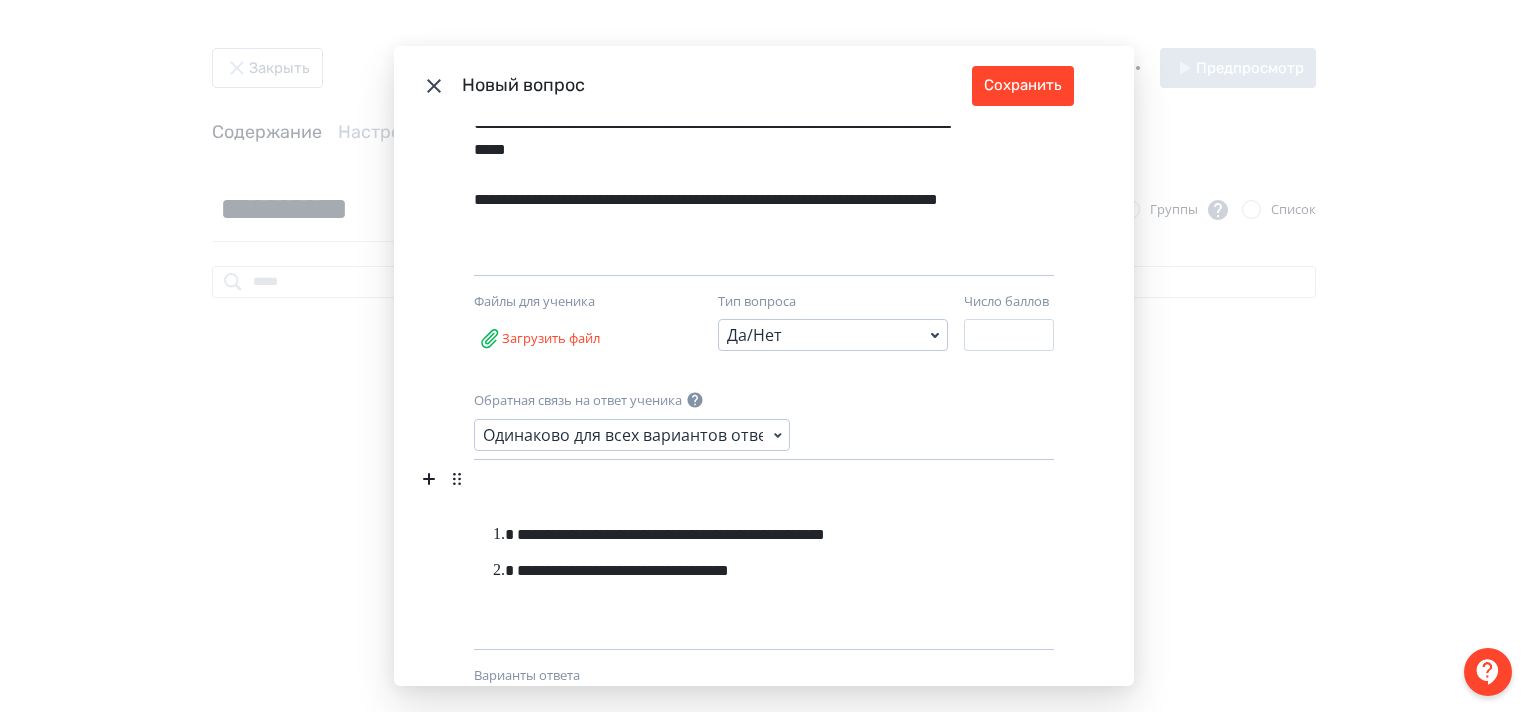 scroll, scrollTop: 182, scrollLeft: 0, axis: vertical 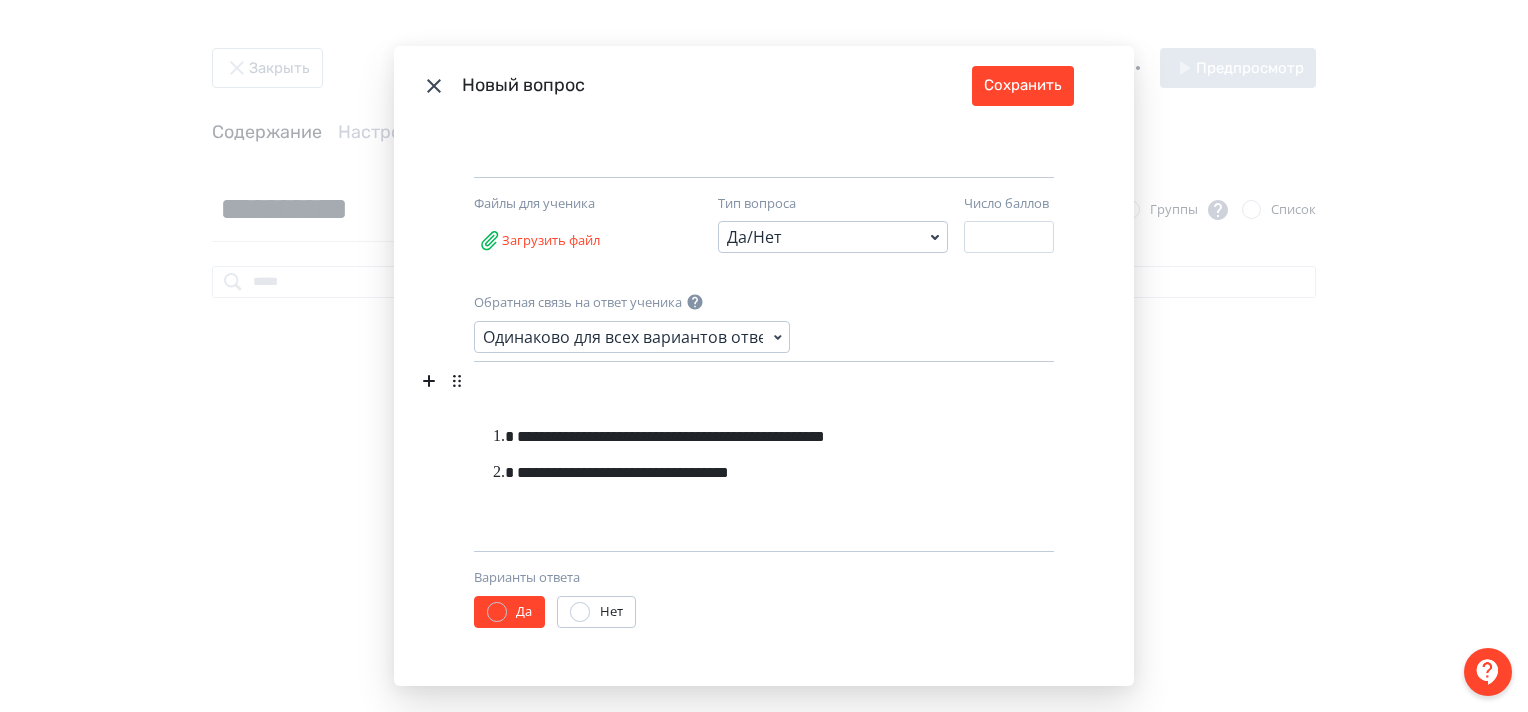 click at bounding box center (729, 381) 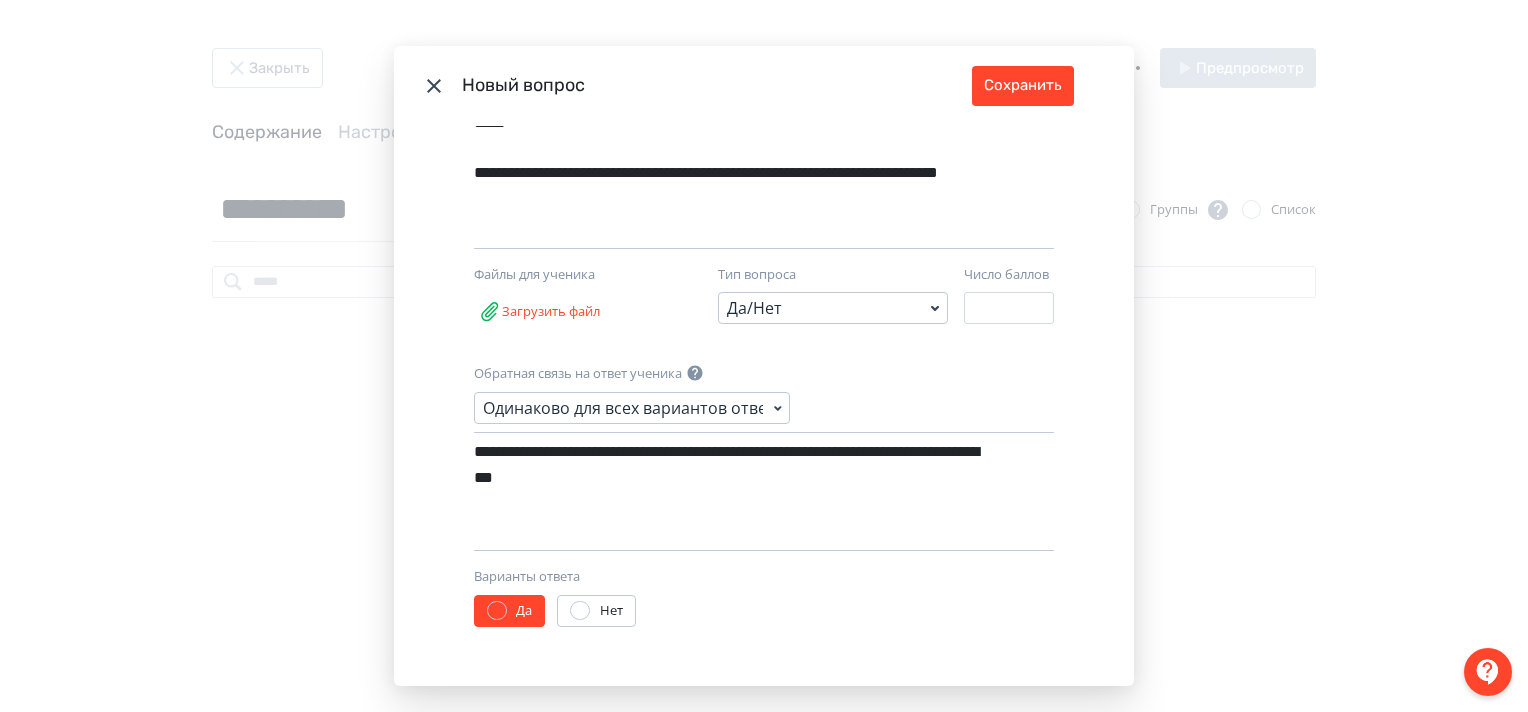 scroll, scrollTop: 110, scrollLeft: 0, axis: vertical 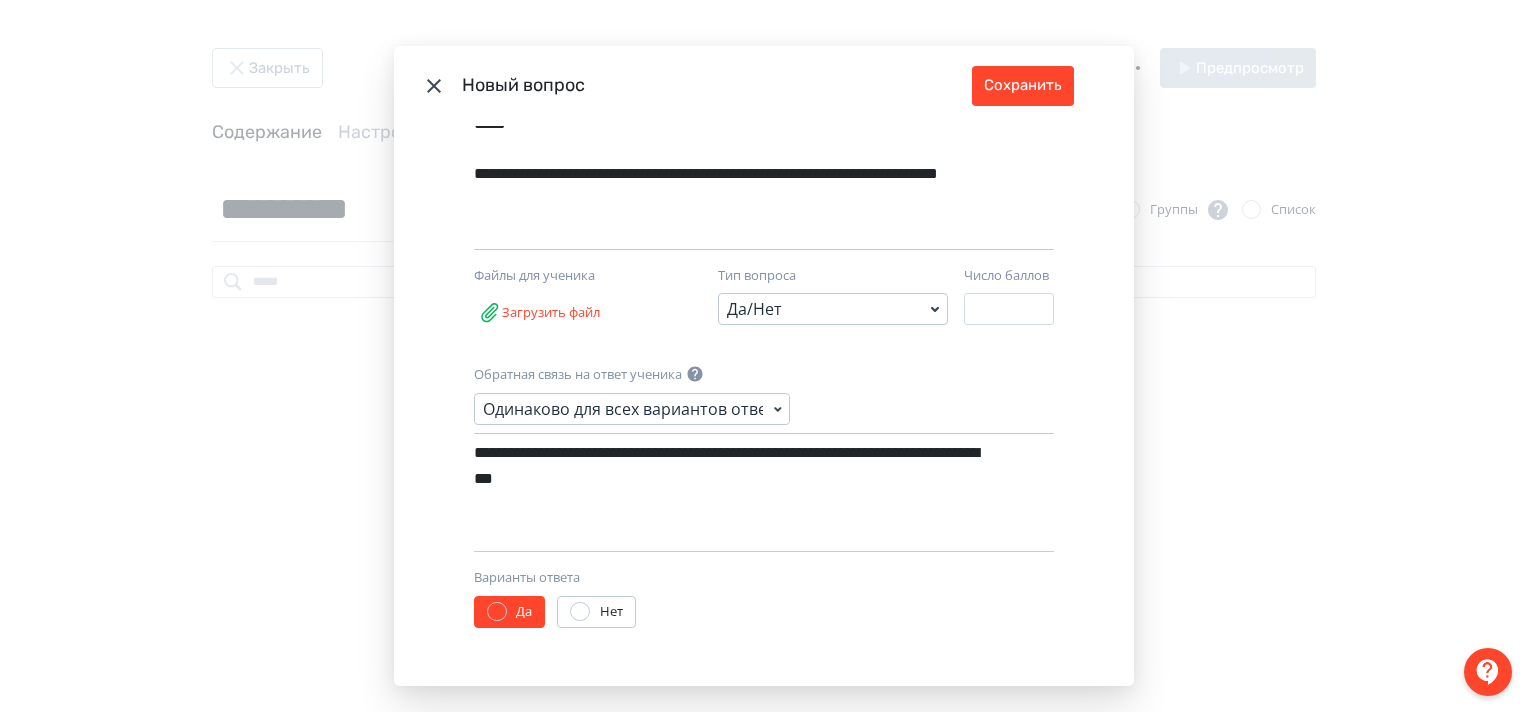 type 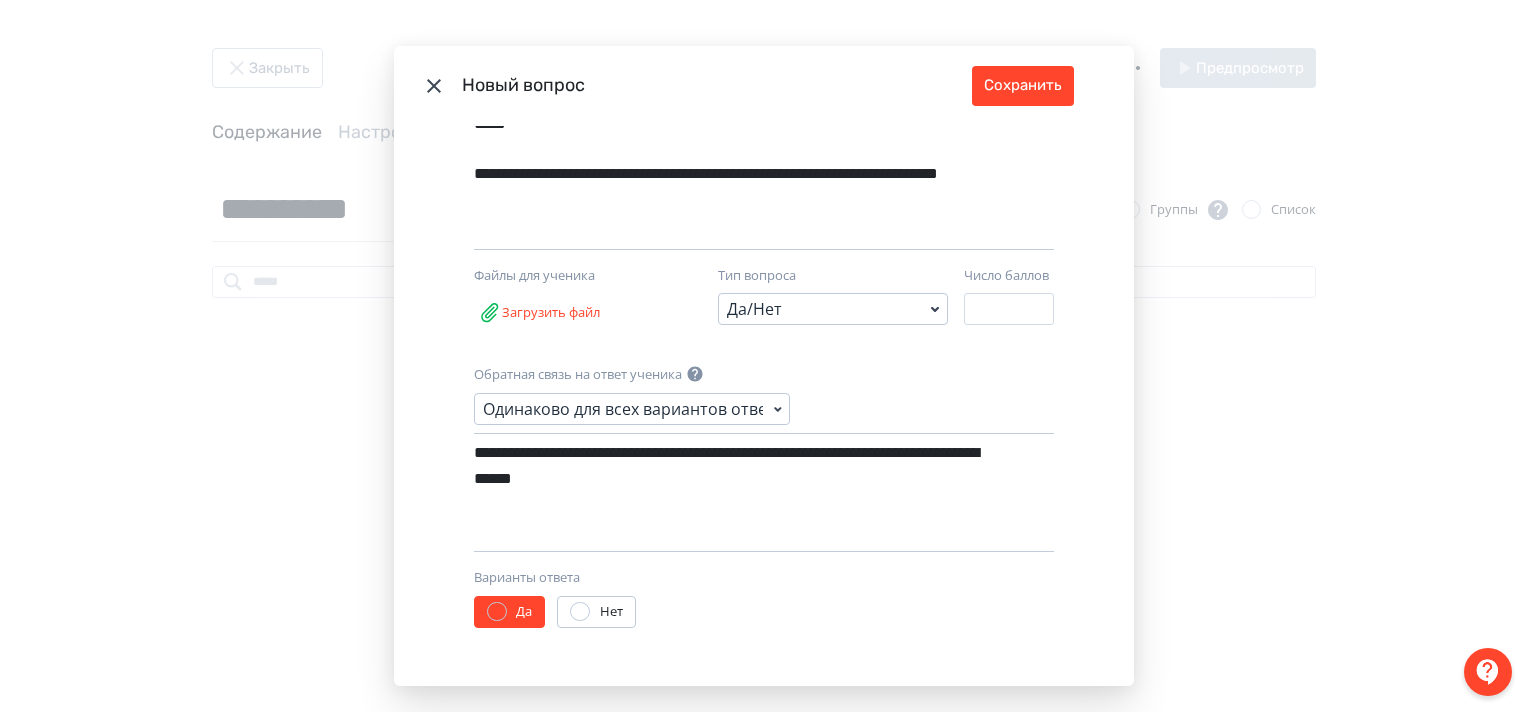 click on "**********" at bounding box center (729, 466) 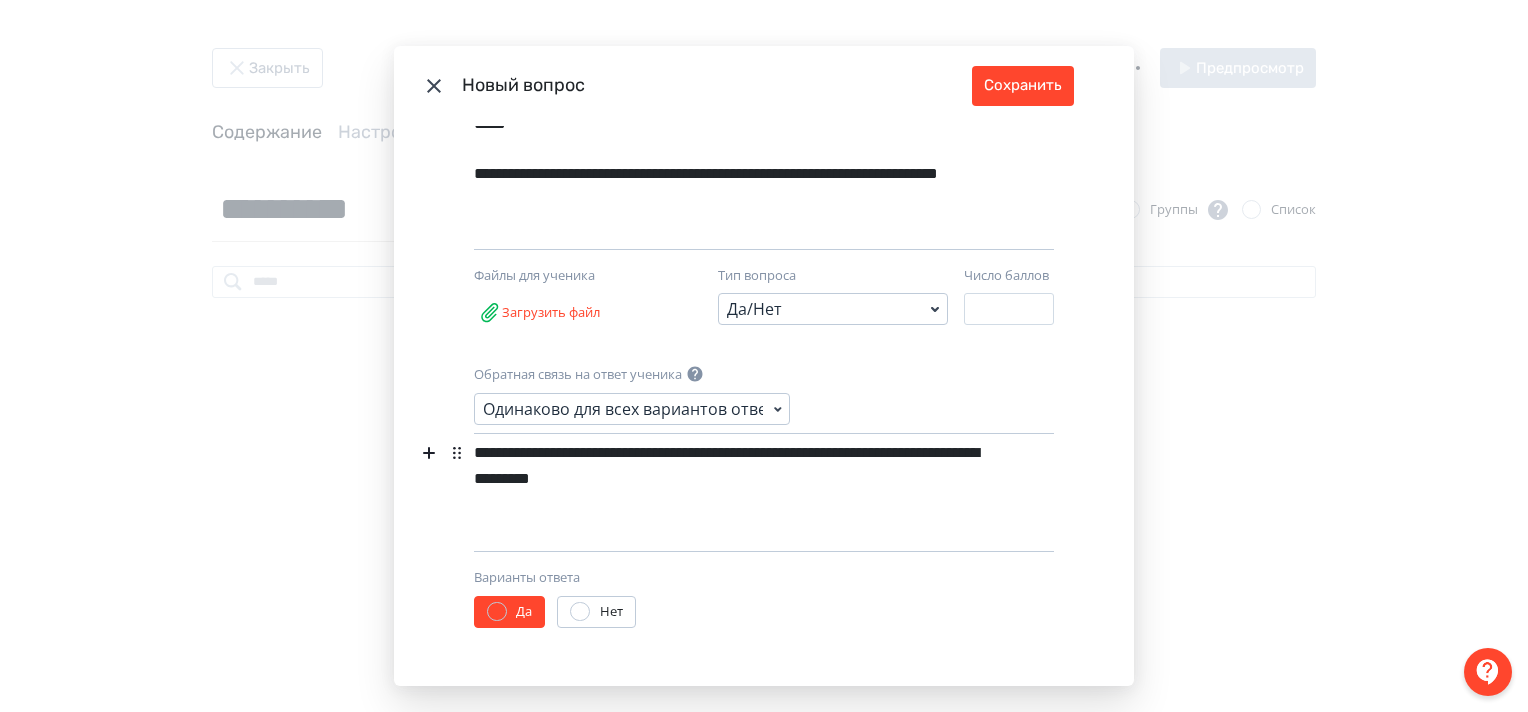 click on "**********" at bounding box center [729, 466] 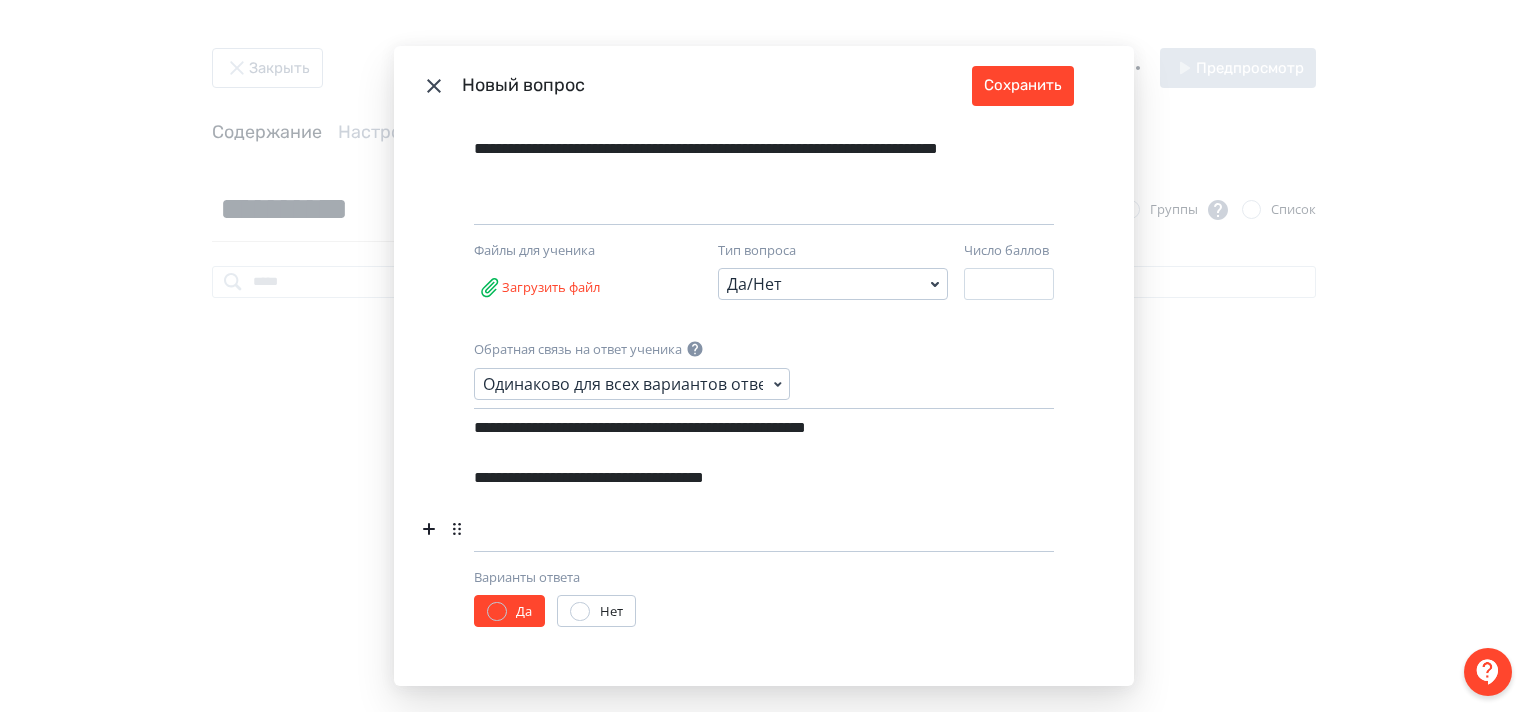 scroll, scrollTop: 110, scrollLeft: 0, axis: vertical 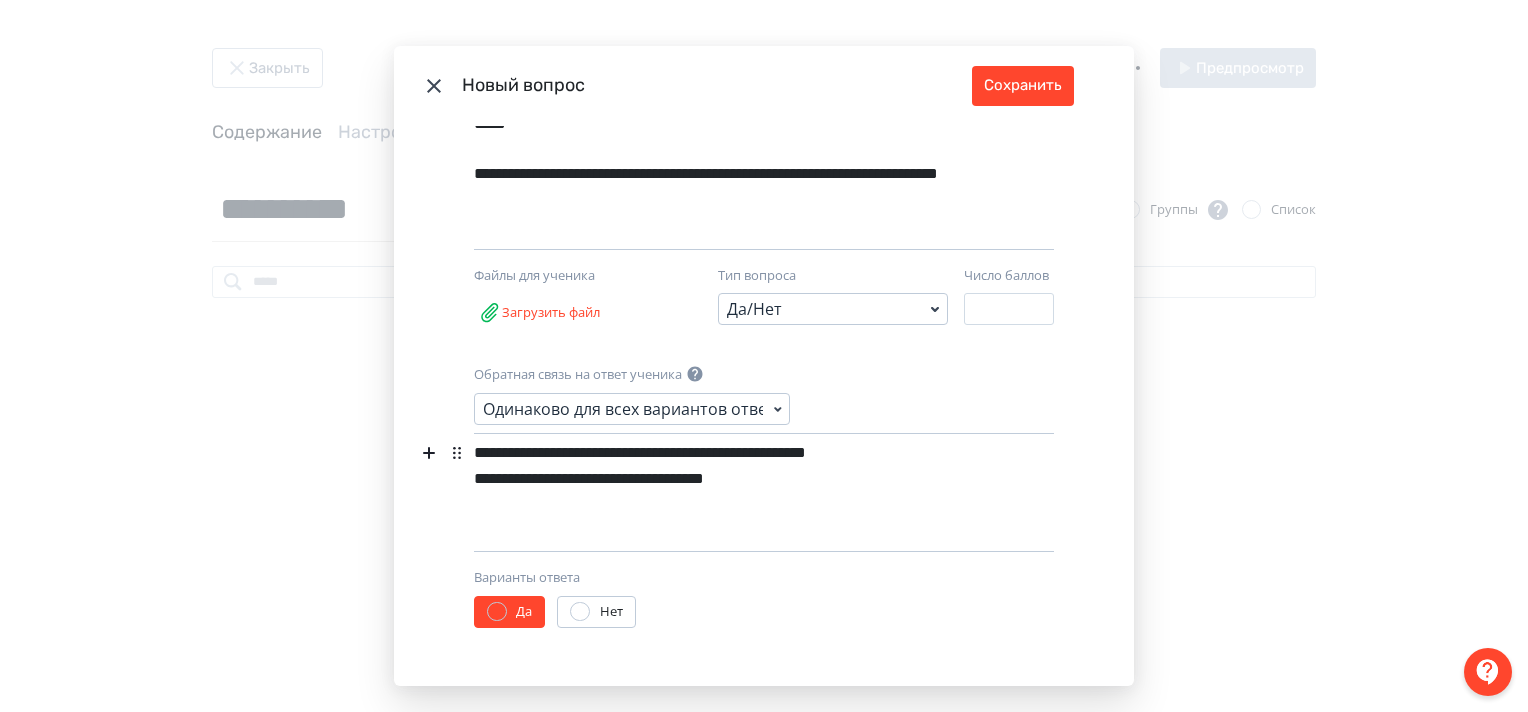 click on "**********" at bounding box center (729, 466) 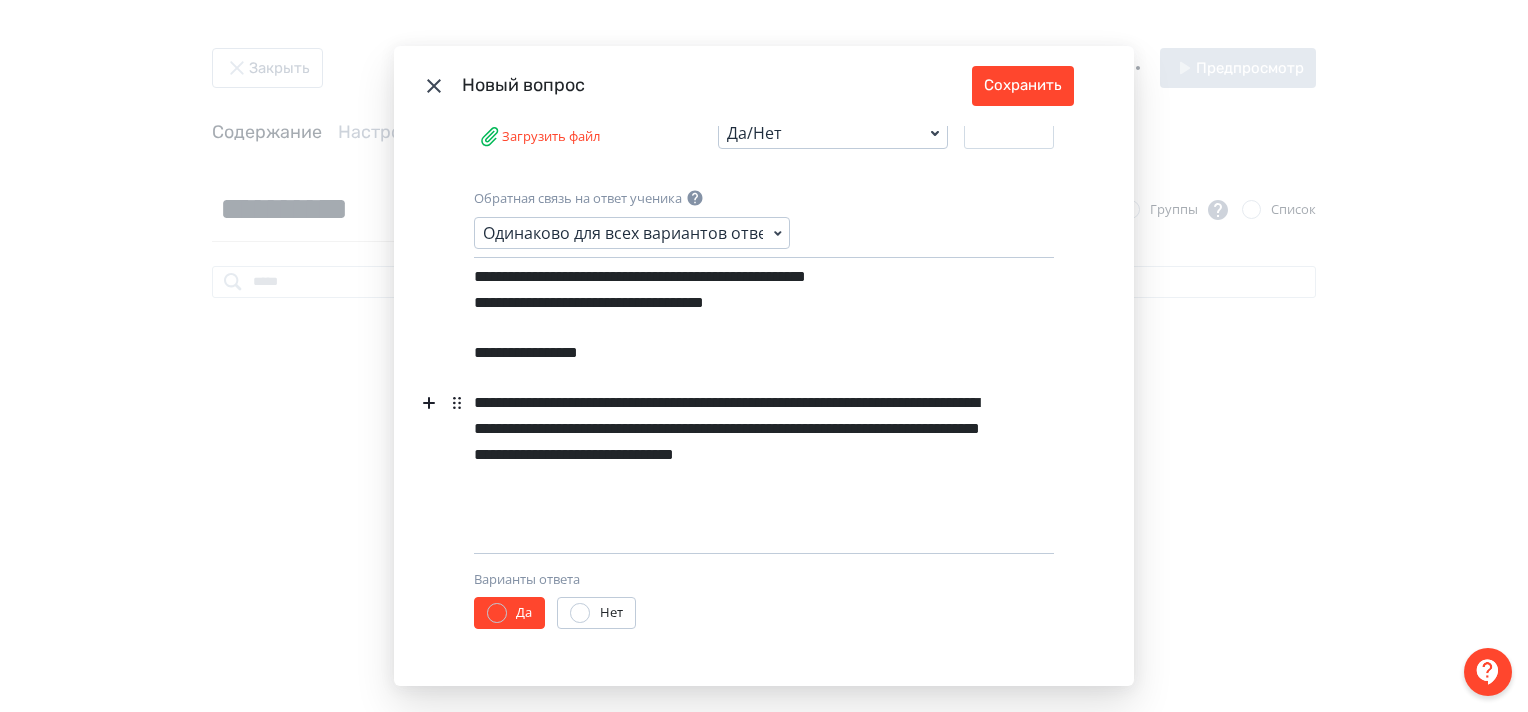 scroll, scrollTop: 288, scrollLeft: 0, axis: vertical 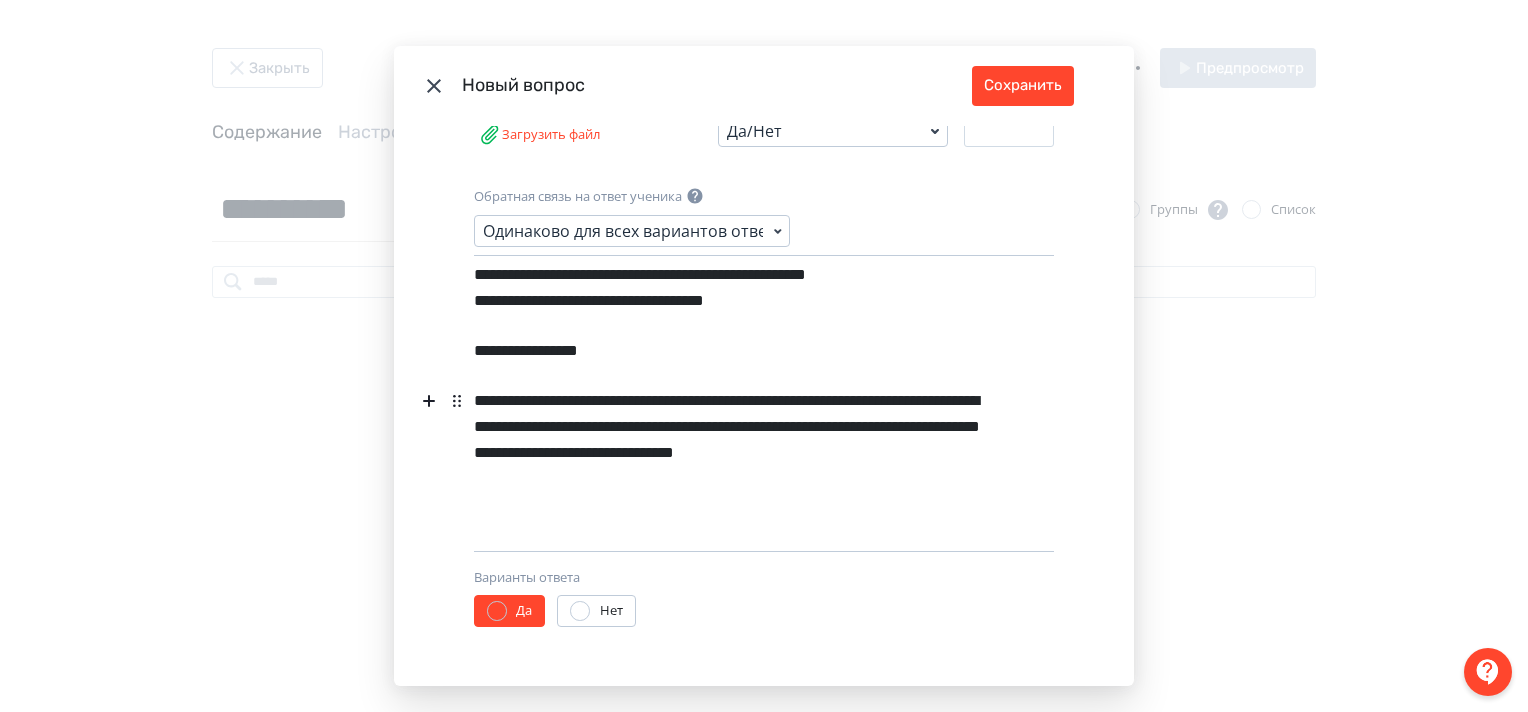 click on "**********" at bounding box center (729, 439) 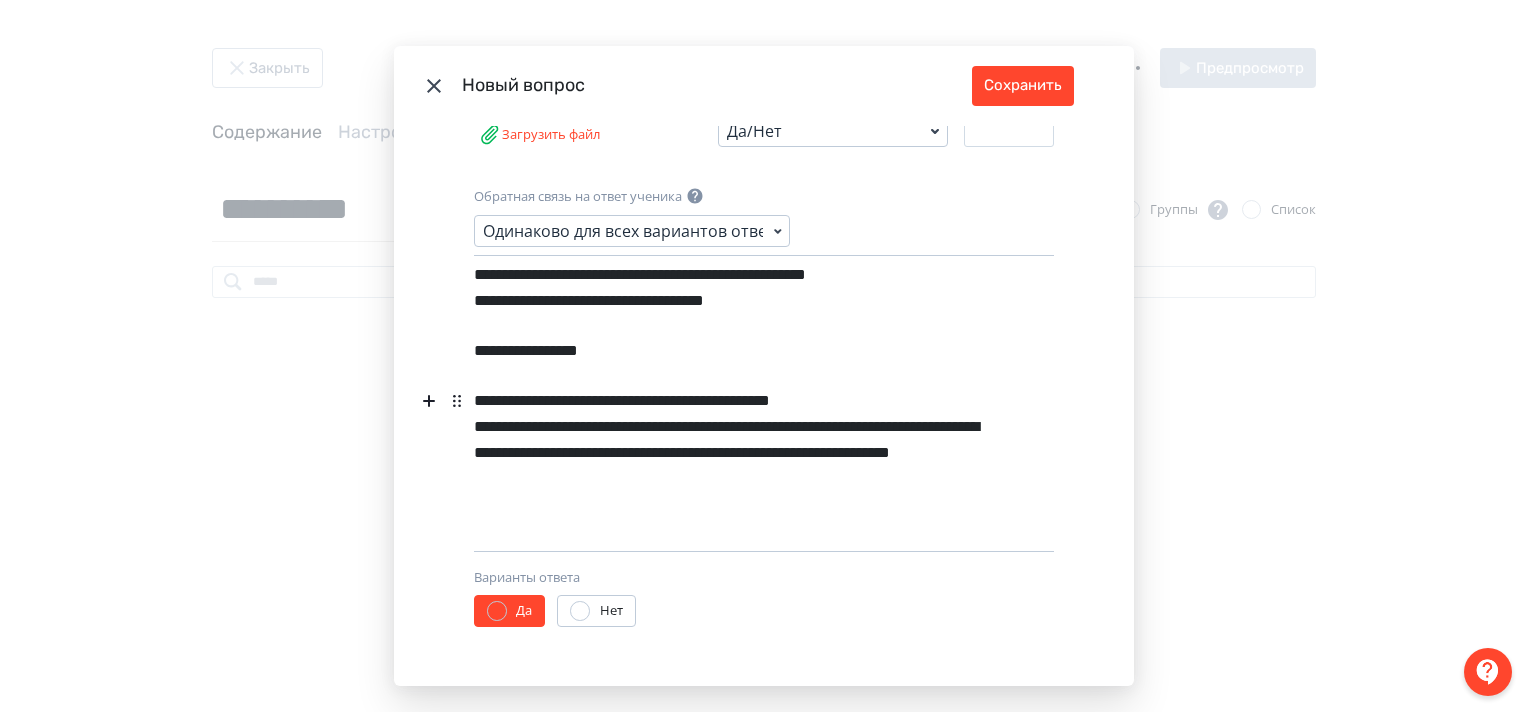 click on "**********" at bounding box center (729, 439) 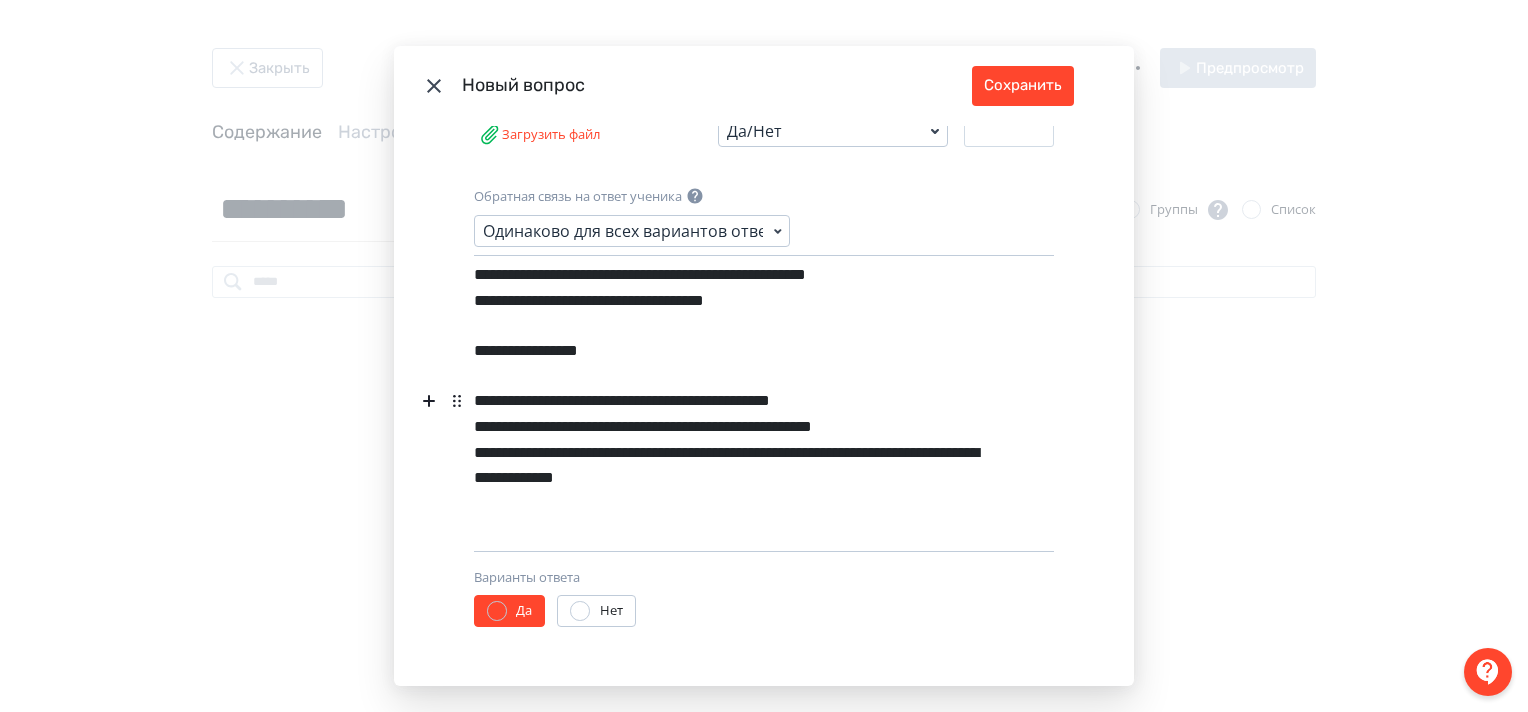 click on "**********" at bounding box center (733, 403) 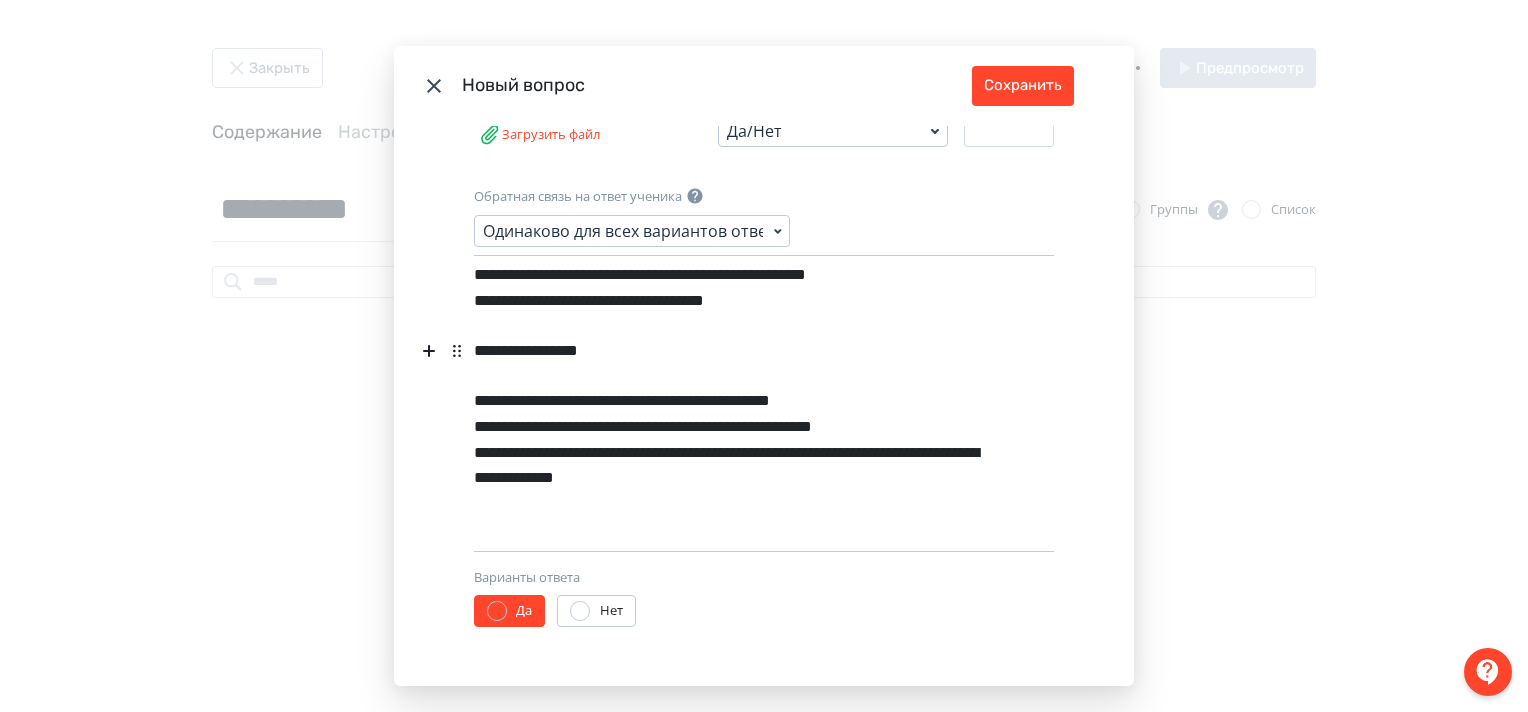 click on "**********" at bounding box center (729, 351) 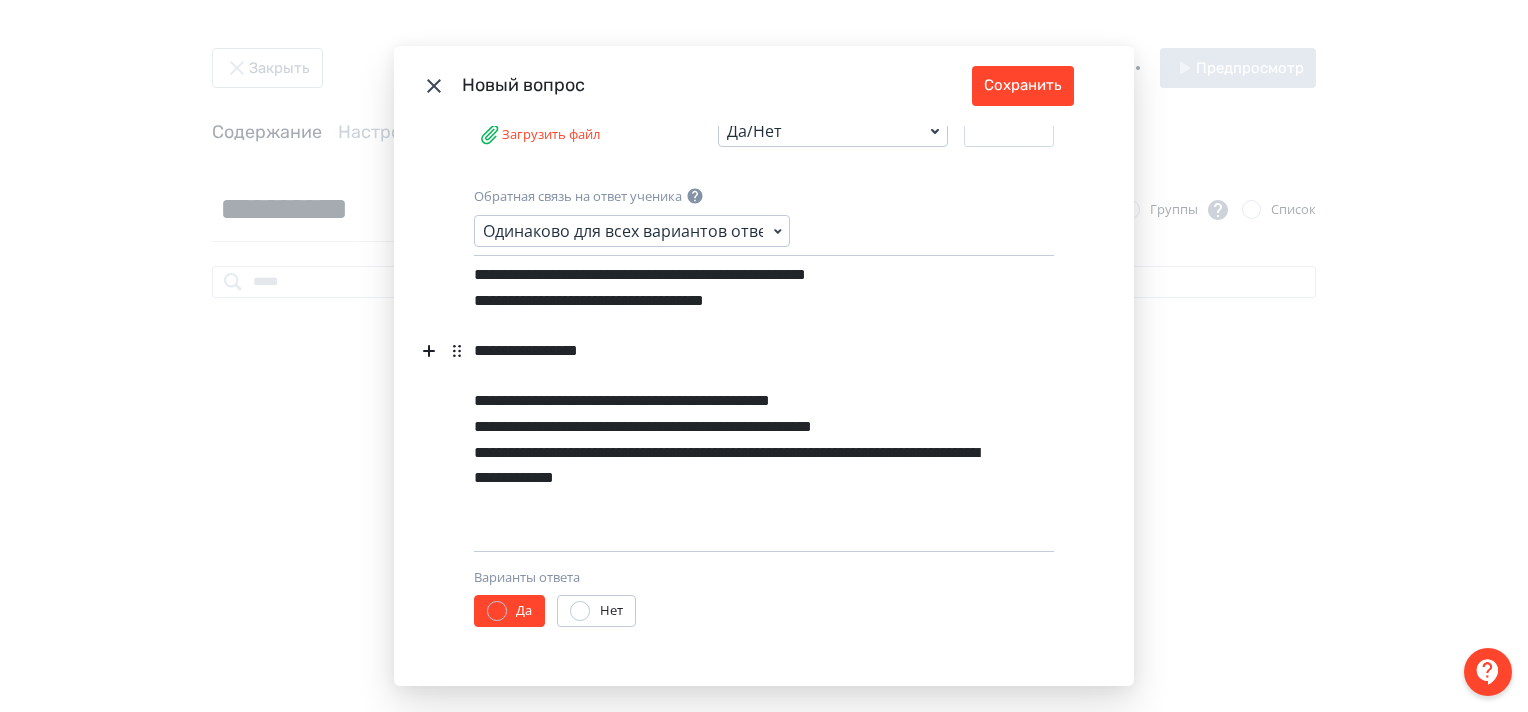 scroll, scrollTop: 263, scrollLeft: 0, axis: vertical 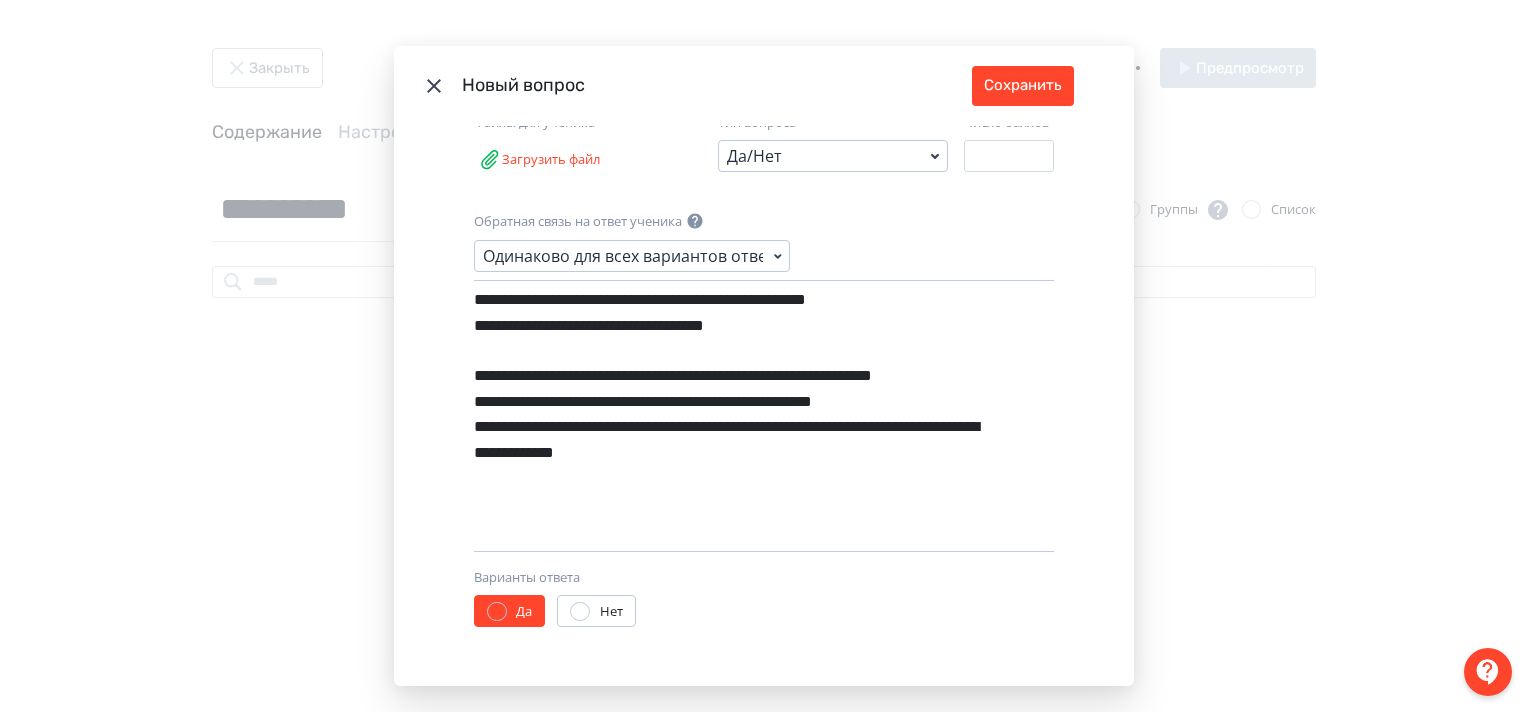 type 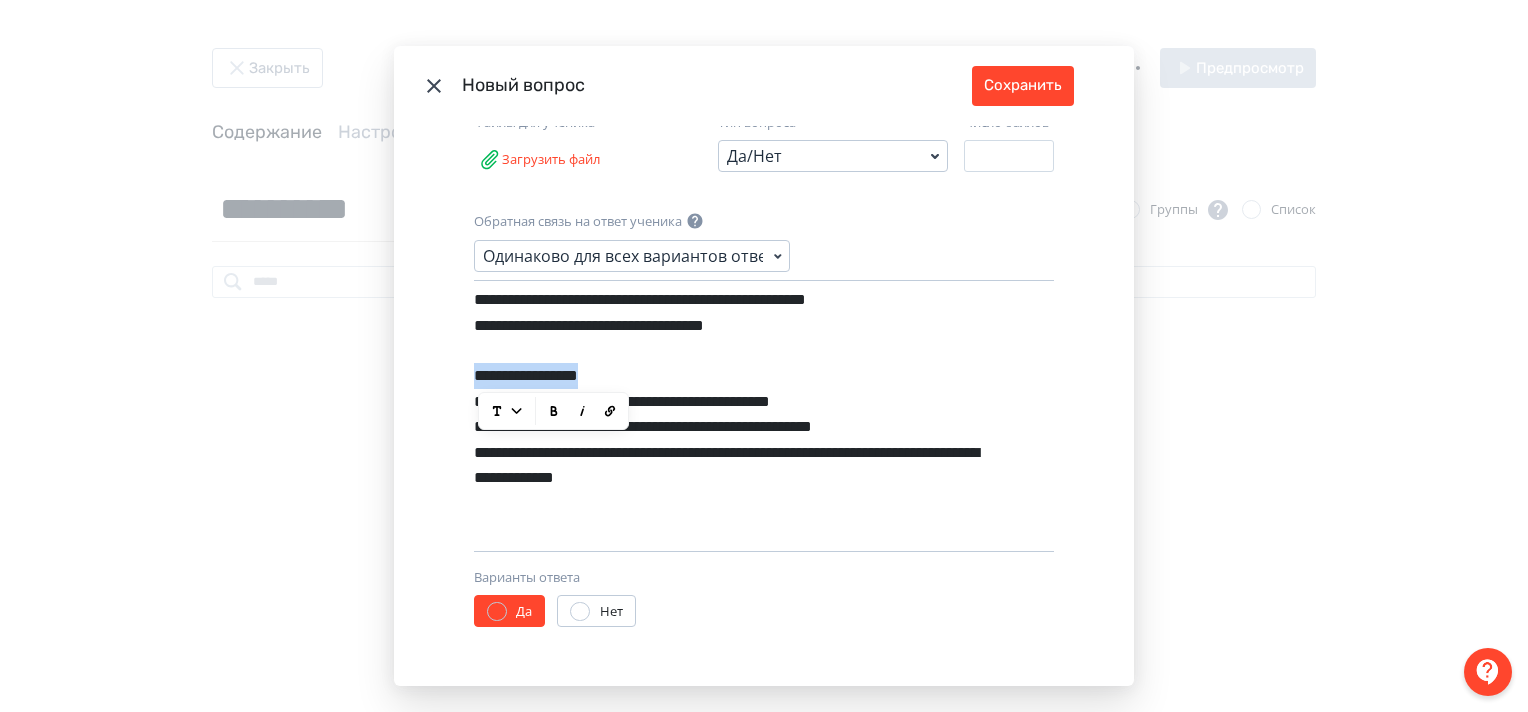 drag, startPoint x: 635, startPoint y: 374, endPoint x: 475, endPoint y: 372, distance: 160.0125 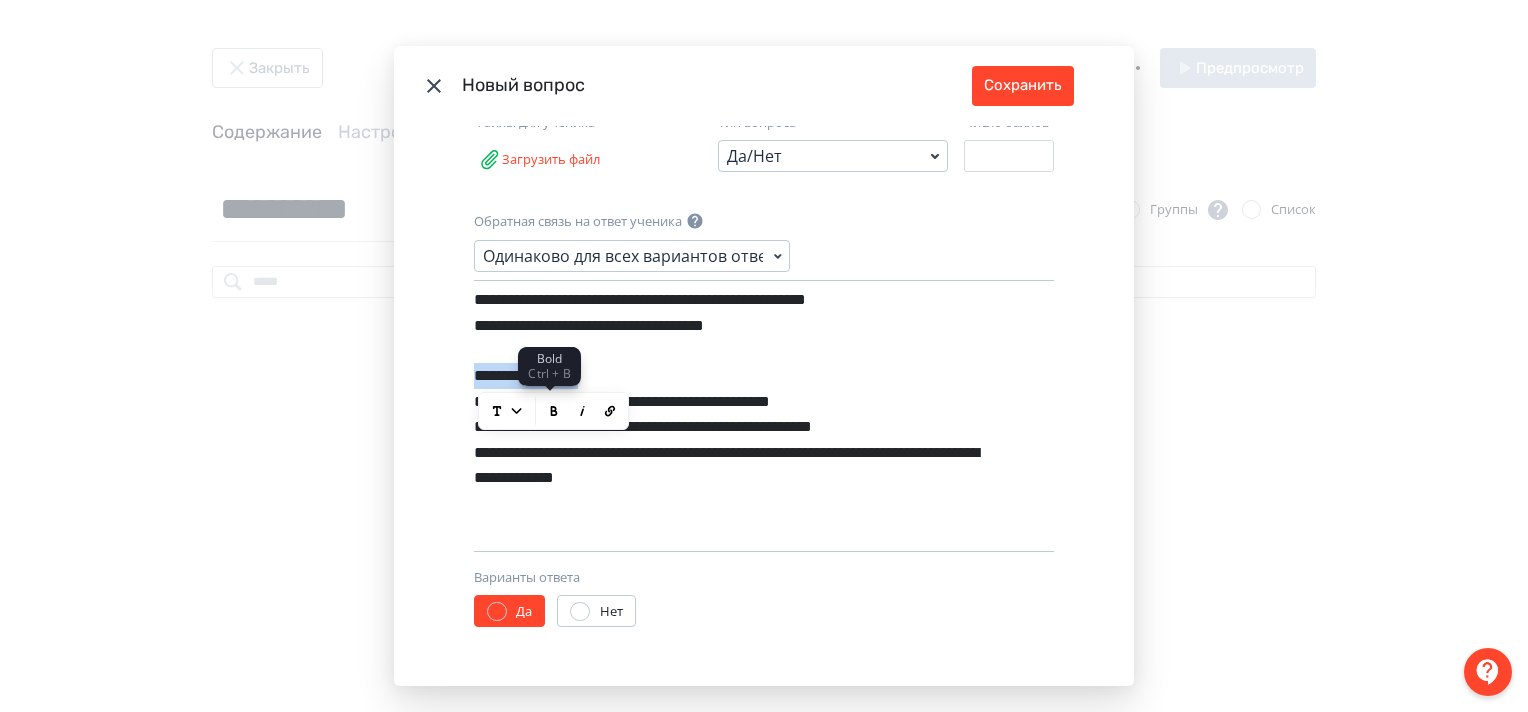 click 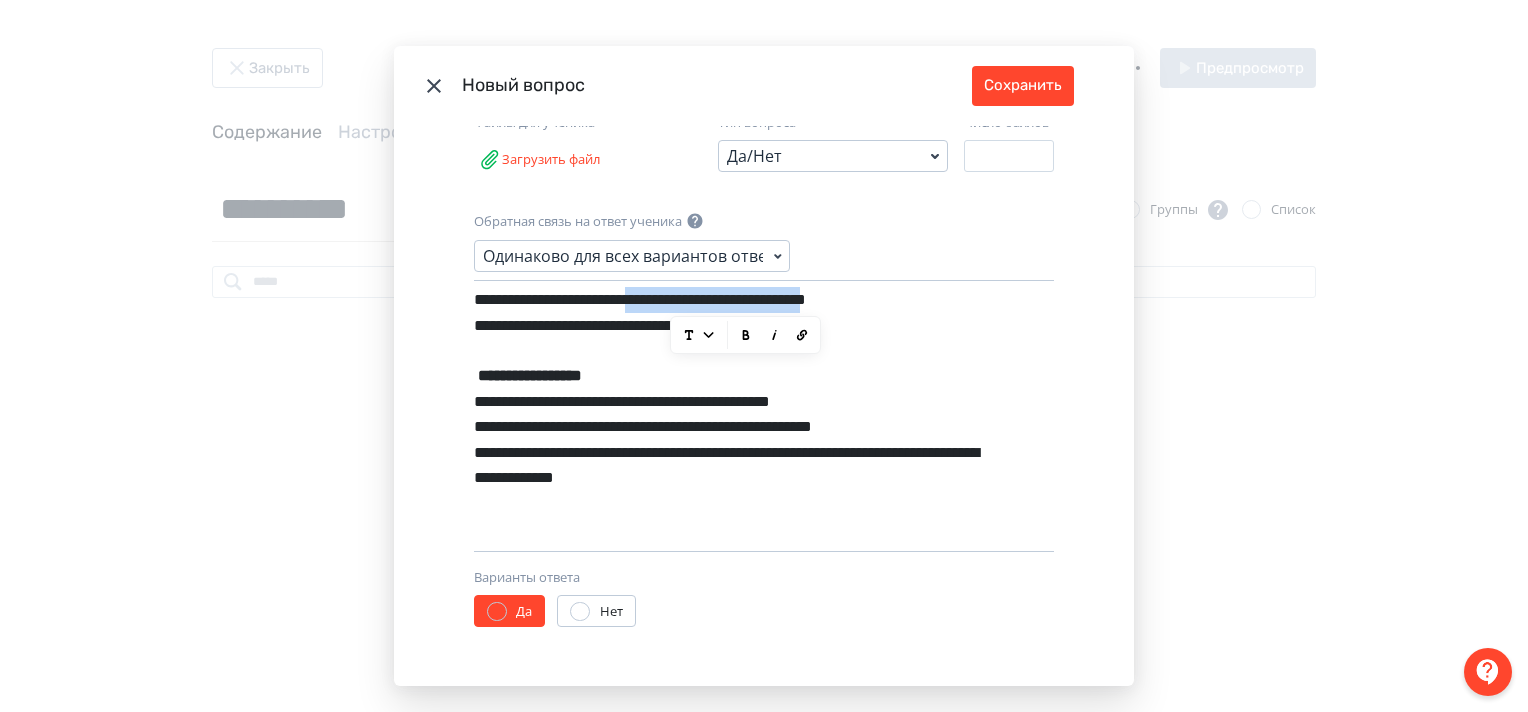 drag, startPoint x: 665, startPoint y: 300, endPoint x: 836, endPoint y: 301, distance: 171.00293 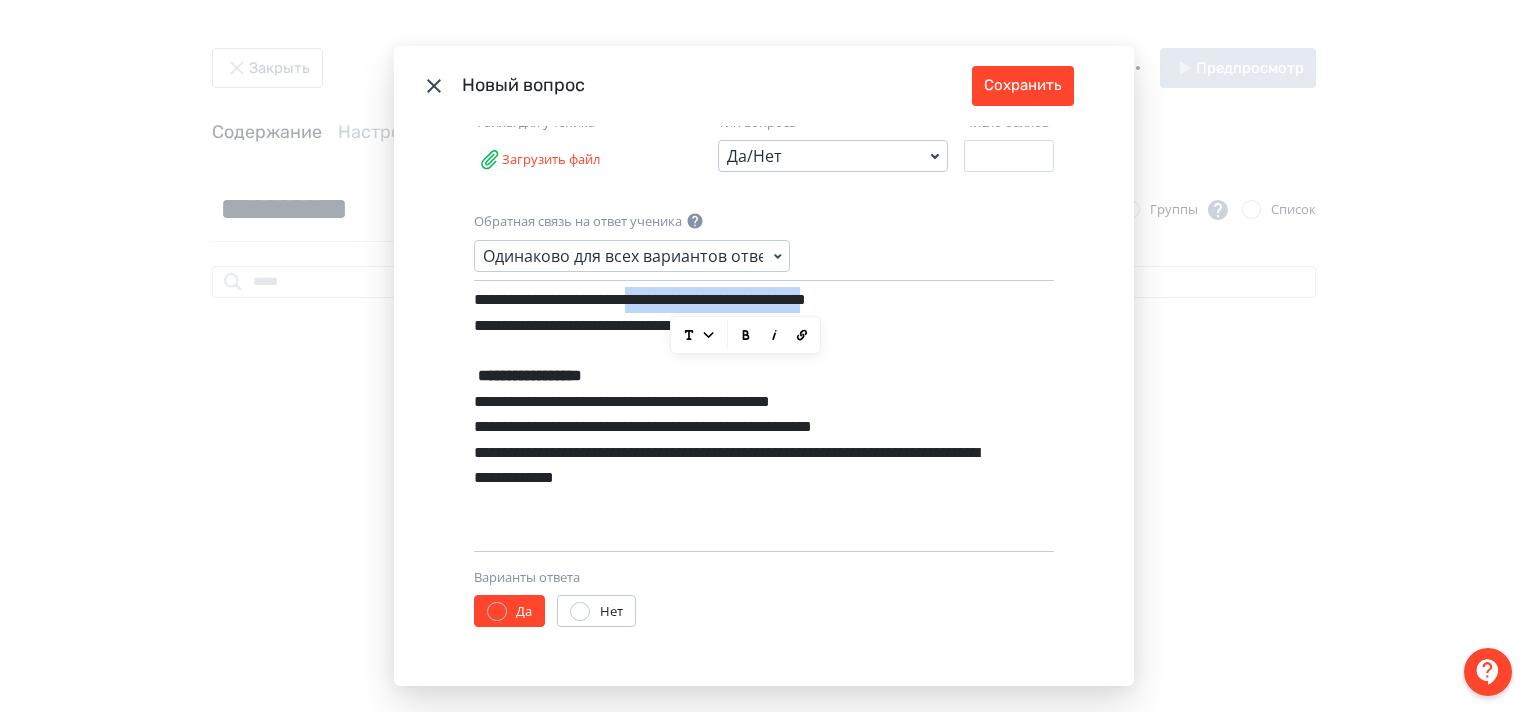 click on "**********" at bounding box center (729, 313) 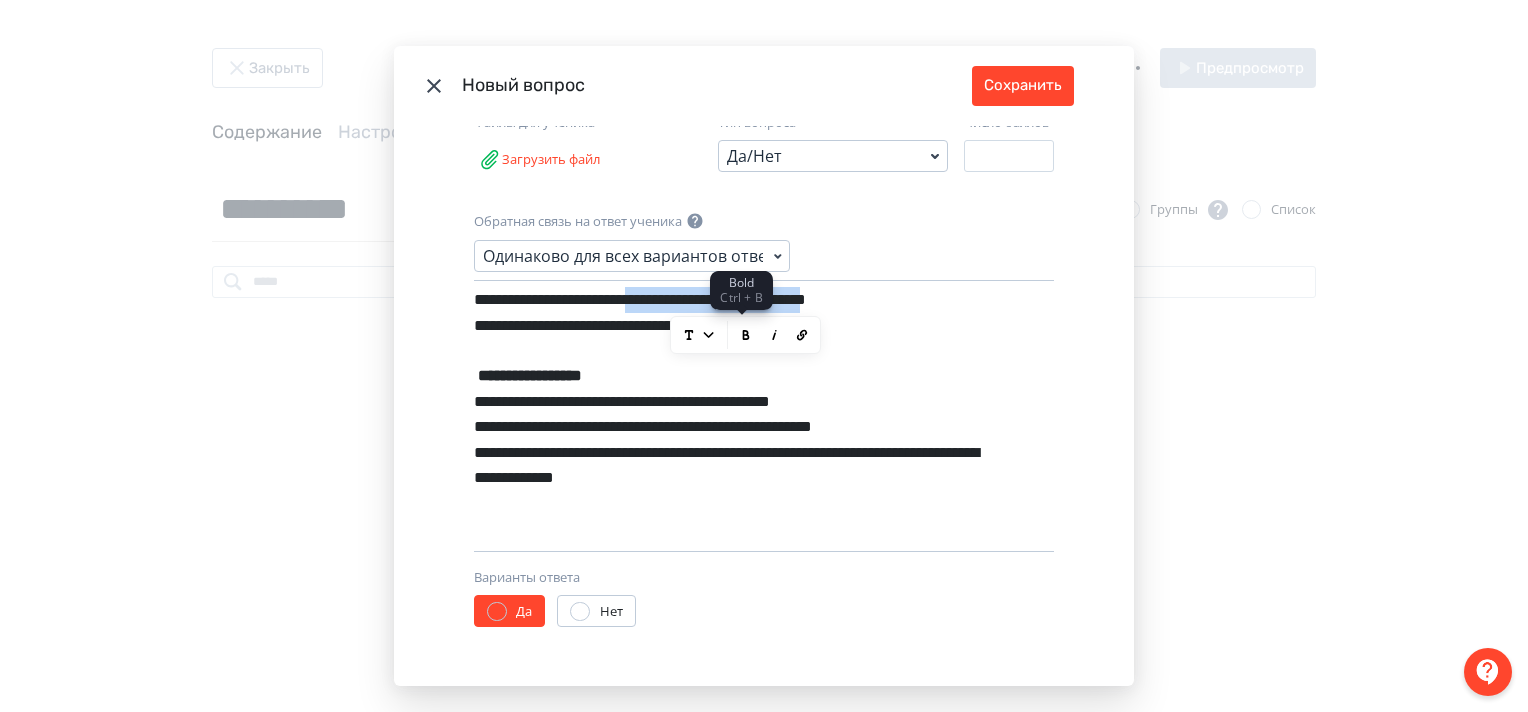 click 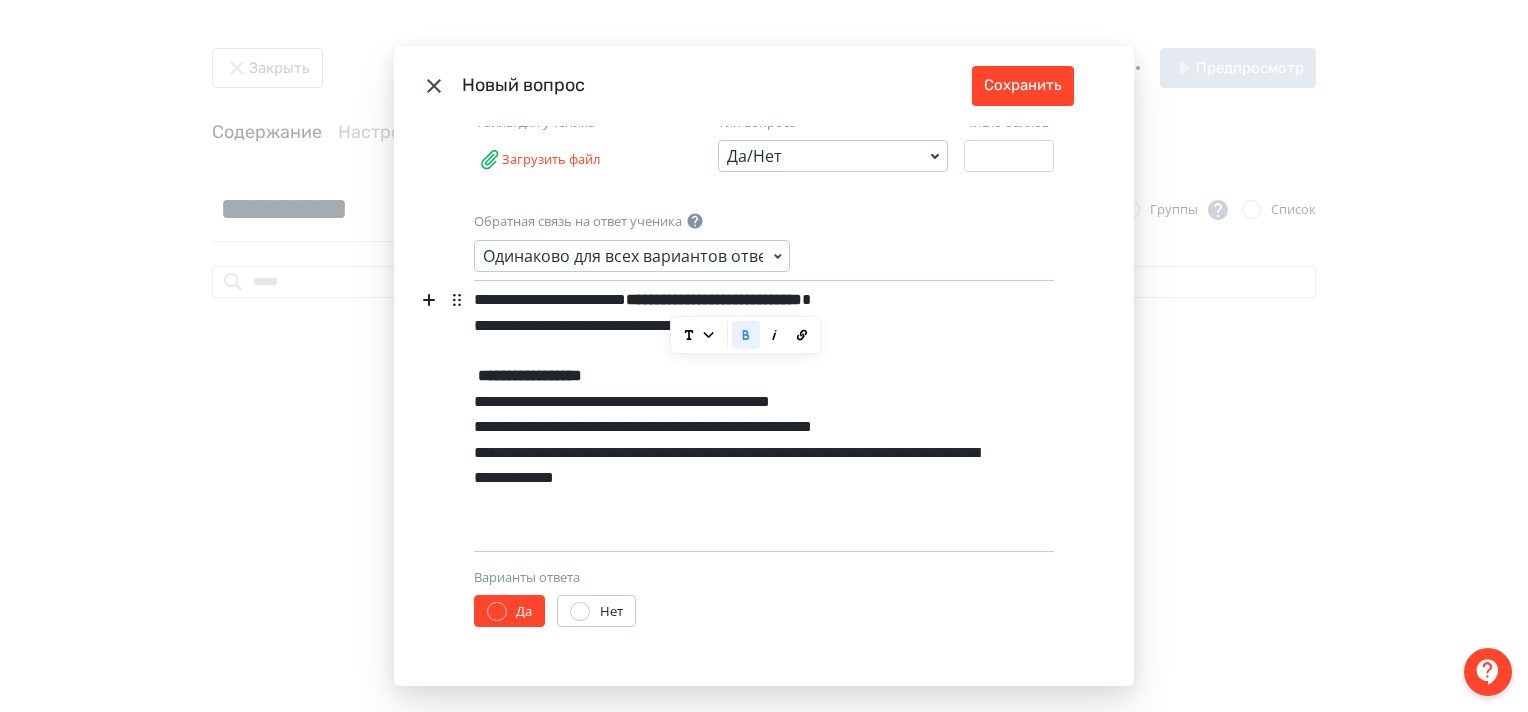 click on "**********" at bounding box center (733, 416) 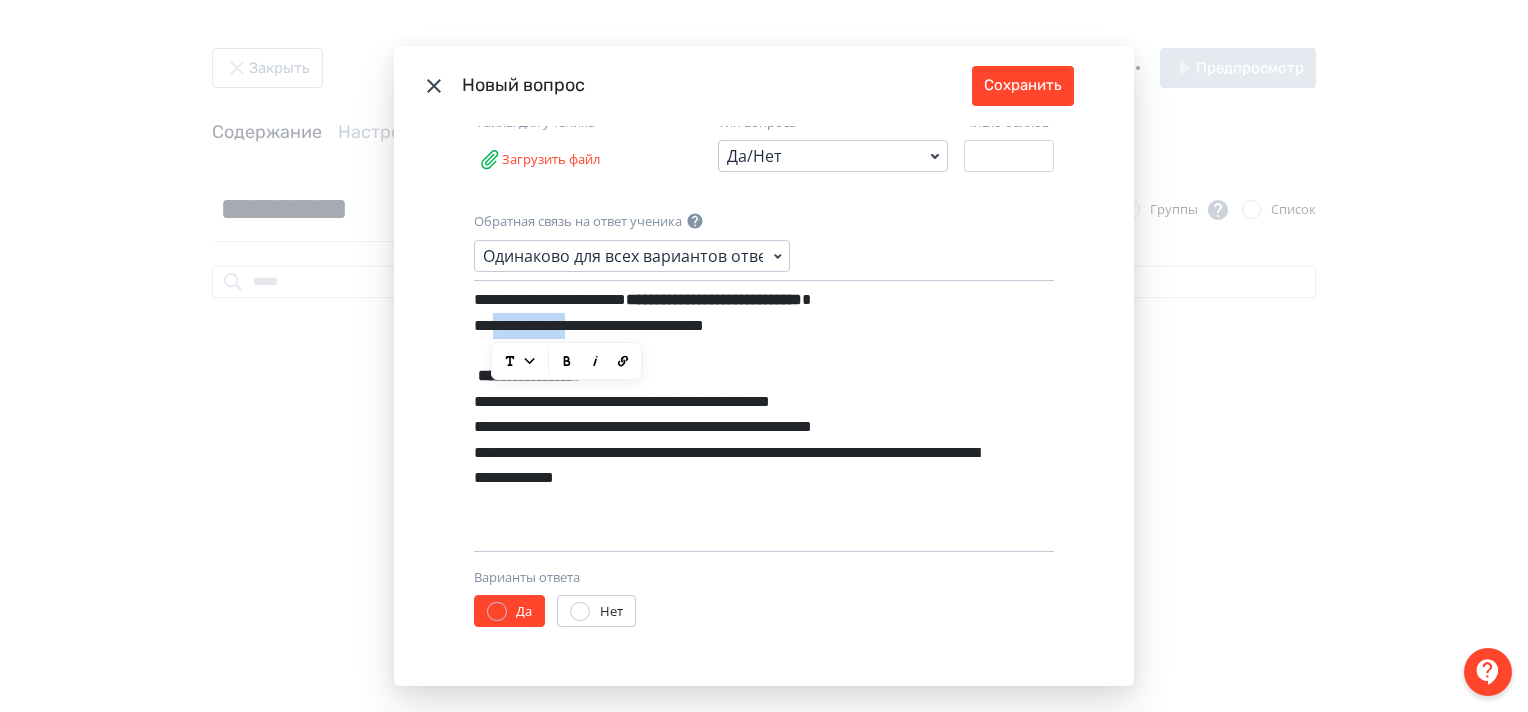 drag, startPoint x: 490, startPoint y: 327, endPoint x: 597, endPoint y: 329, distance: 107.01869 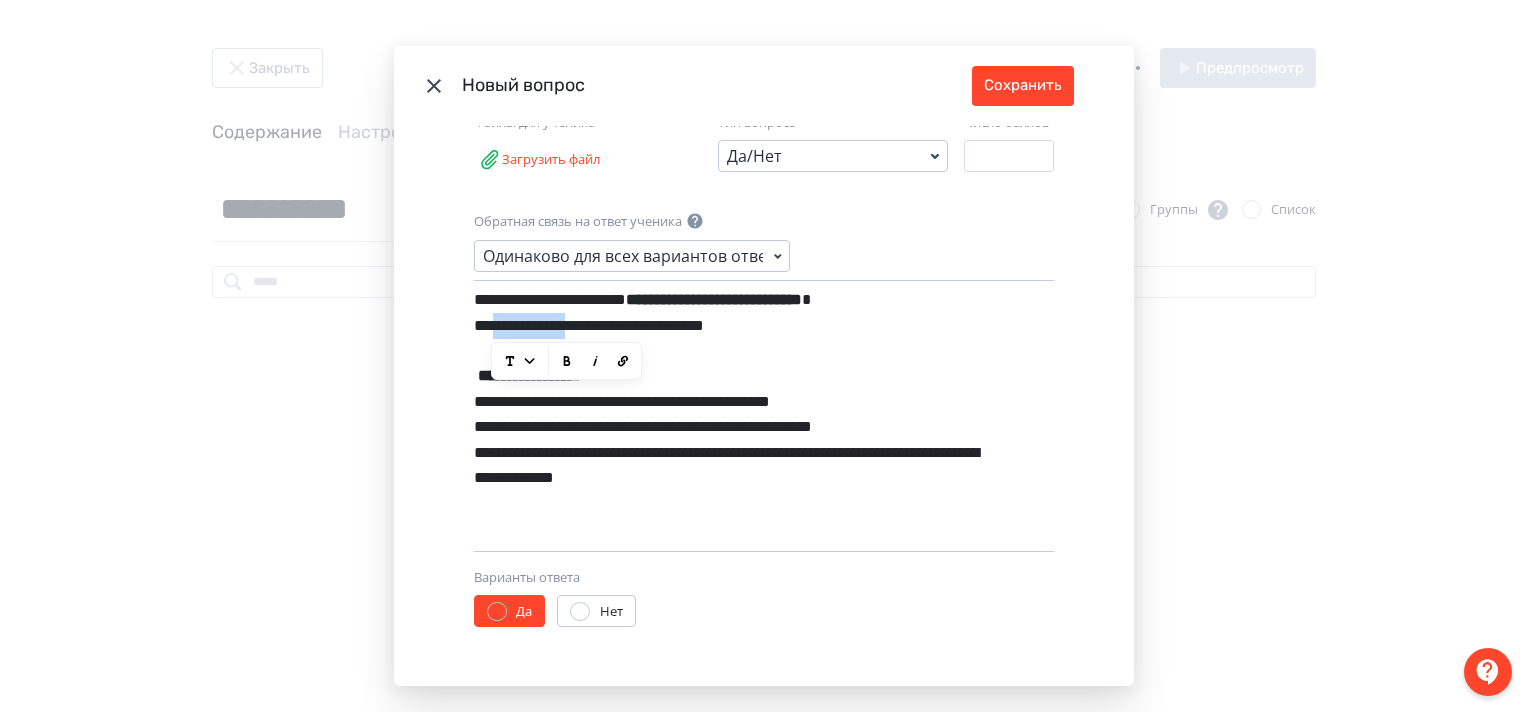 click on "**********" at bounding box center [729, 313] 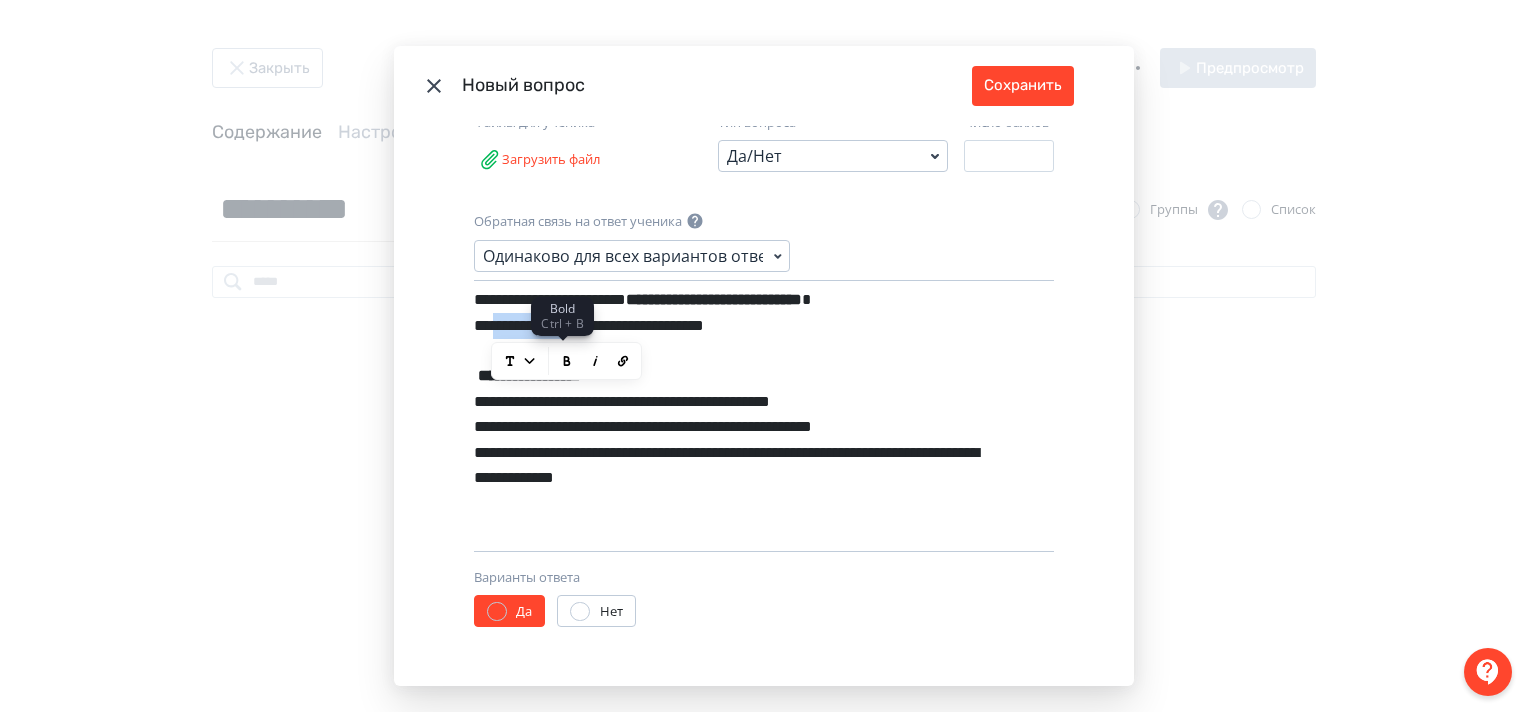 click 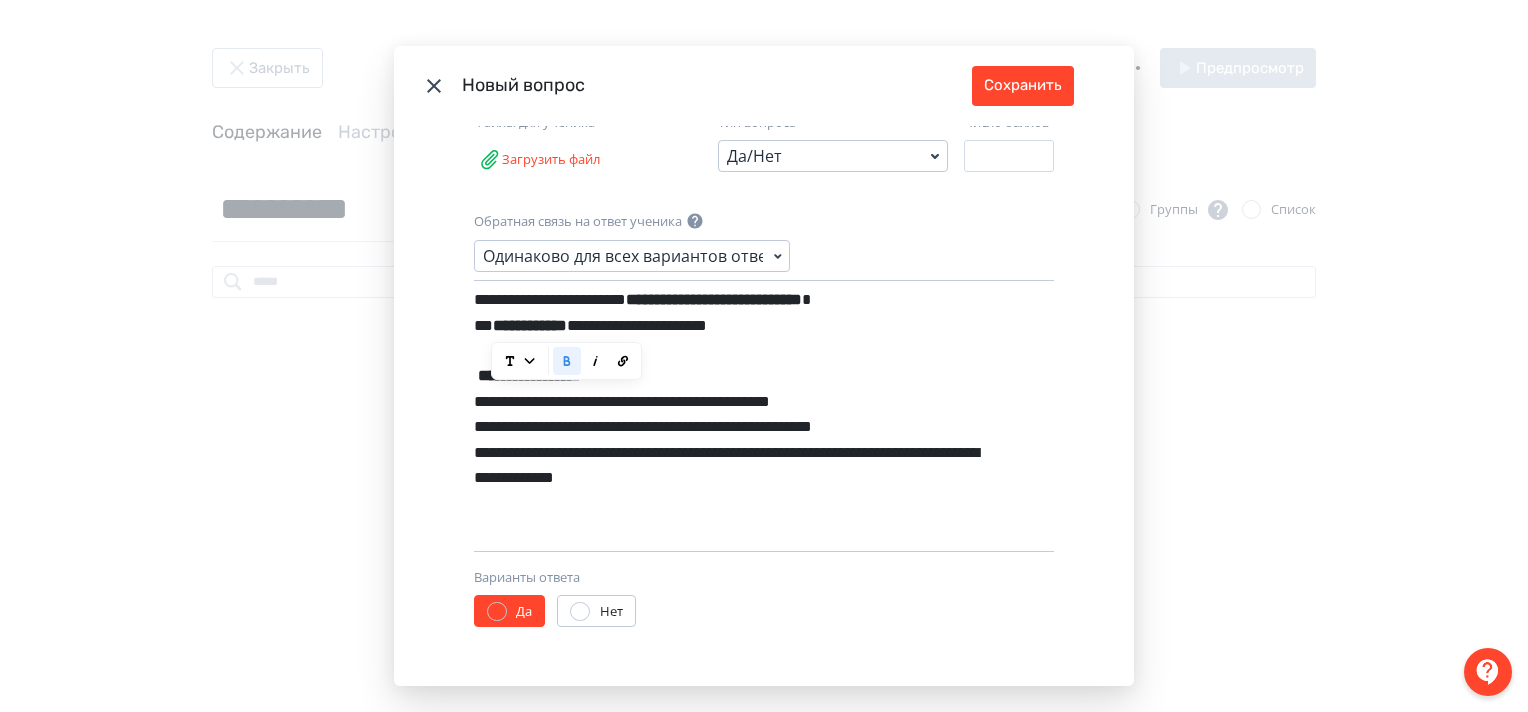 click on "**********" at bounding box center [764, 356] 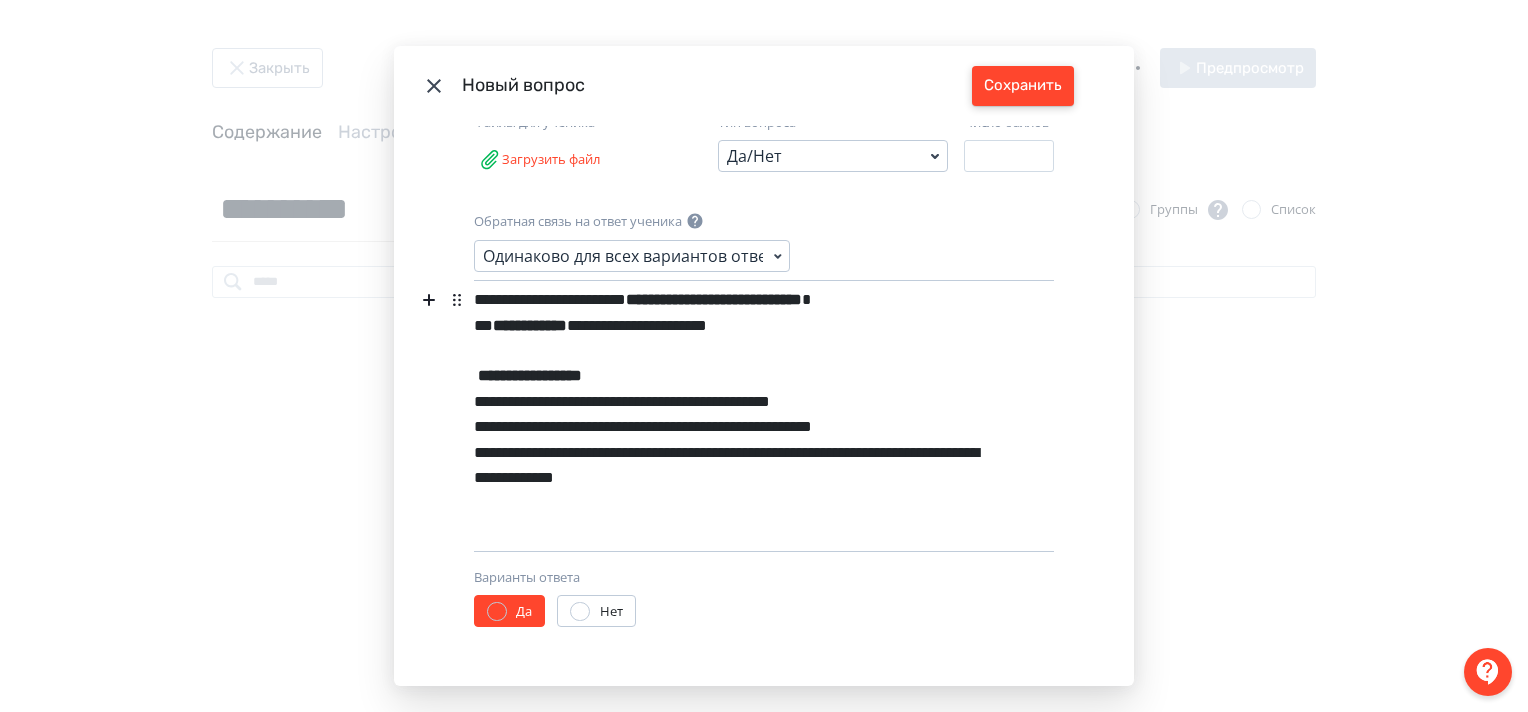 click on "Сохранить" at bounding box center (1023, 86) 